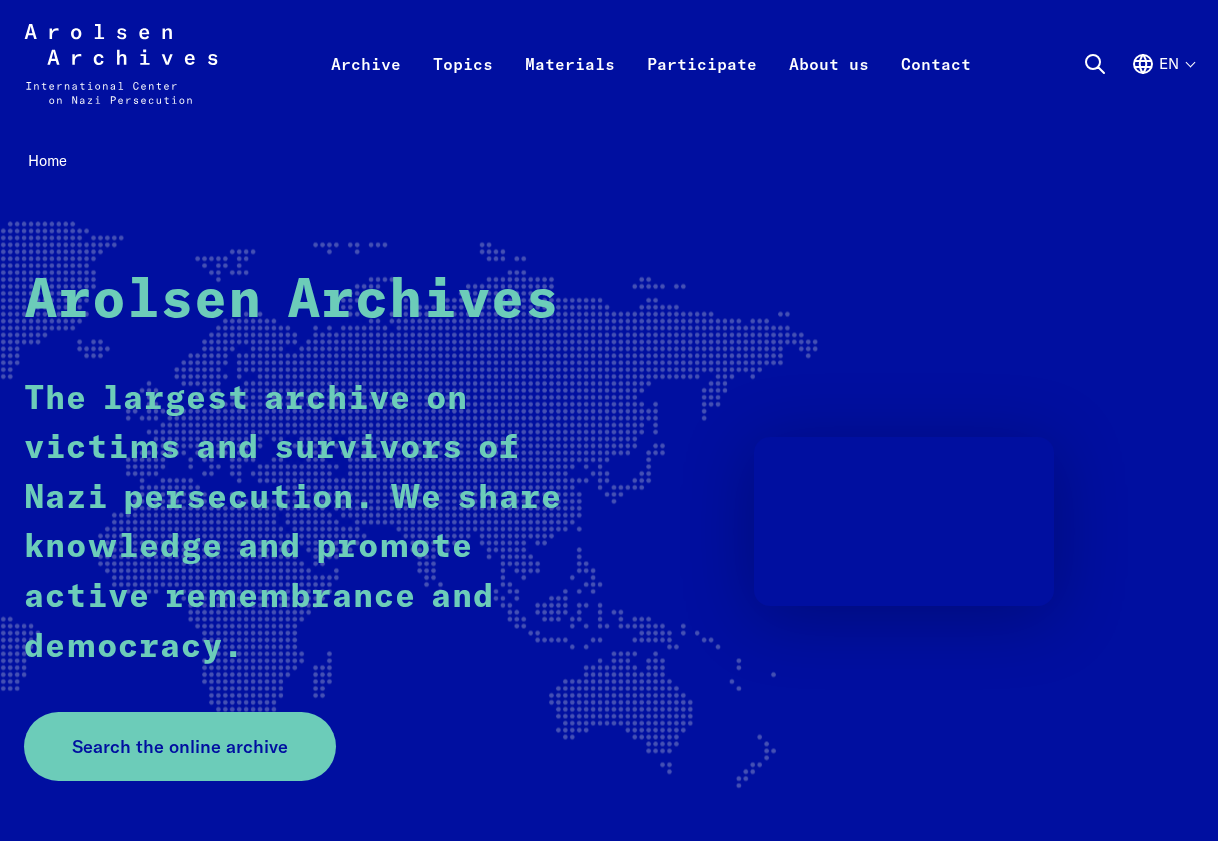 scroll, scrollTop: 0, scrollLeft: 0, axis: both 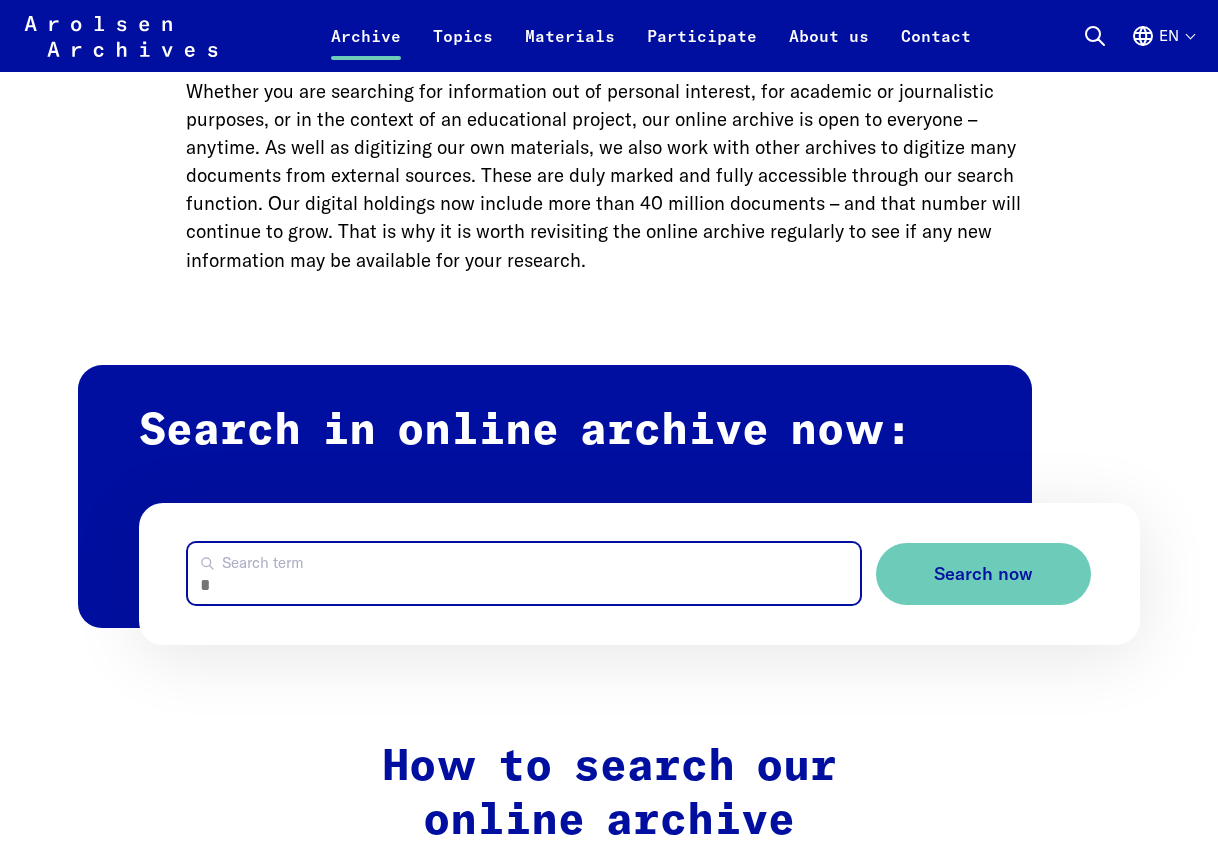 click on "Search term" at bounding box center (524, 573) 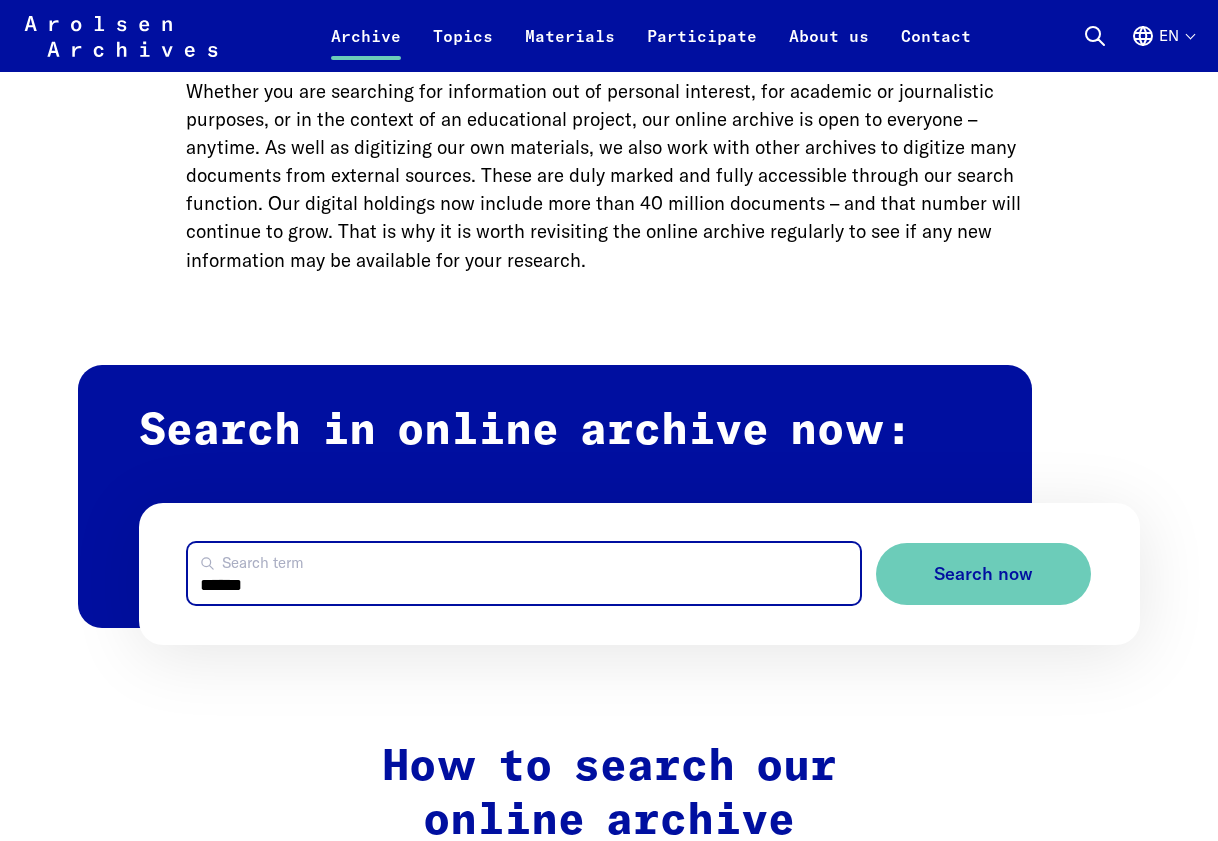 type on "******" 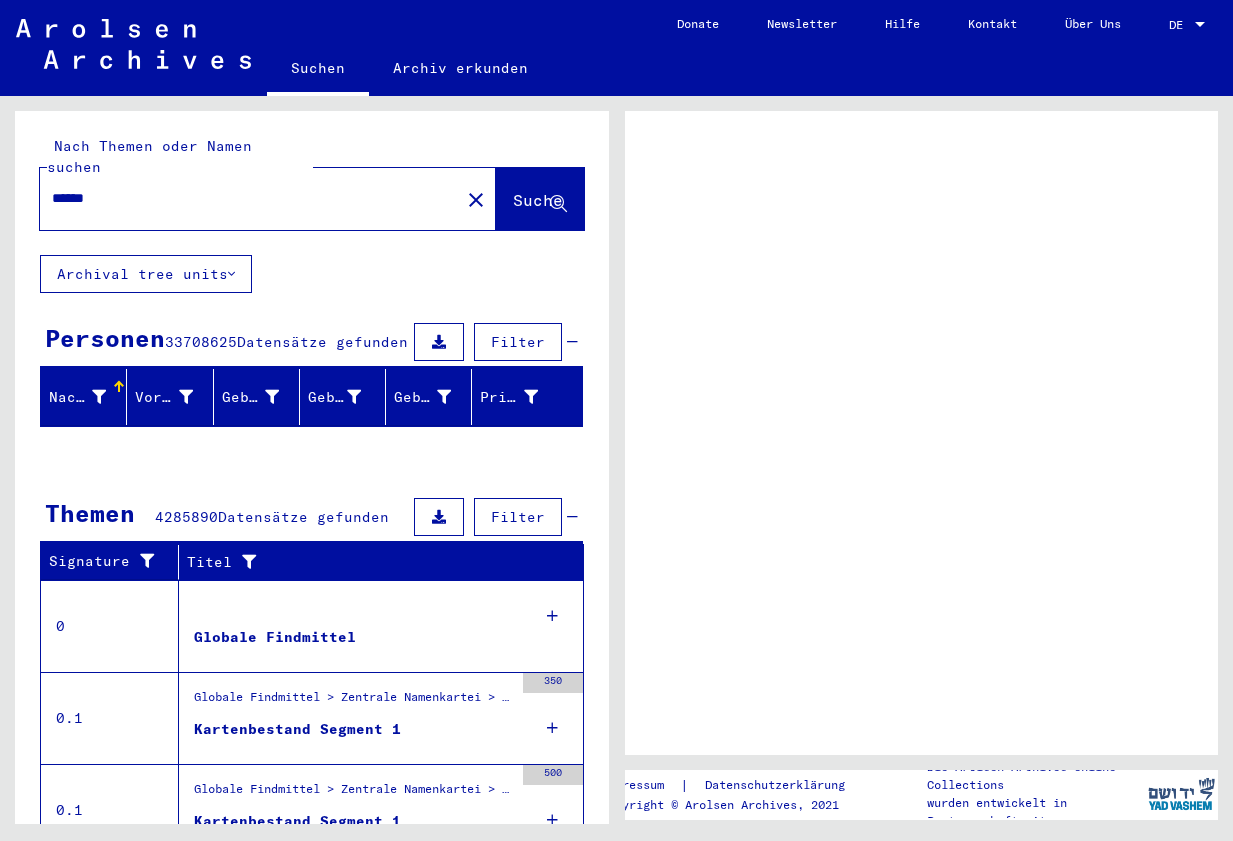 scroll, scrollTop: 0, scrollLeft: 0, axis: both 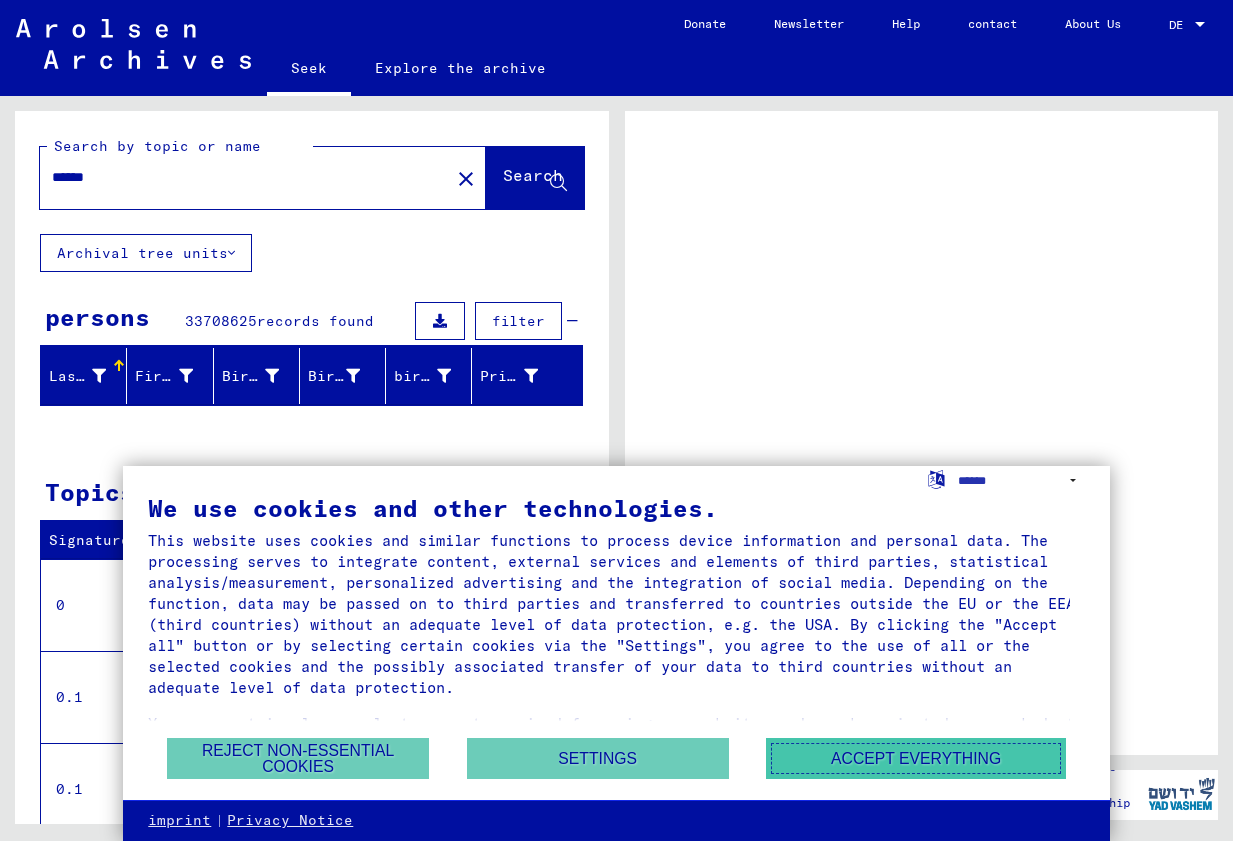click on "Accept everything" at bounding box center (916, 758) 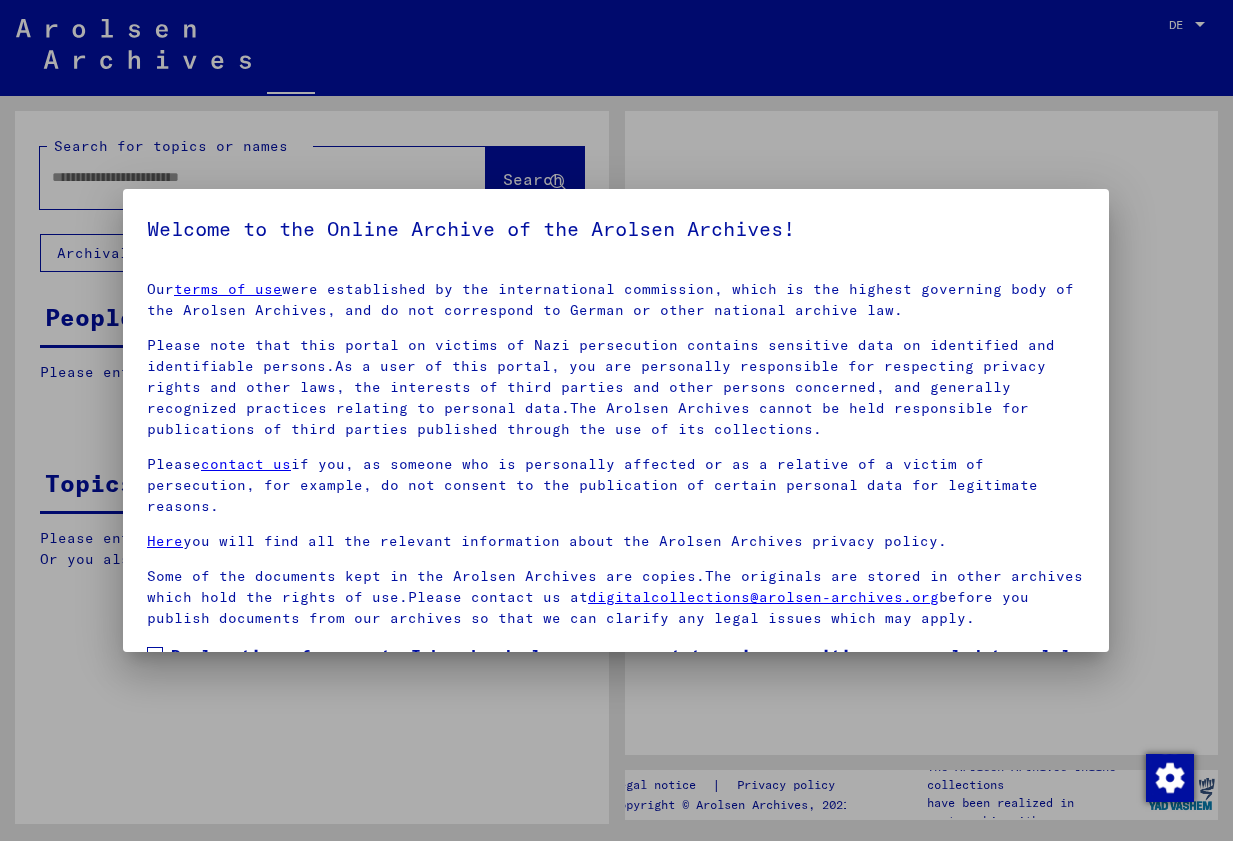type on "******" 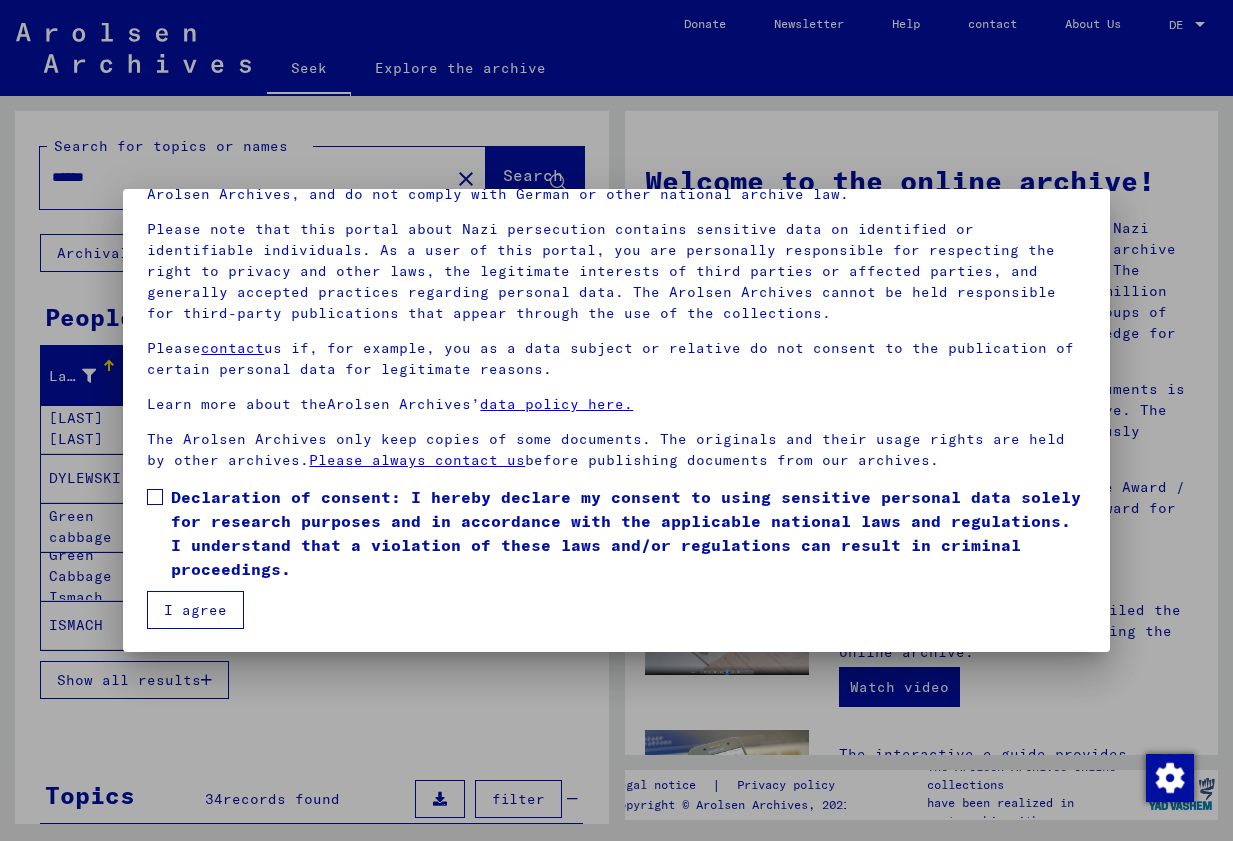 scroll, scrollTop: 117, scrollLeft: 0, axis: vertical 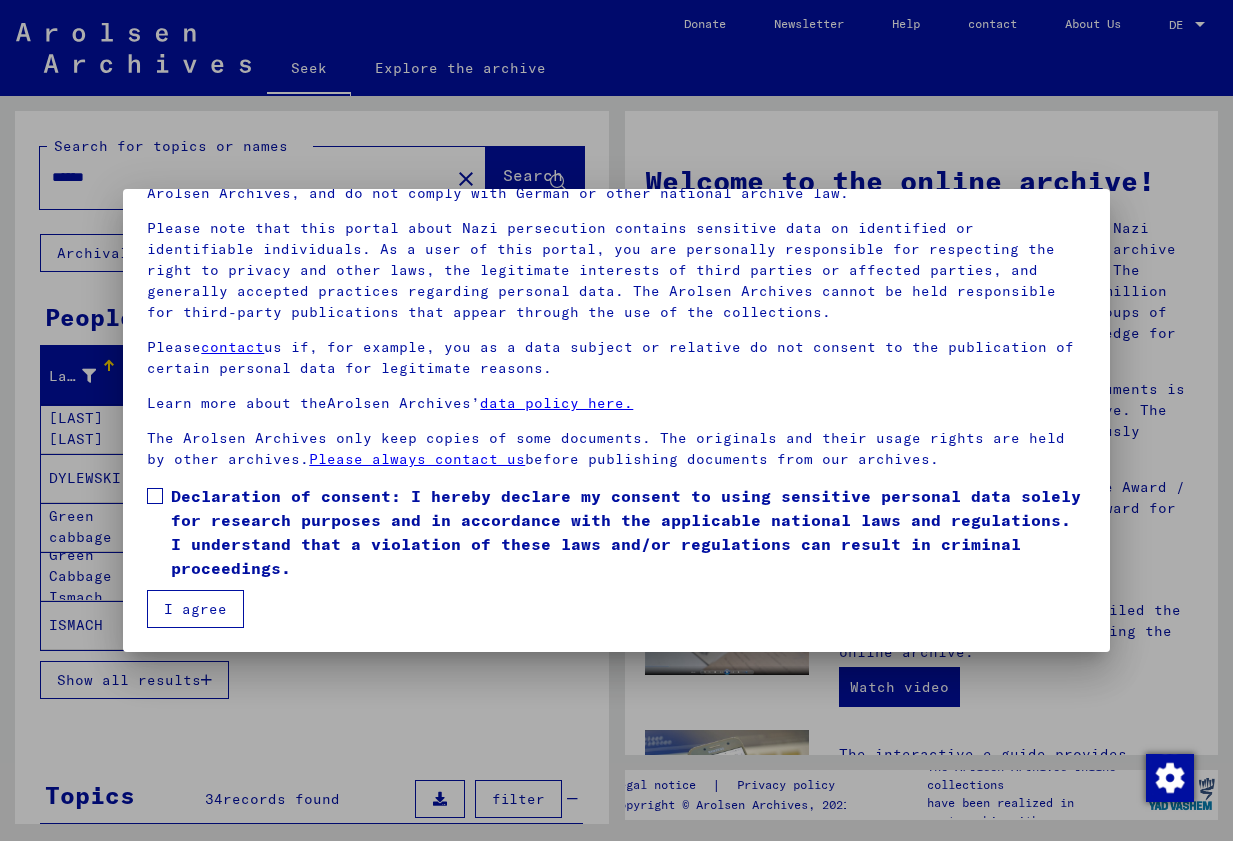 click on "I agree" at bounding box center [195, 609] 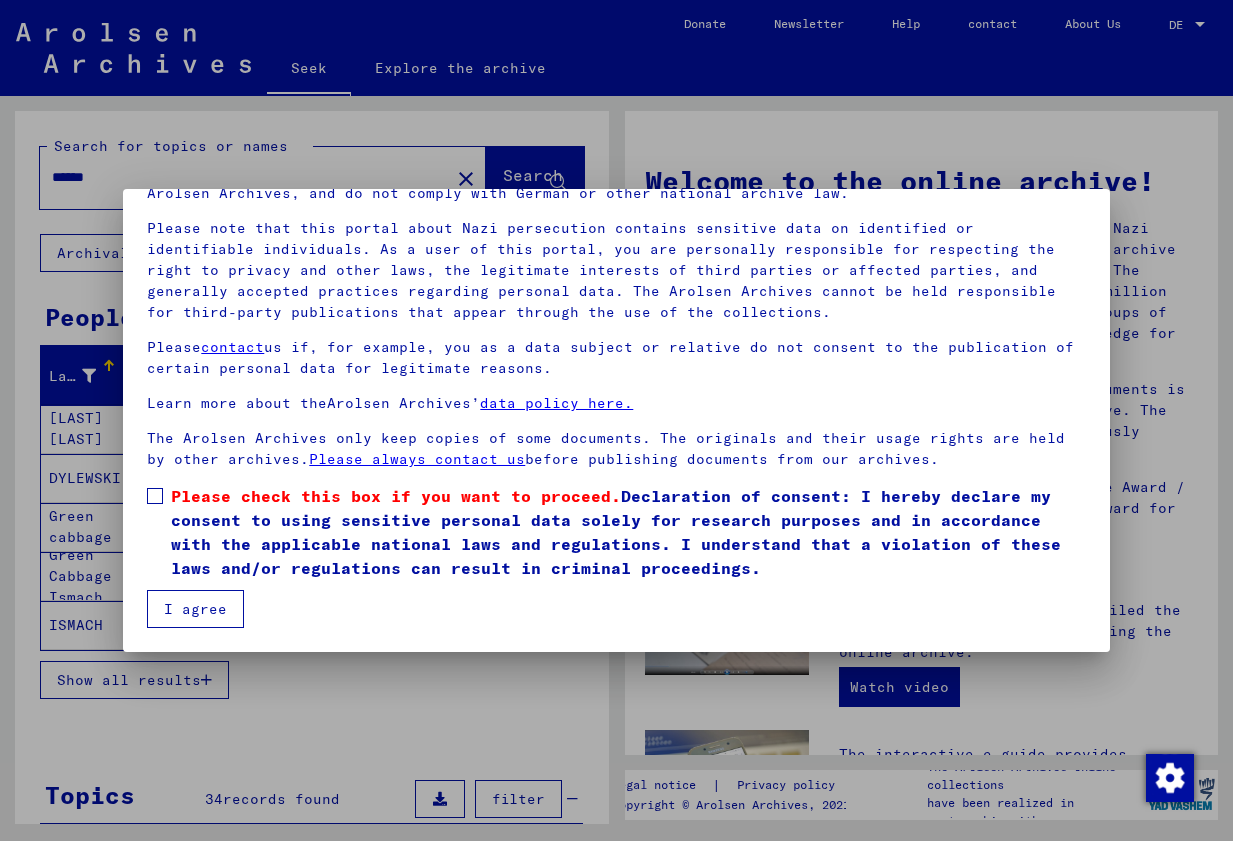 scroll, scrollTop: 117, scrollLeft: 0, axis: vertical 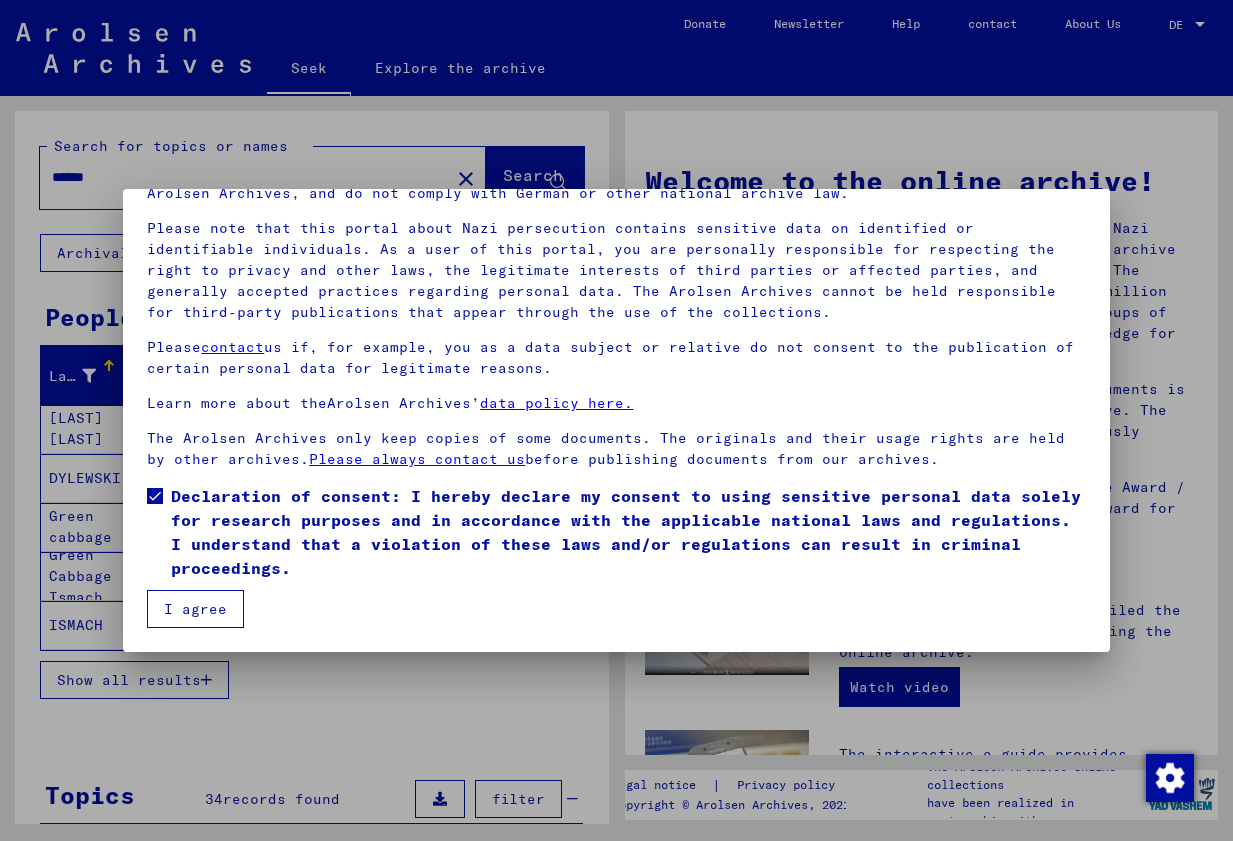 click on "I agree" at bounding box center [195, 609] 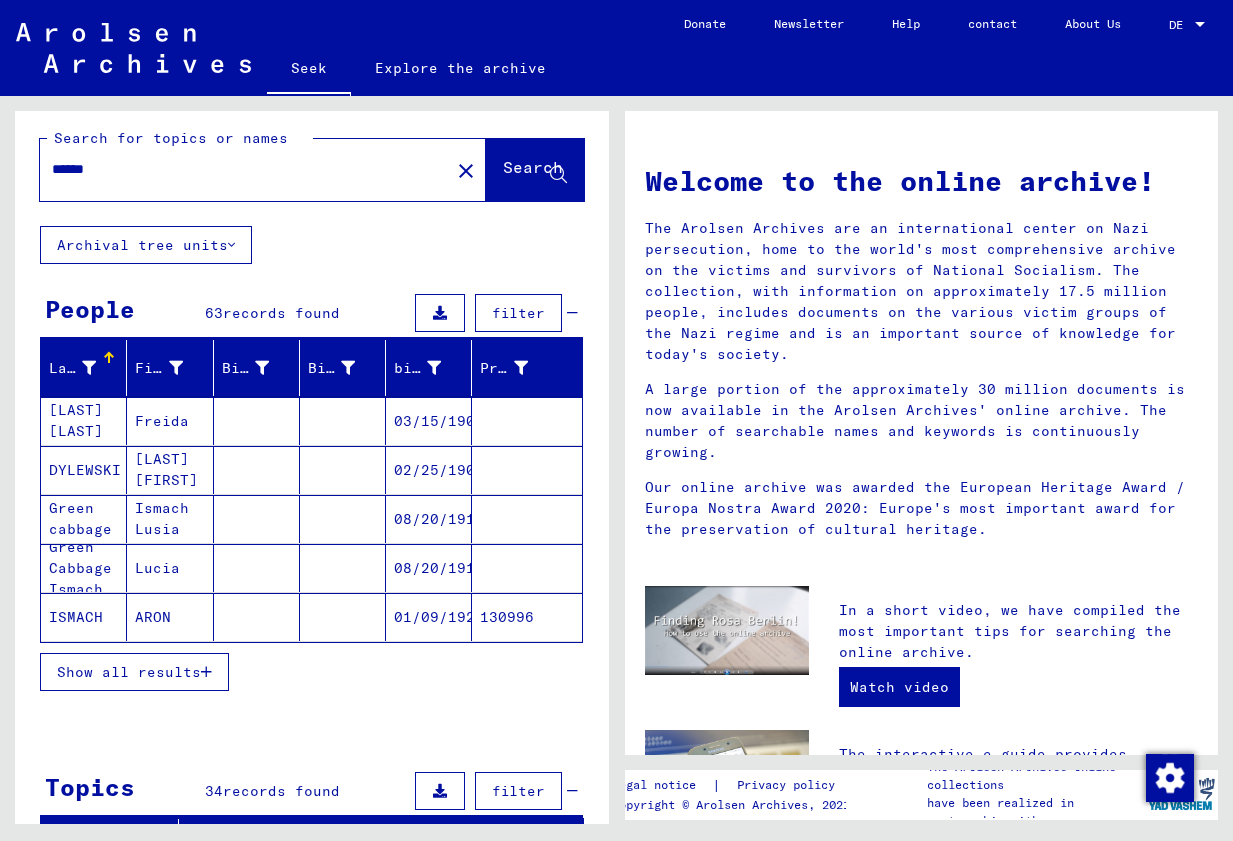 scroll, scrollTop: 12, scrollLeft: 0, axis: vertical 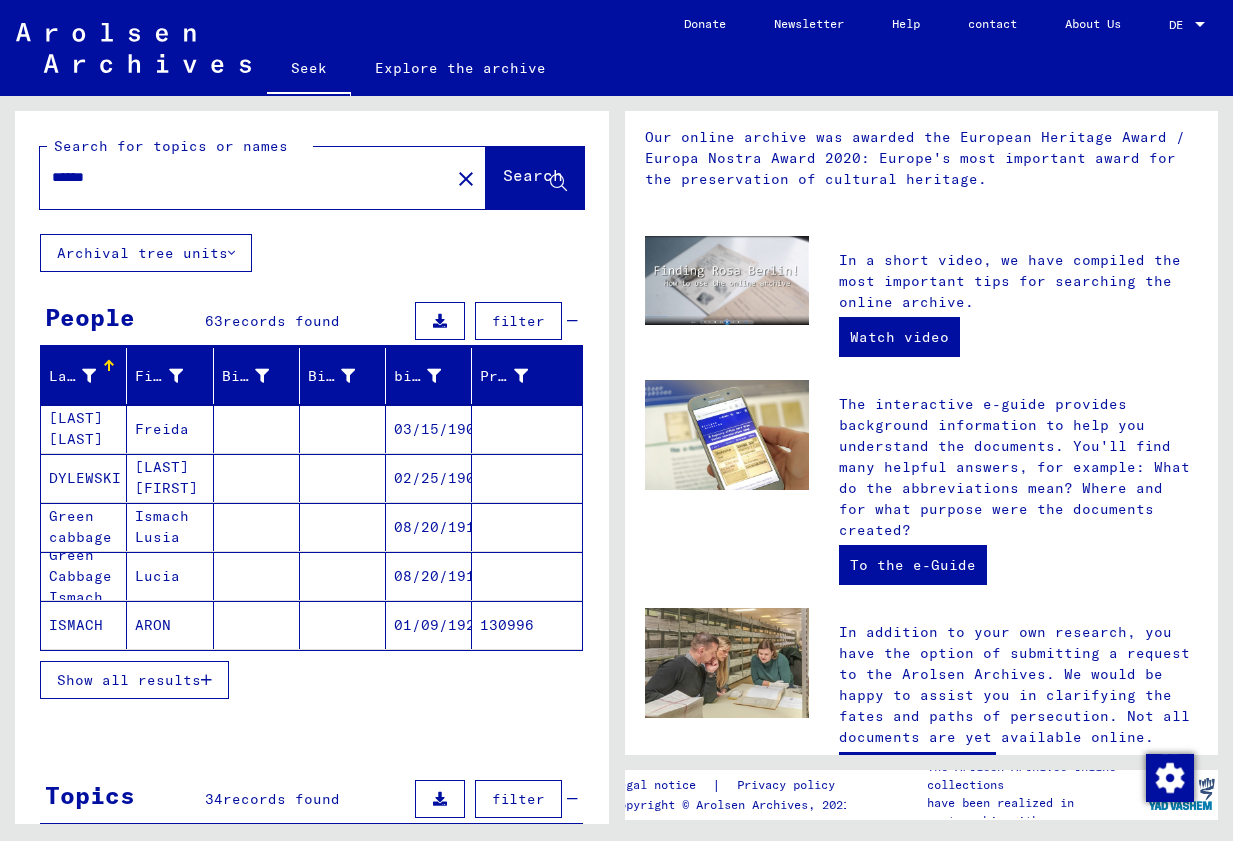 click on "Show all results" at bounding box center (129, 680) 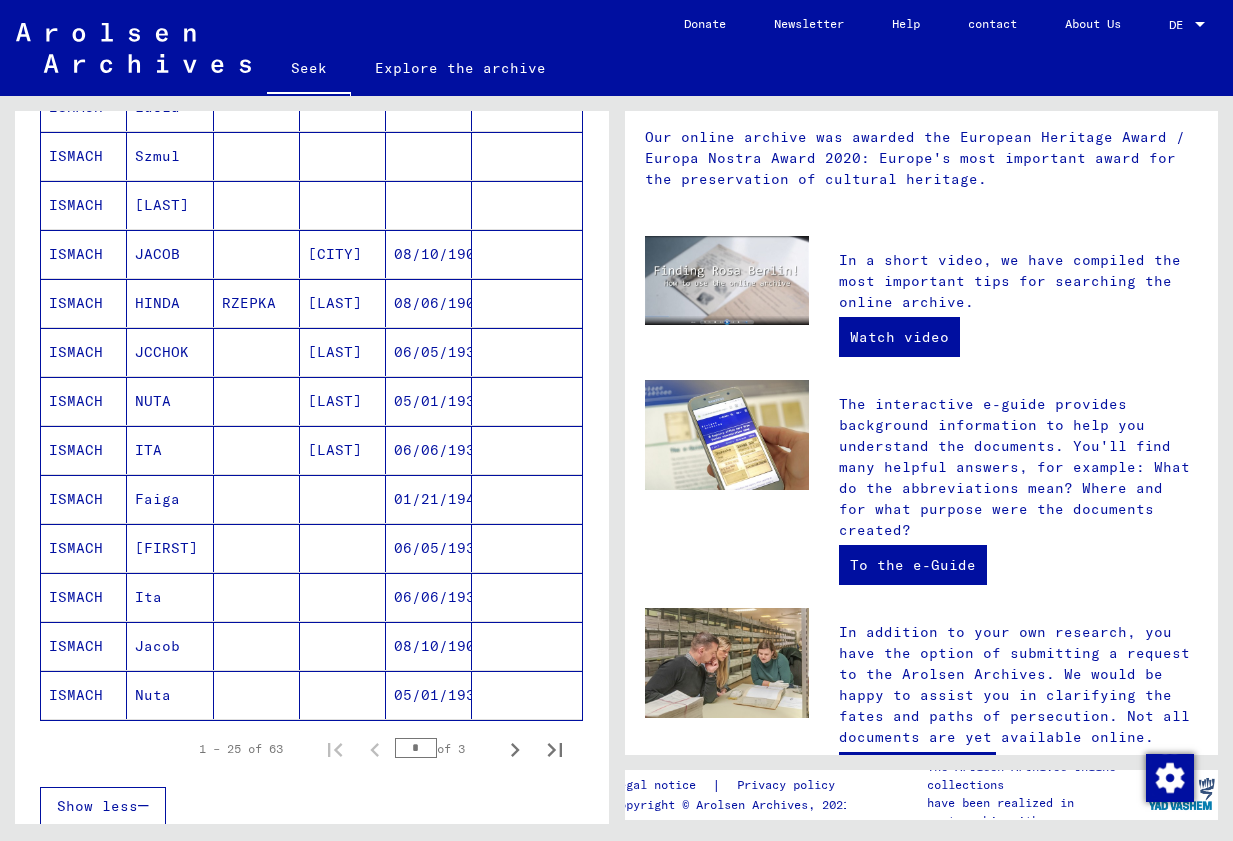 scroll, scrollTop: 914, scrollLeft: 0, axis: vertical 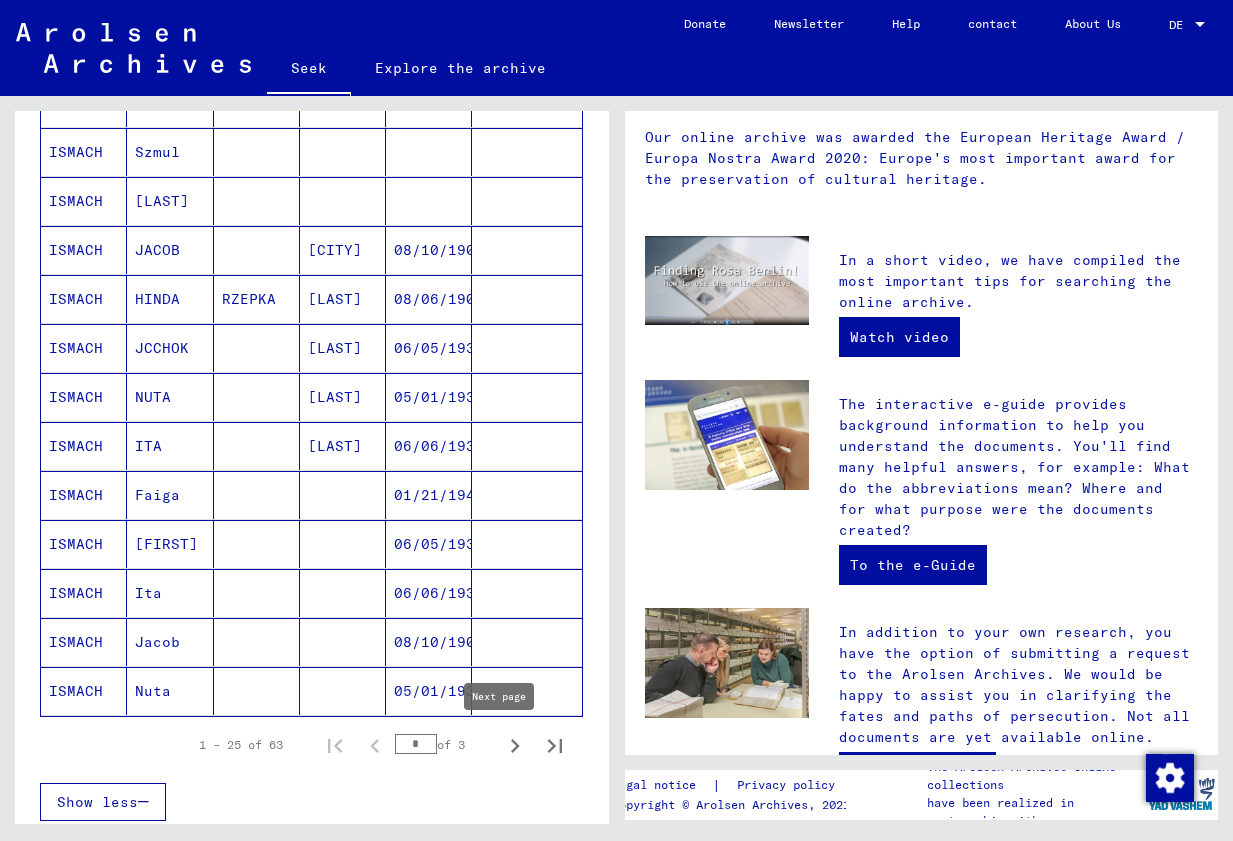 click 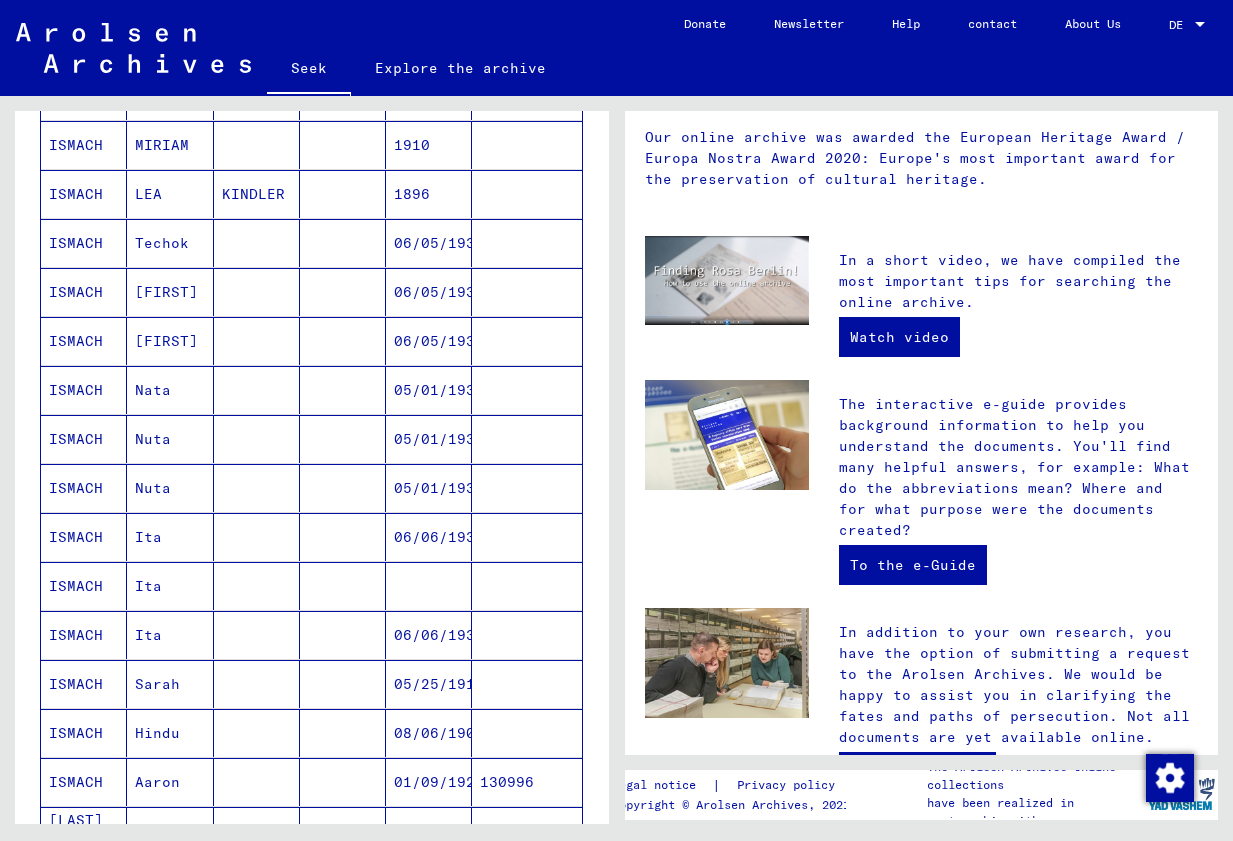 scroll, scrollTop: 679, scrollLeft: 0, axis: vertical 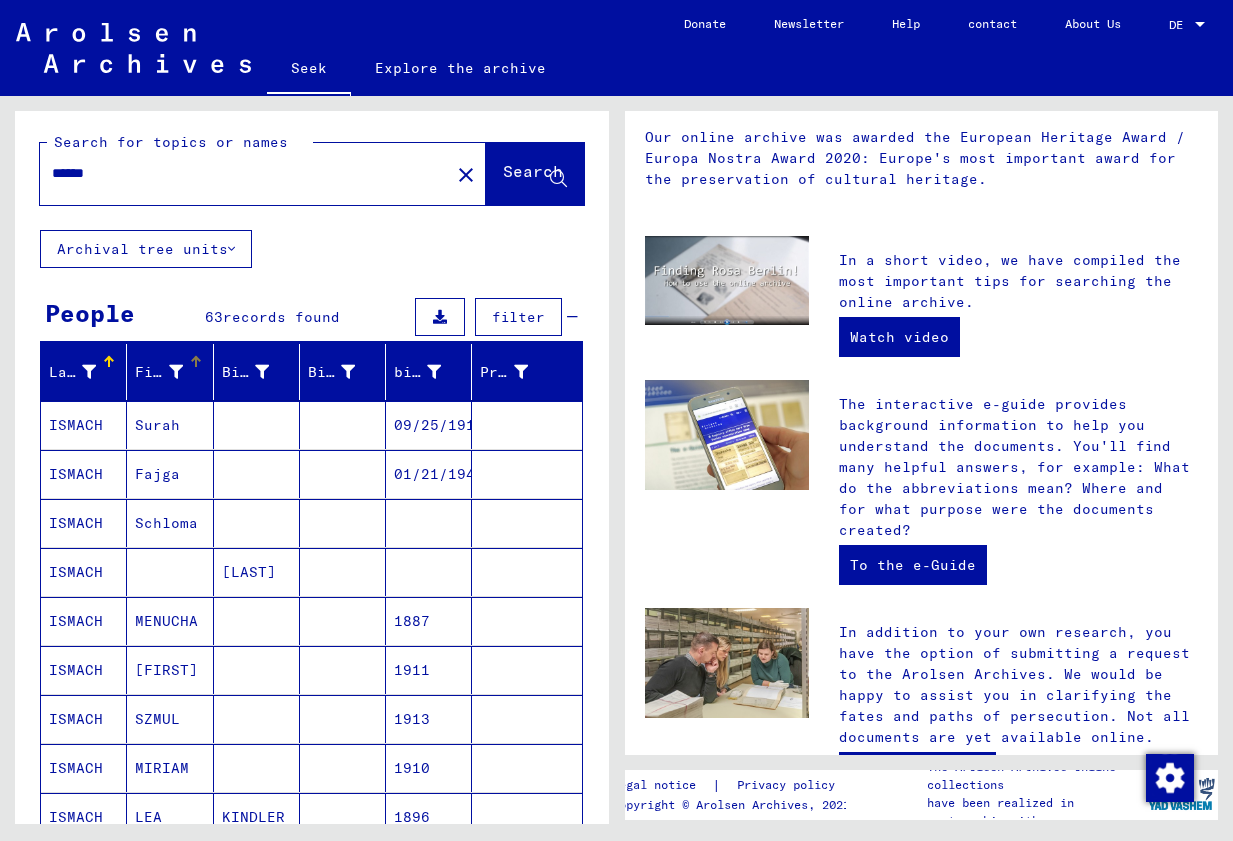 click on "First name" at bounding box center [180, 372] 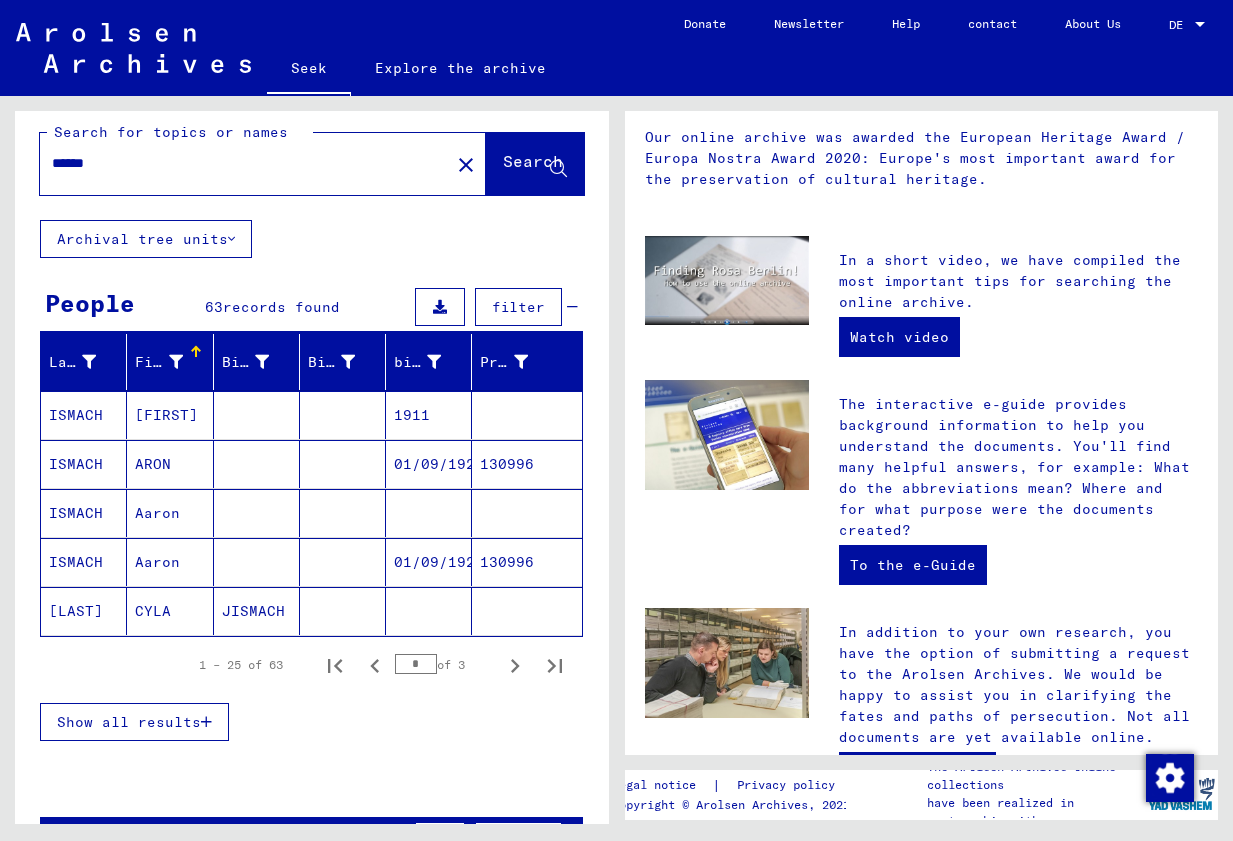 scroll, scrollTop: 22, scrollLeft: 0, axis: vertical 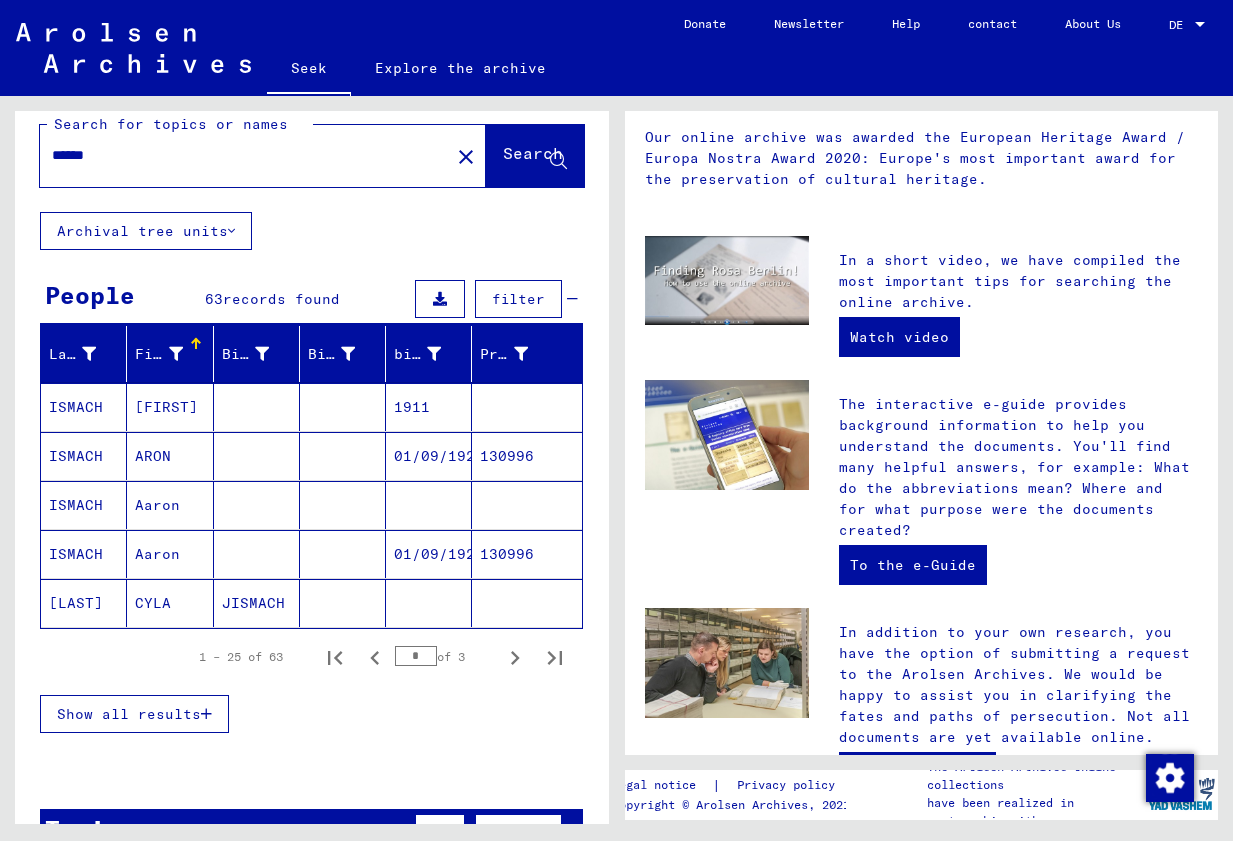click on "Show all results" at bounding box center [134, 714] 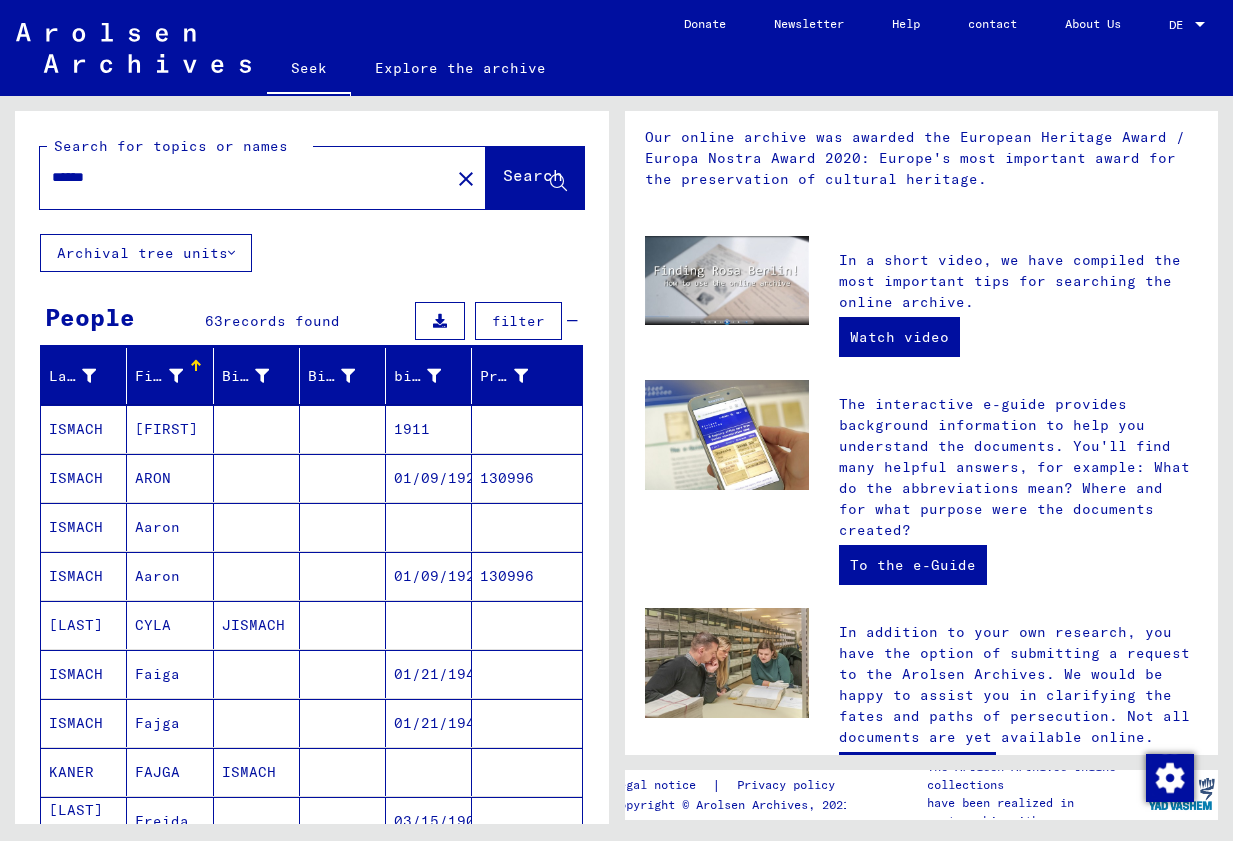 scroll, scrollTop: 4, scrollLeft: 0, axis: vertical 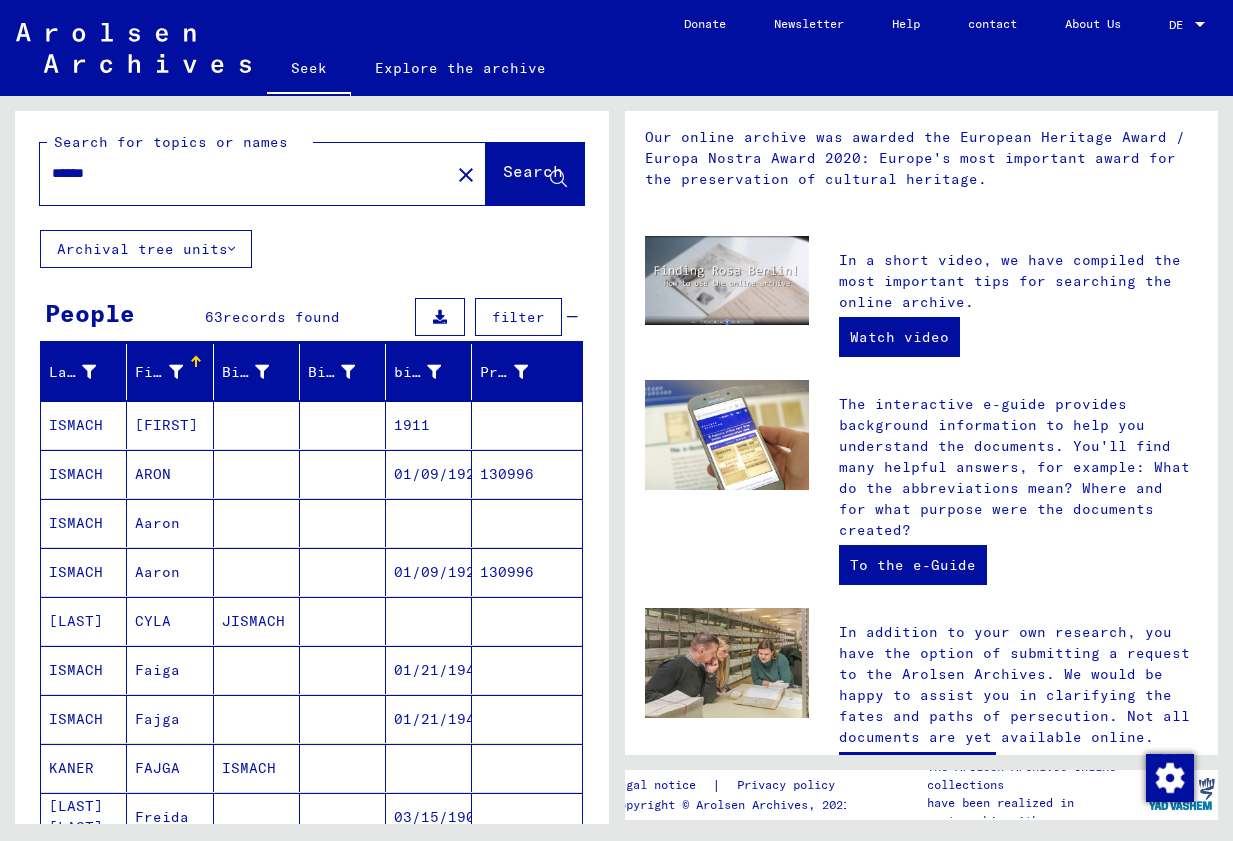 click on "records found" at bounding box center [281, 317] 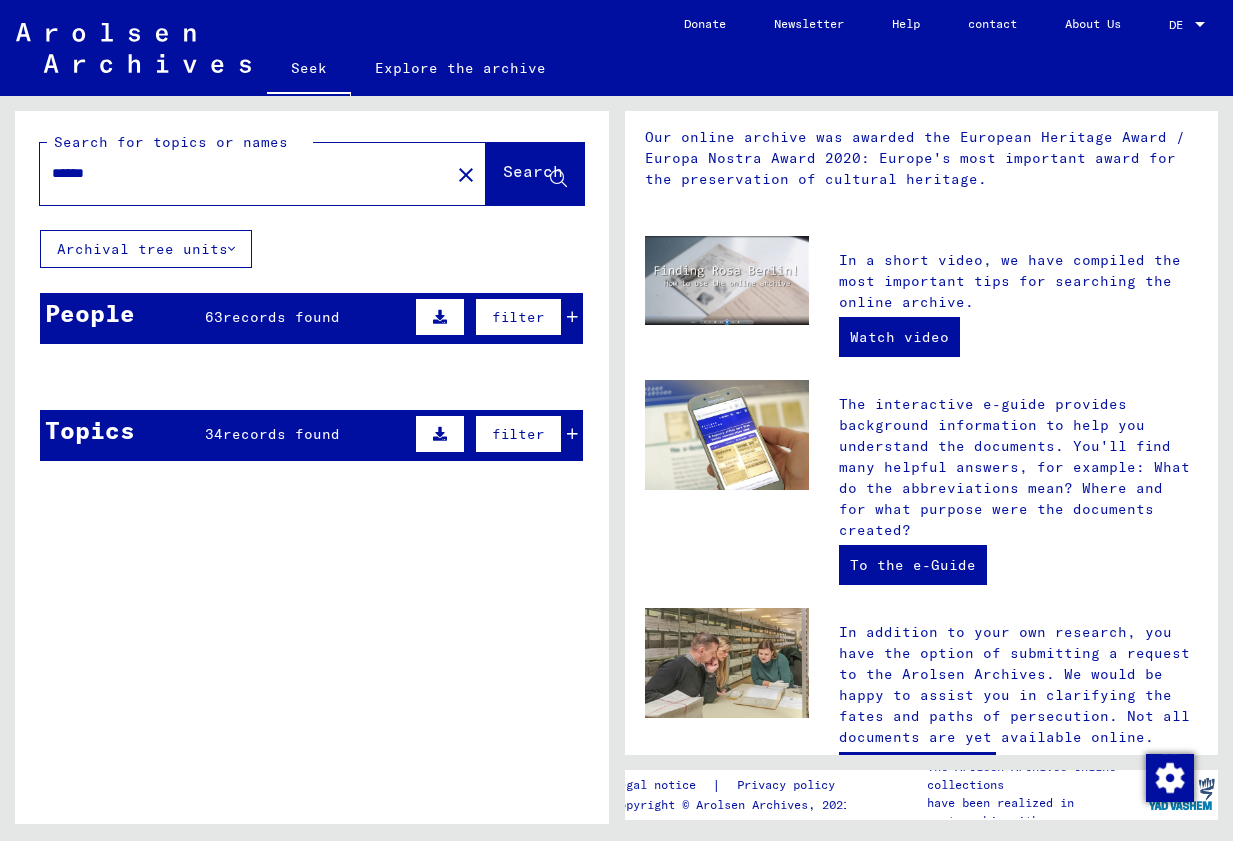 click on "records found" at bounding box center [281, 317] 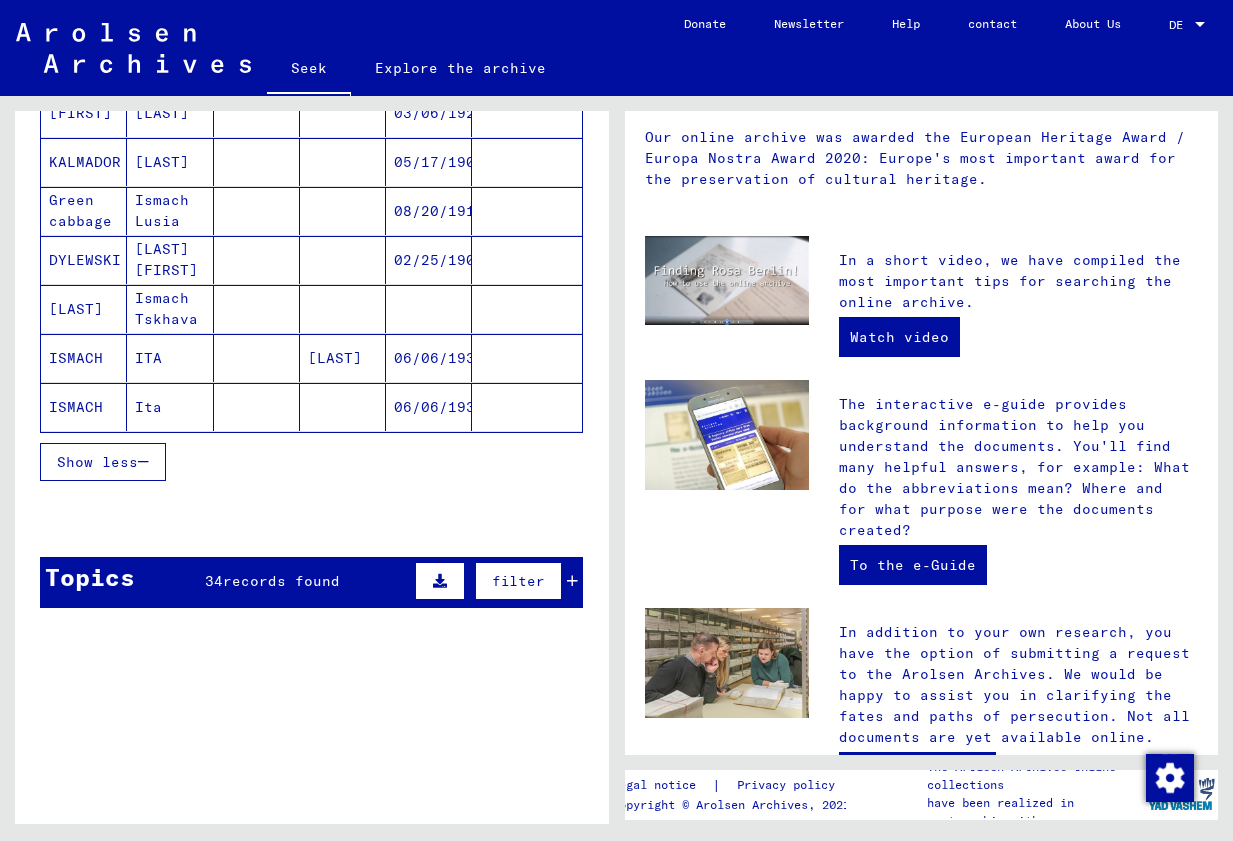 scroll, scrollTop: 1199, scrollLeft: 0, axis: vertical 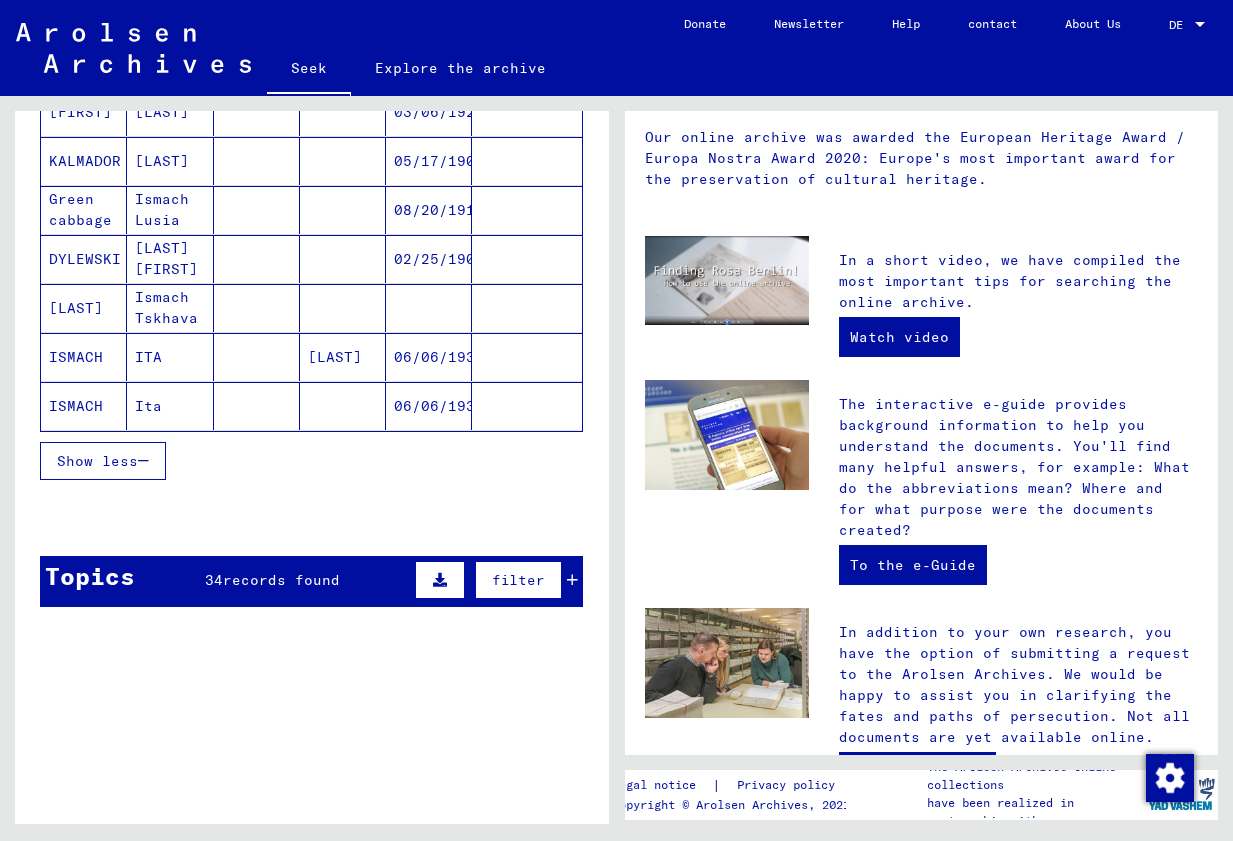 click on "Show less" at bounding box center (97, 461) 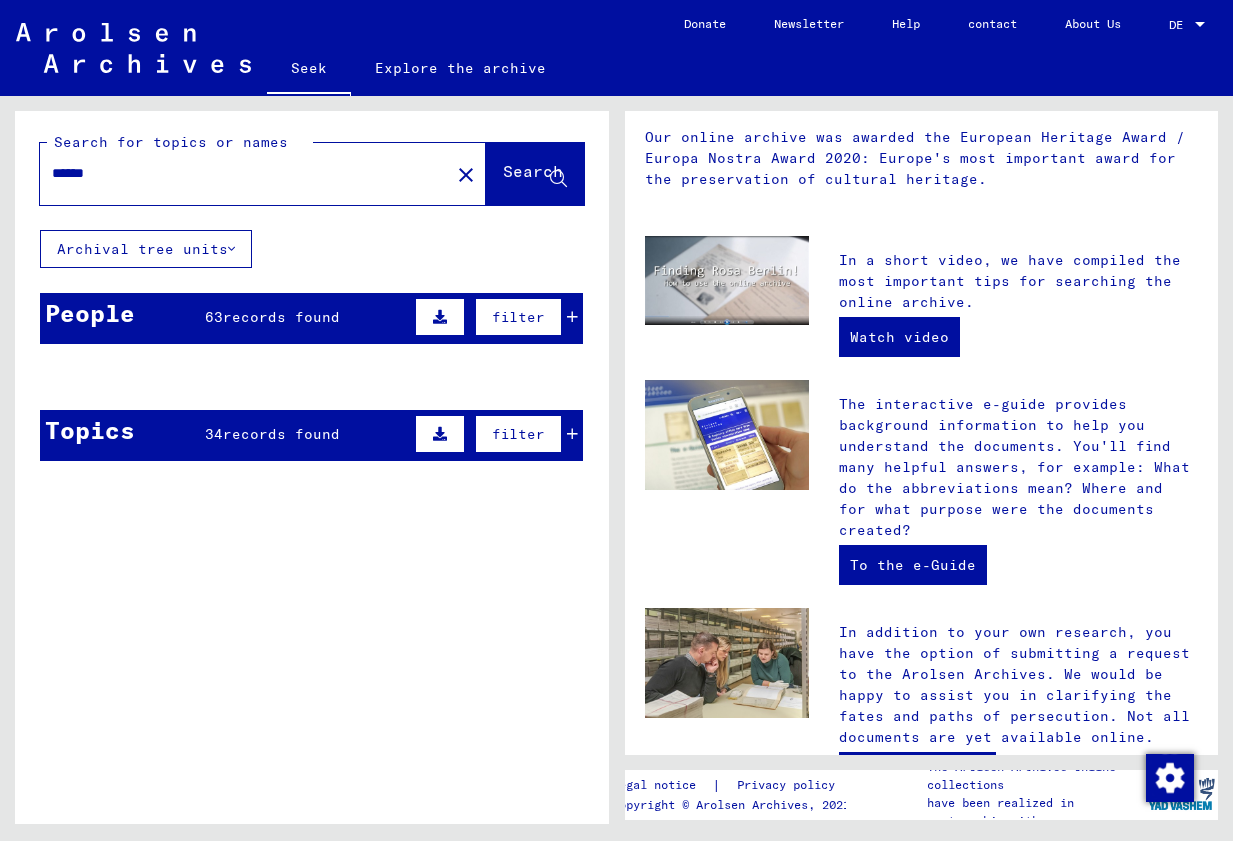 scroll, scrollTop: 0, scrollLeft: 0, axis: both 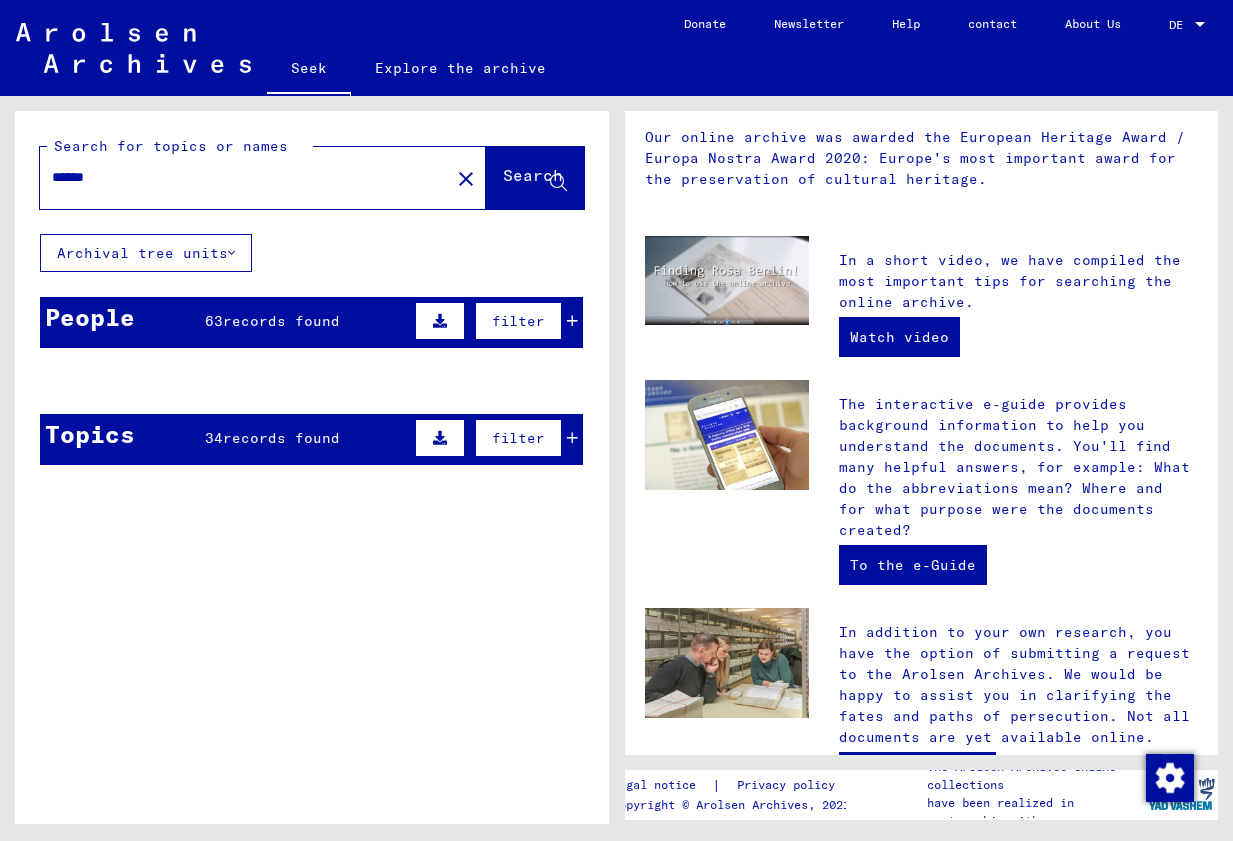 click on "records found" at bounding box center (281, 321) 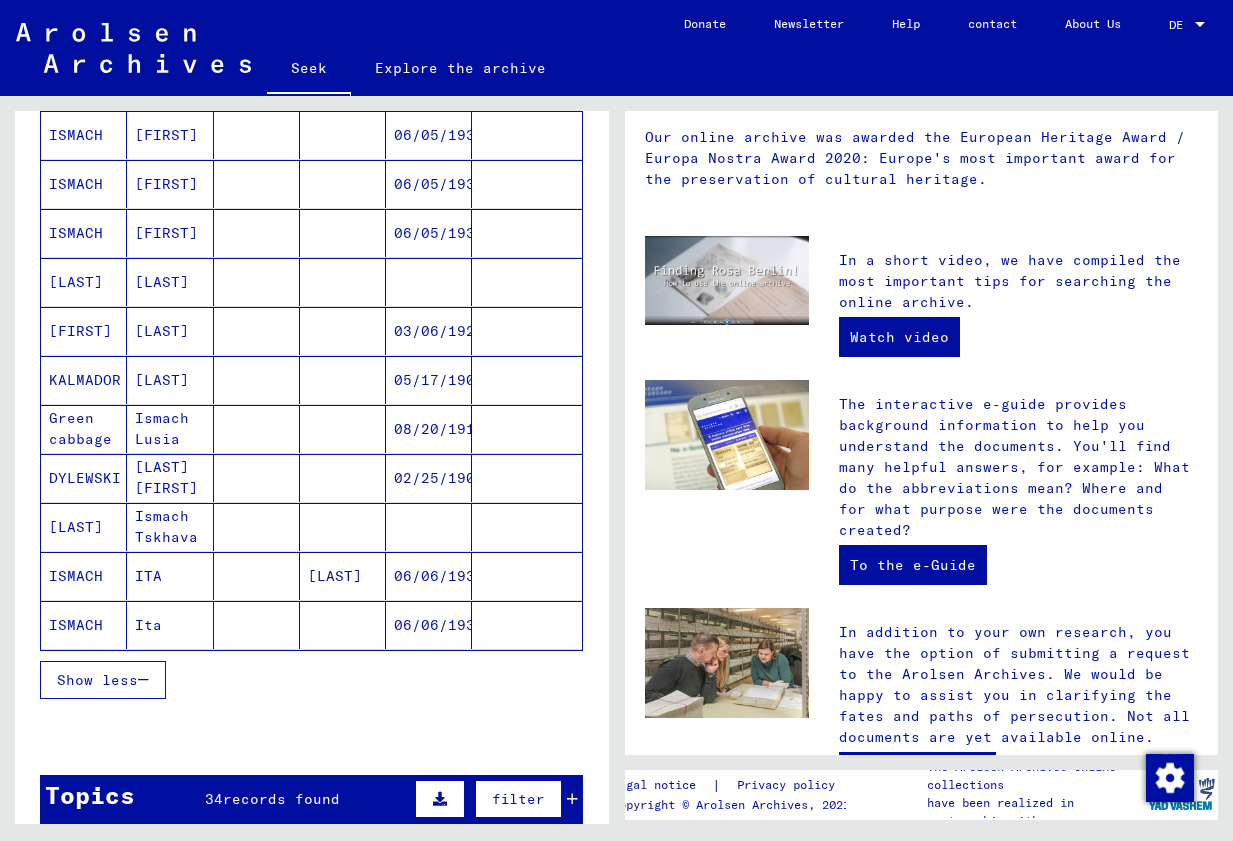 scroll, scrollTop: 956, scrollLeft: 0, axis: vertical 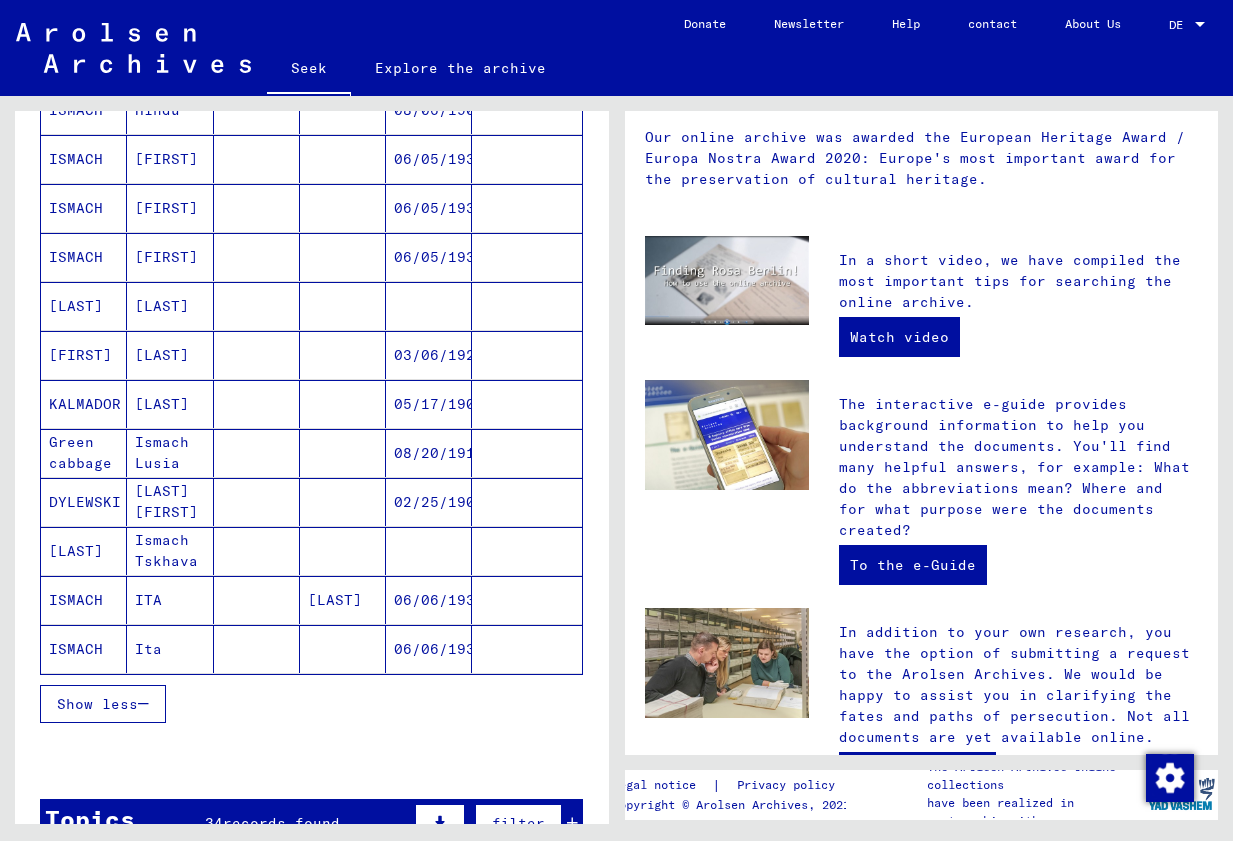 click on "Show less" at bounding box center [311, 704] 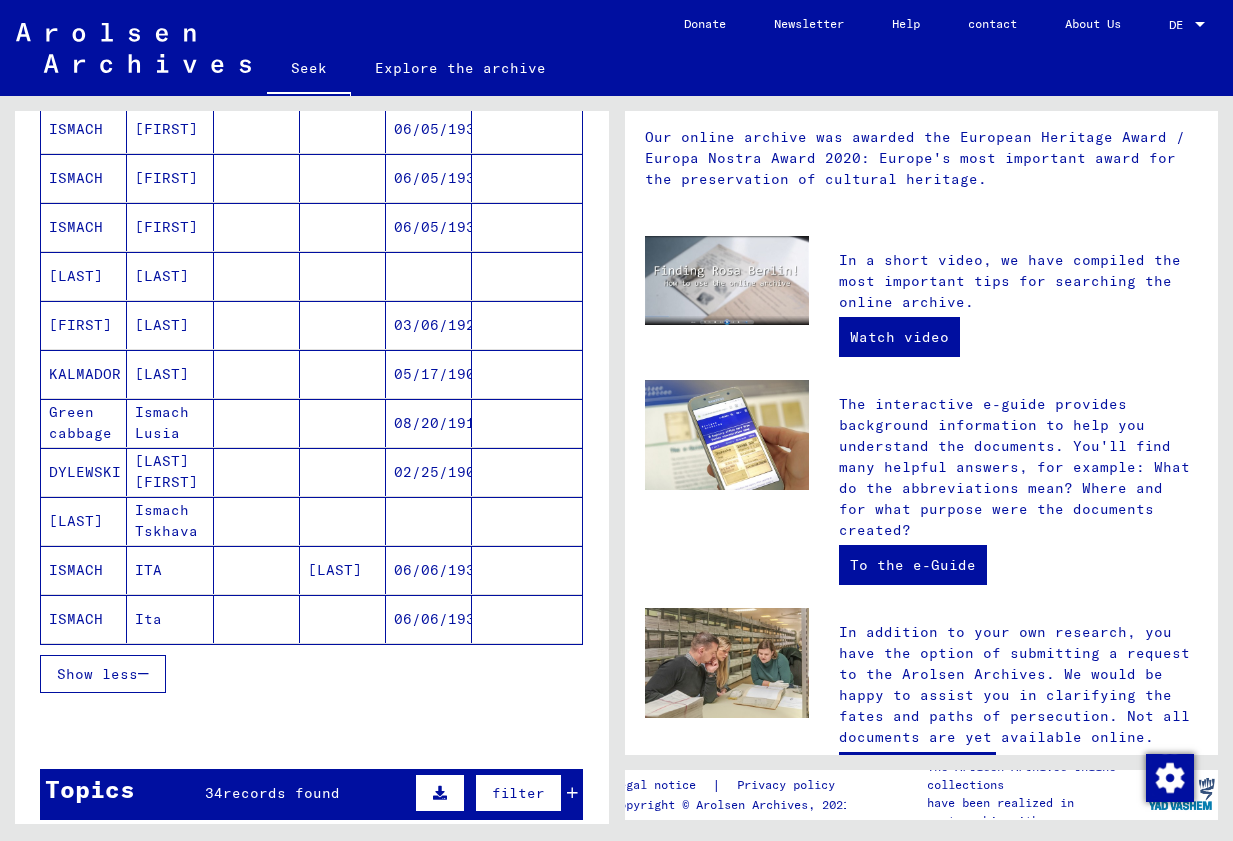 scroll, scrollTop: 994, scrollLeft: 0, axis: vertical 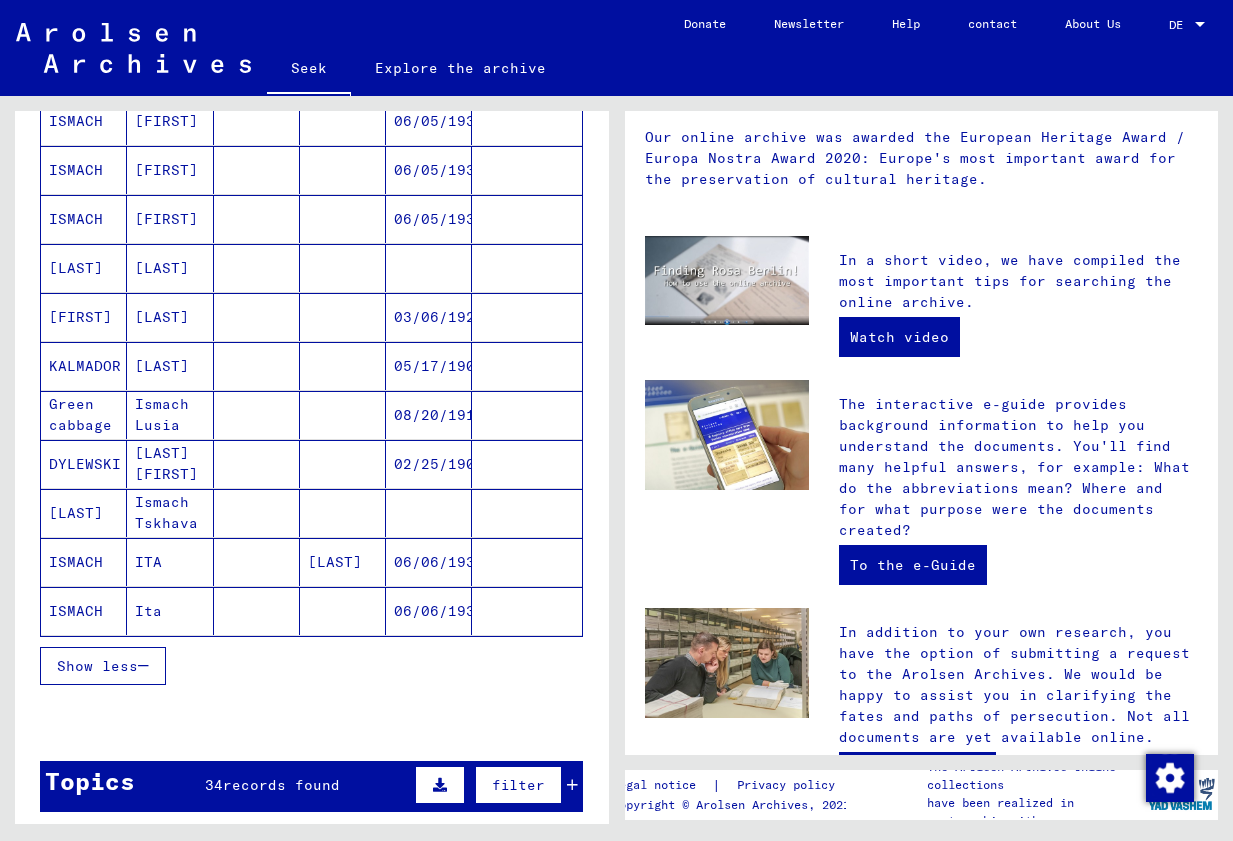 click 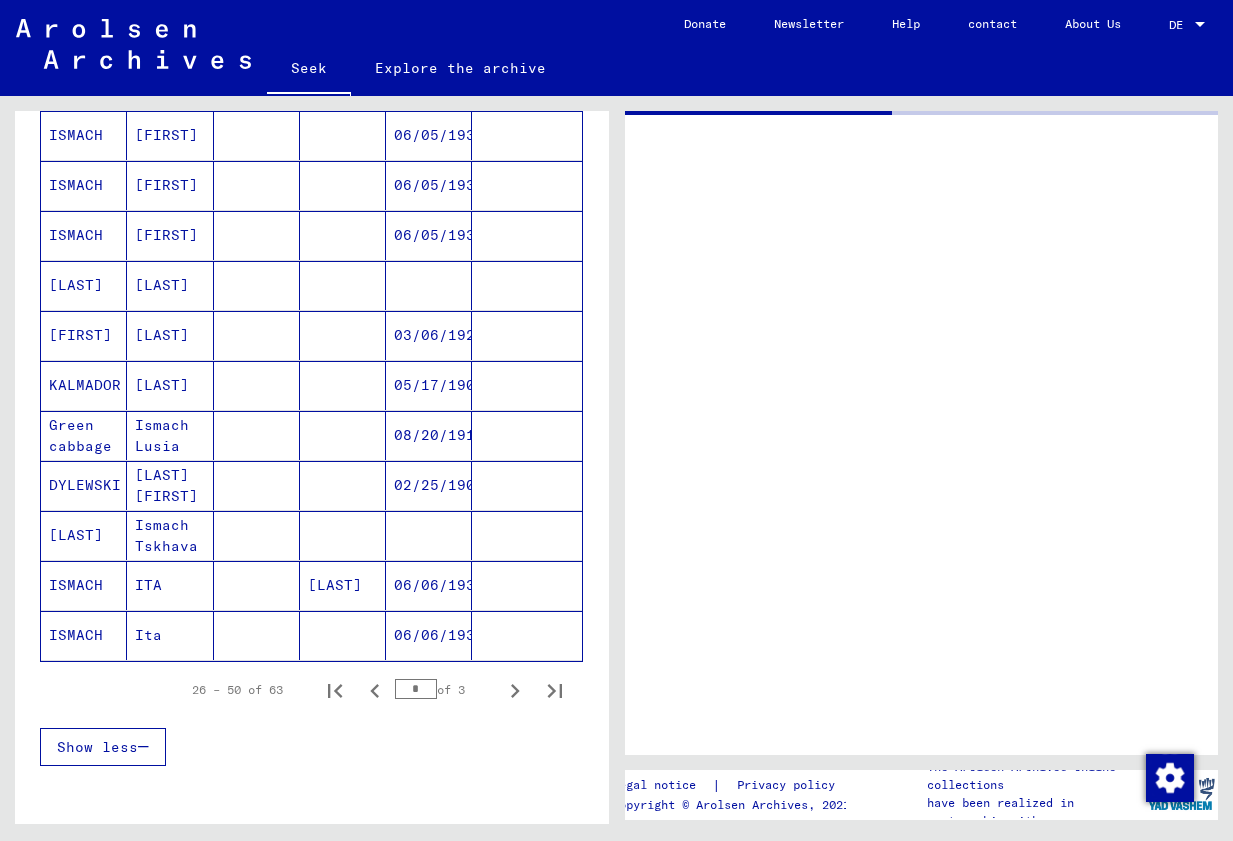 scroll, scrollTop: 0, scrollLeft: 0, axis: both 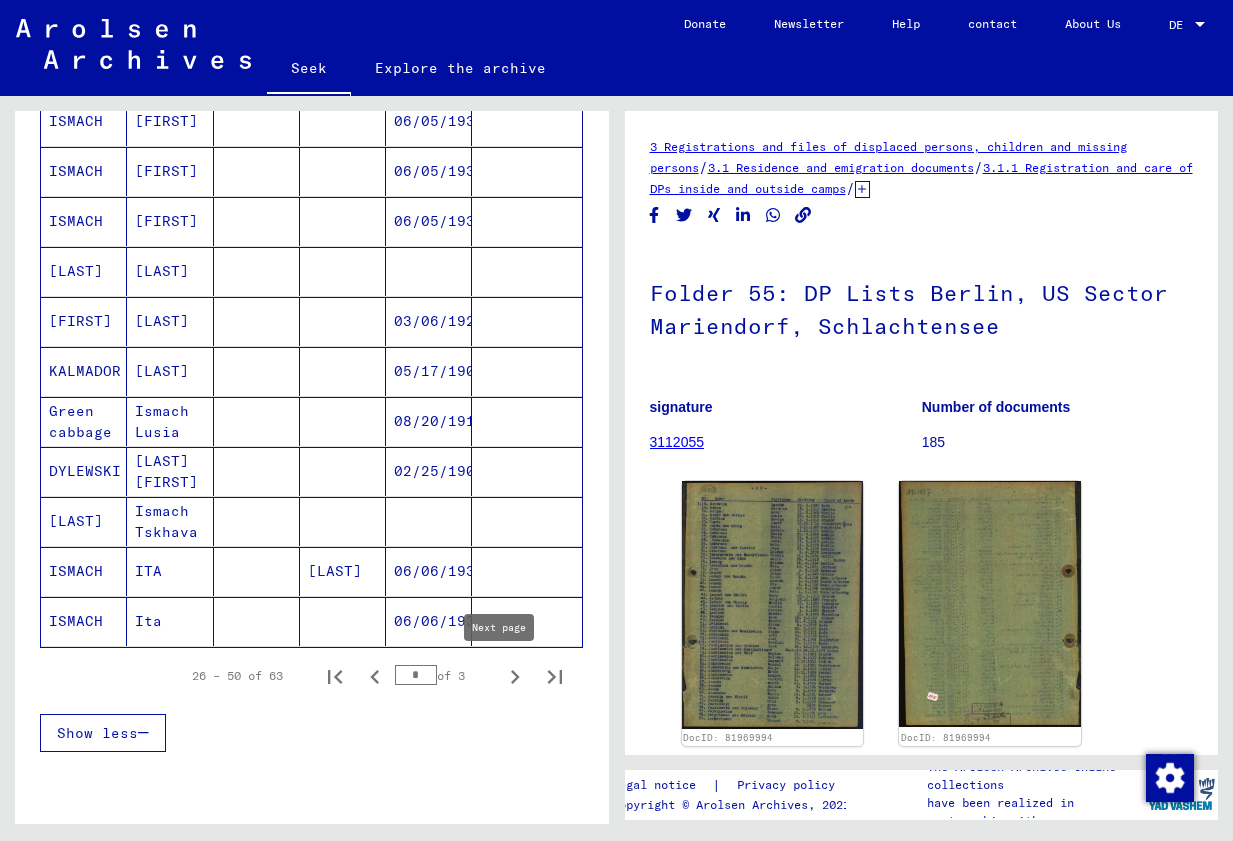 click 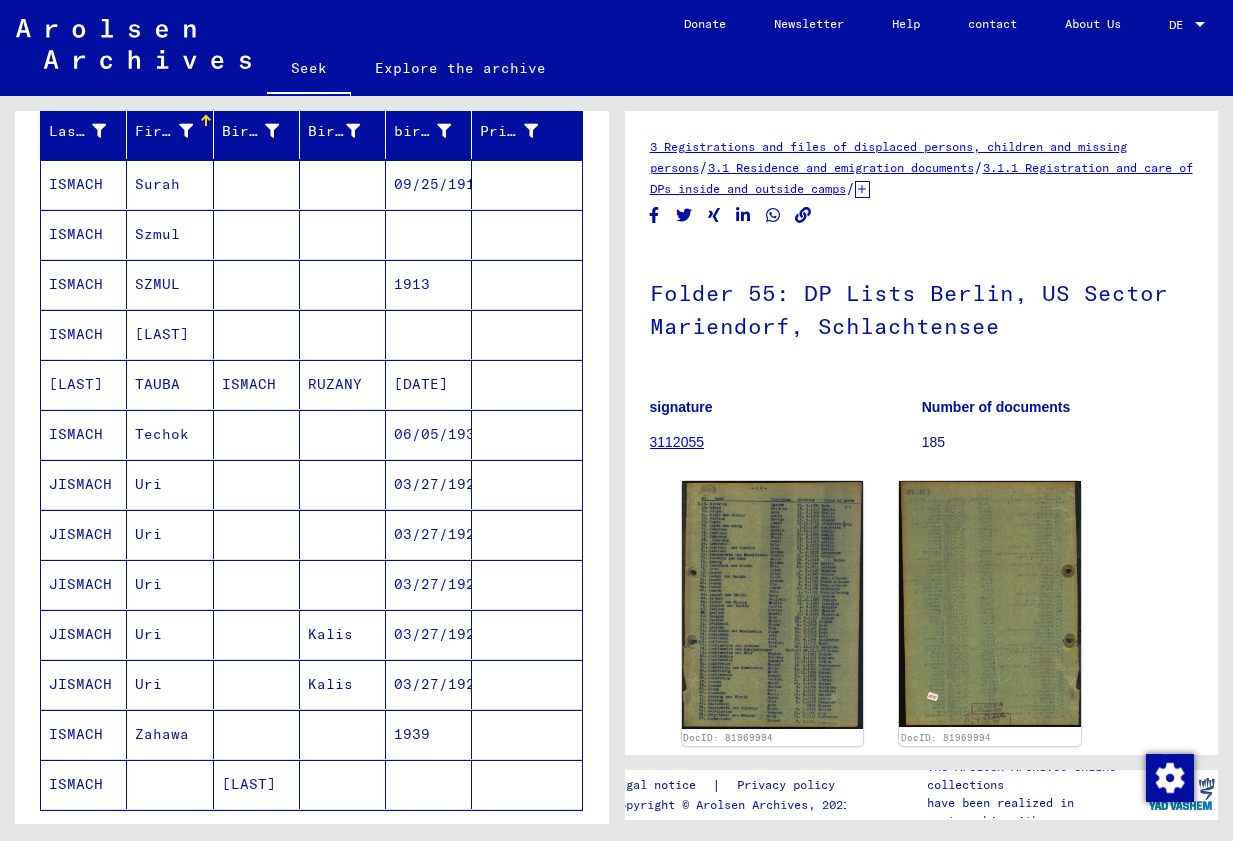 scroll, scrollTop: 249, scrollLeft: 0, axis: vertical 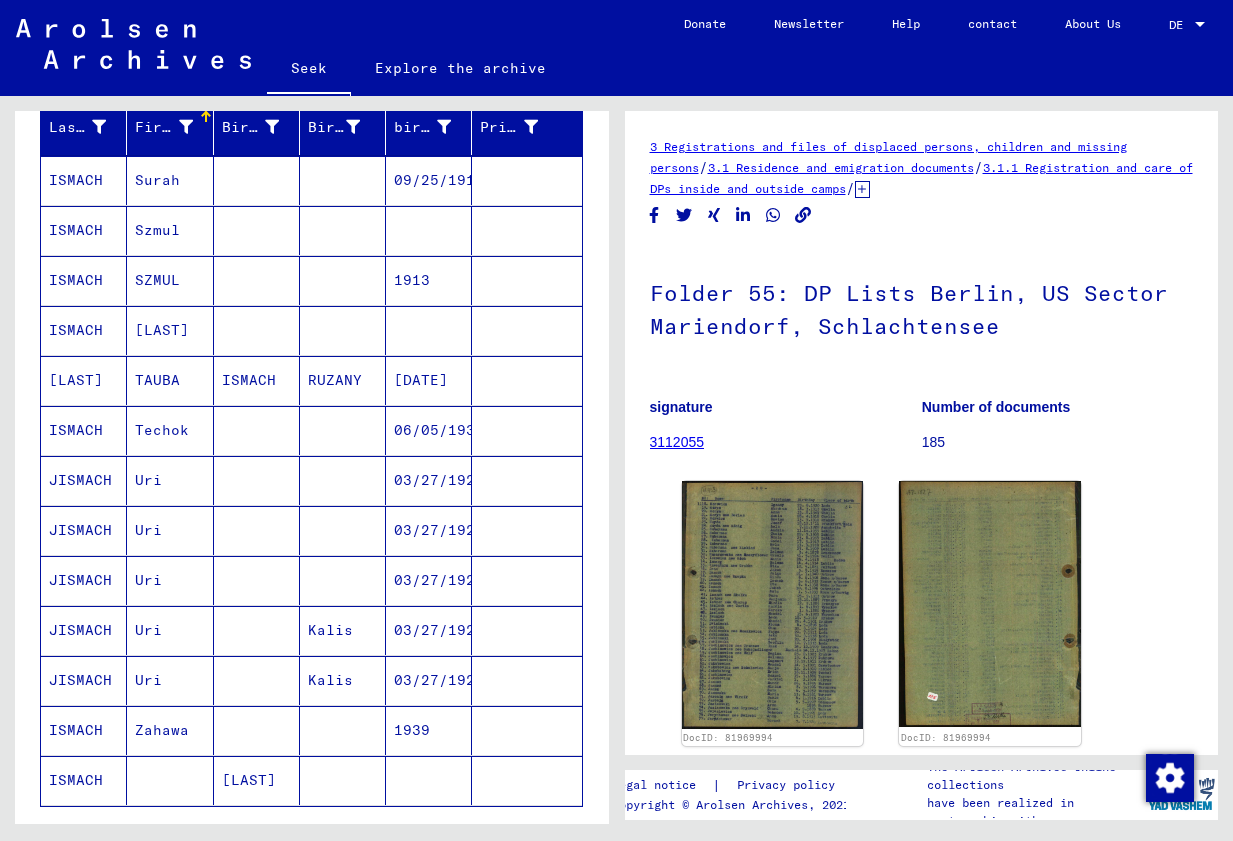click on "Techok" at bounding box center (148, 480) 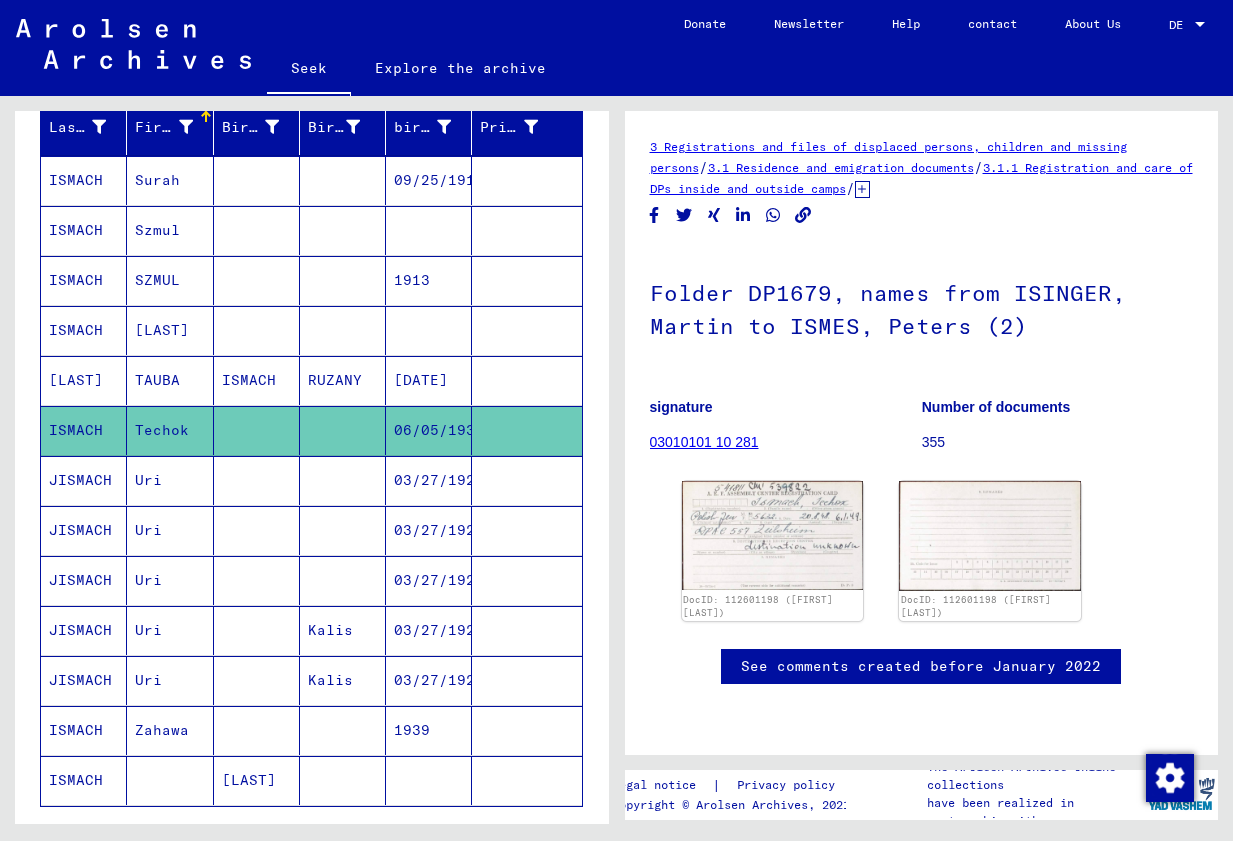scroll, scrollTop: 0, scrollLeft: 0, axis: both 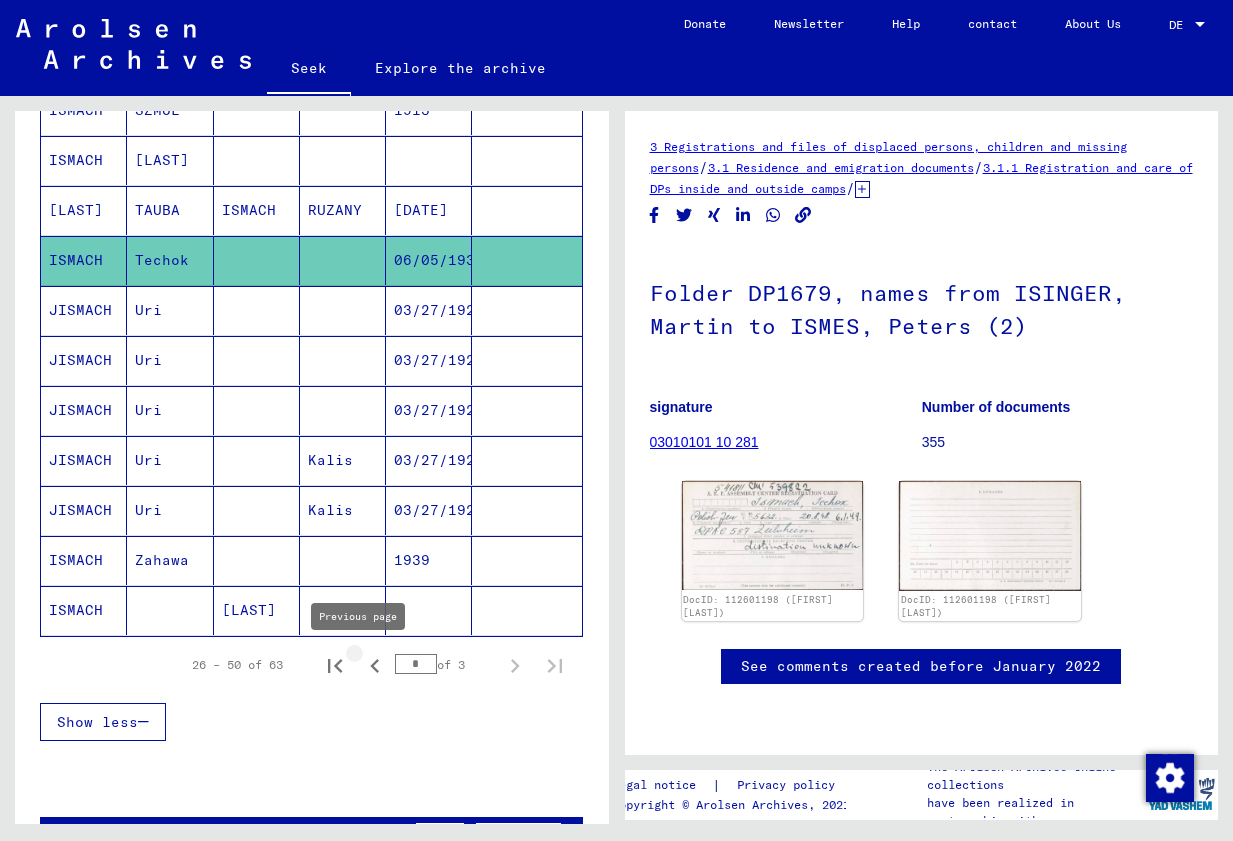 click 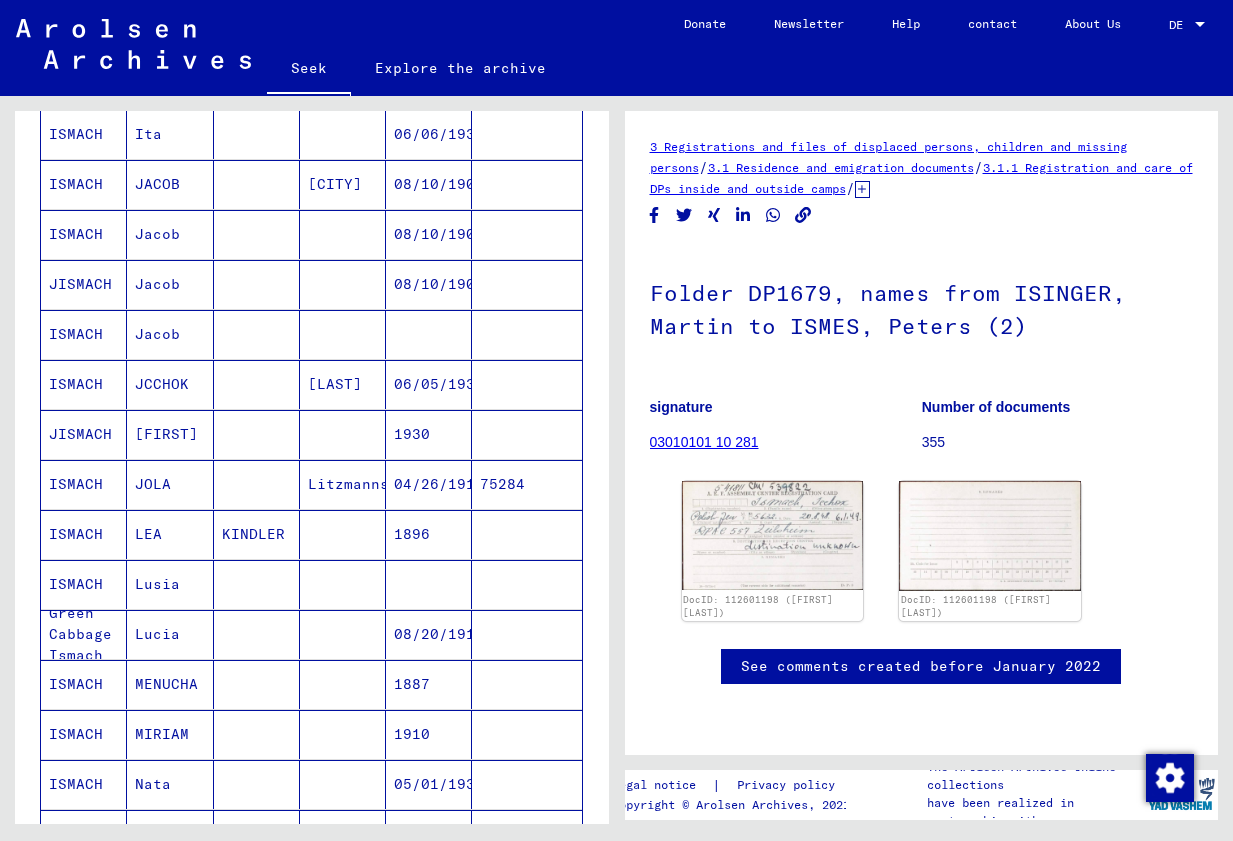 scroll, scrollTop: 401, scrollLeft: 0, axis: vertical 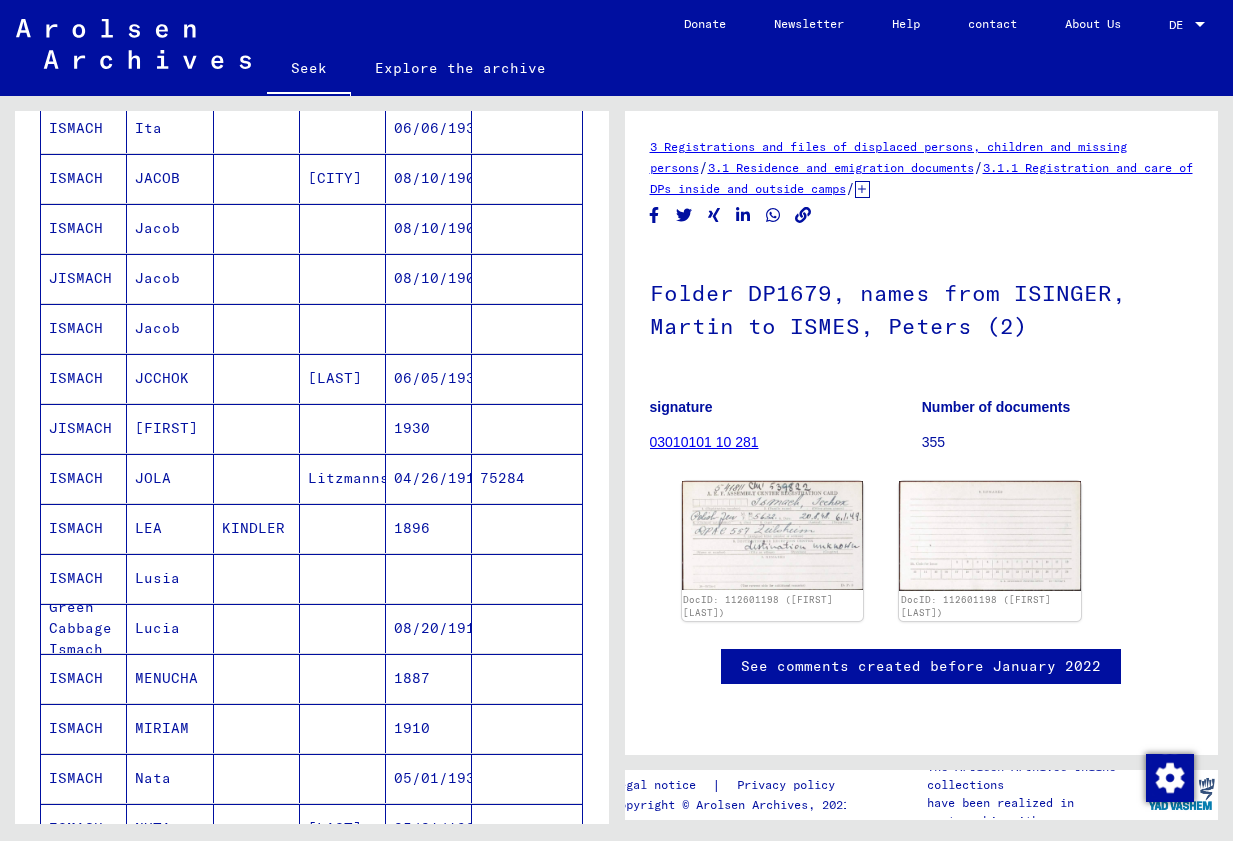 click at bounding box center [257, 628] 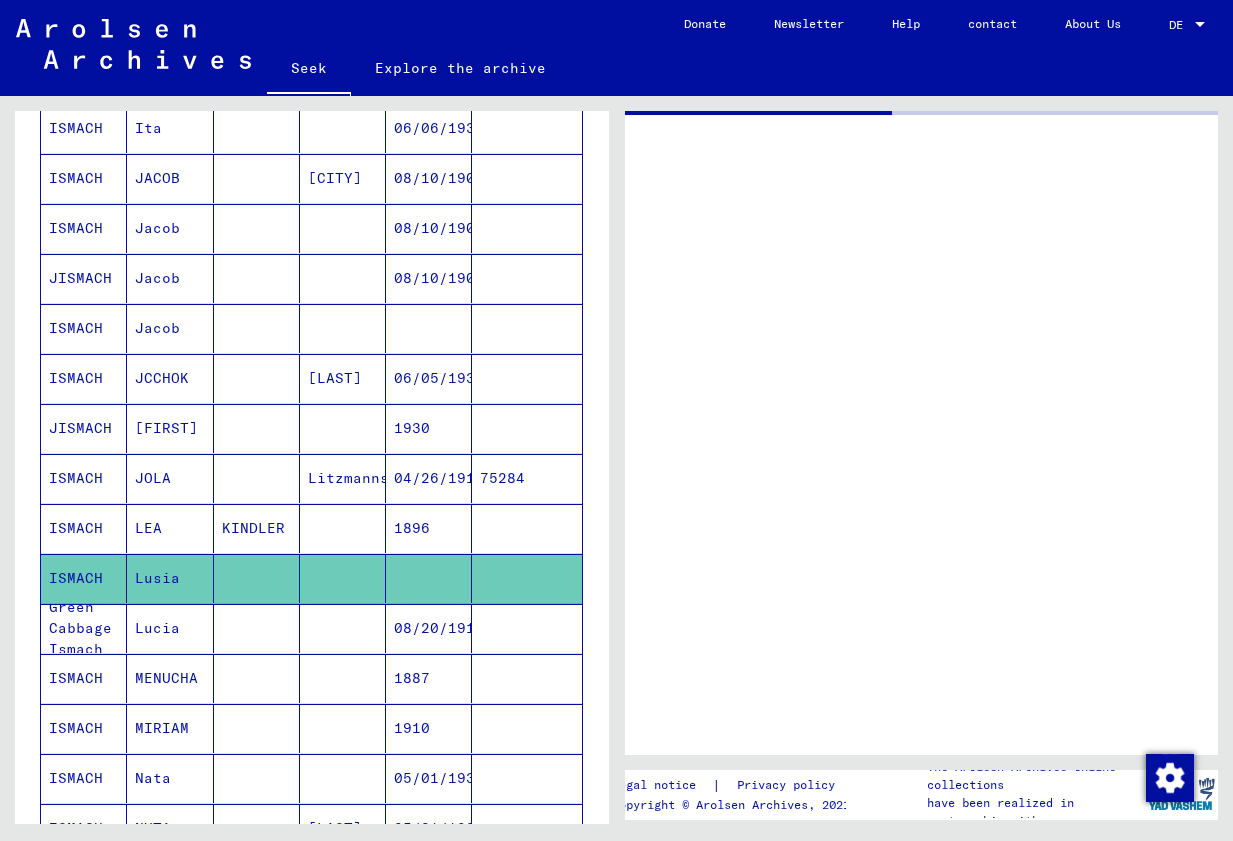 scroll, scrollTop: 0, scrollLeft: 0, axis: both 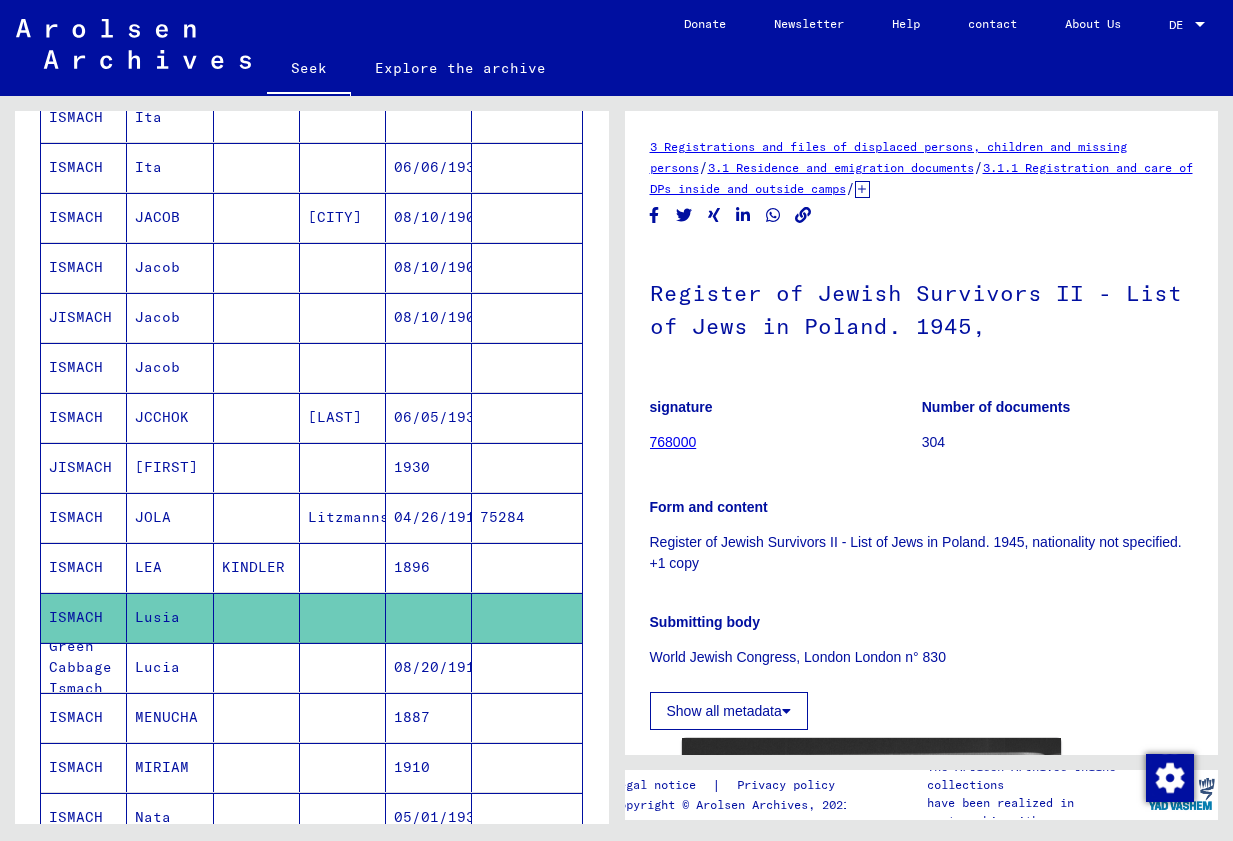 click on "[FIRST]" at bounding box center [153, 517] 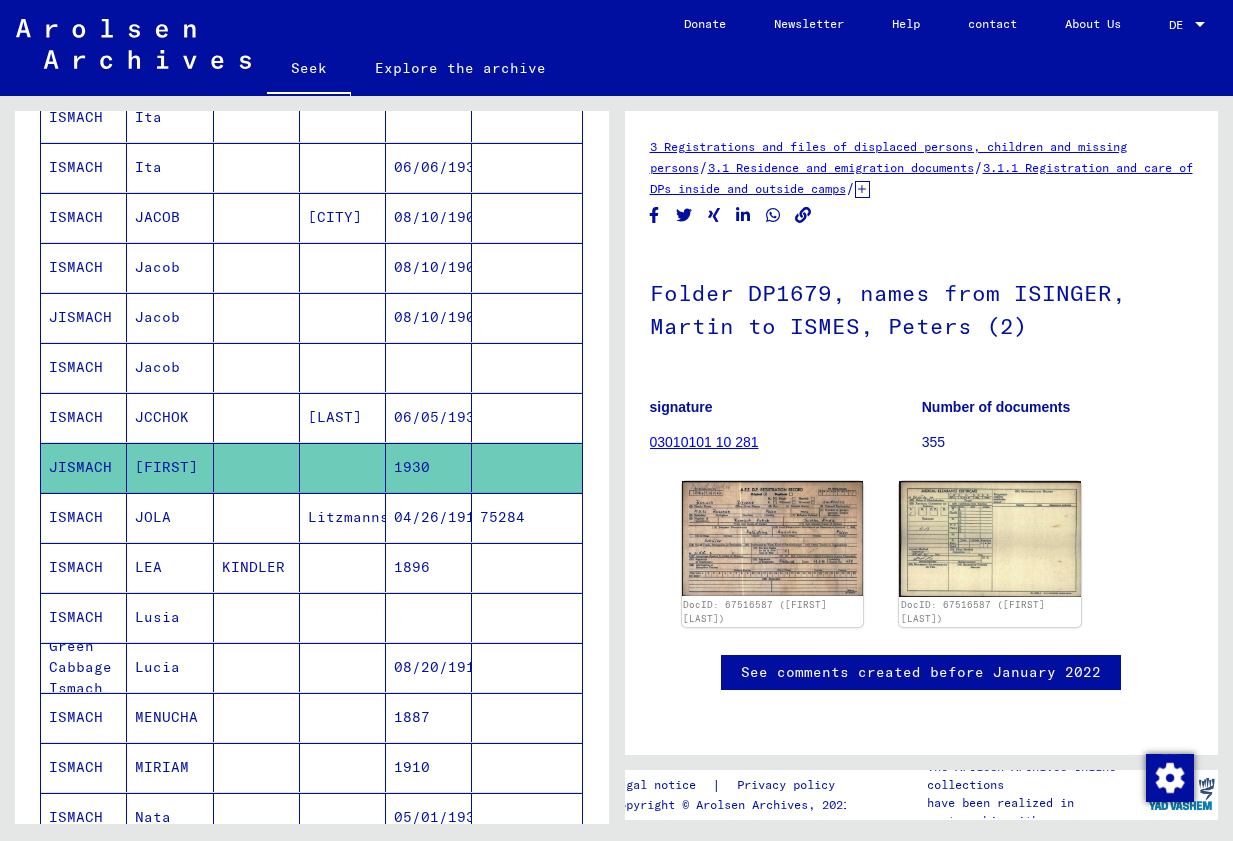 scroll, scrollTop: 0, scrollLeft: 0, axis: both 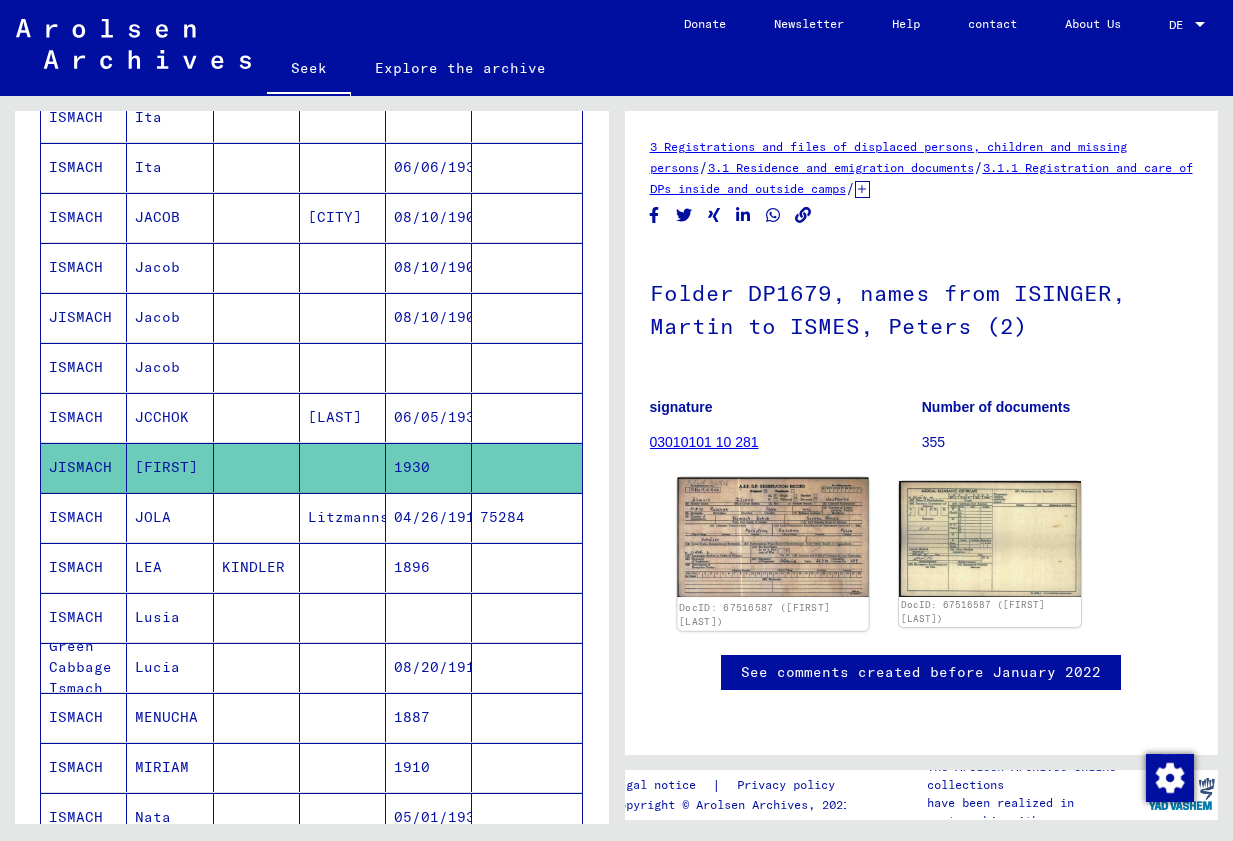 click 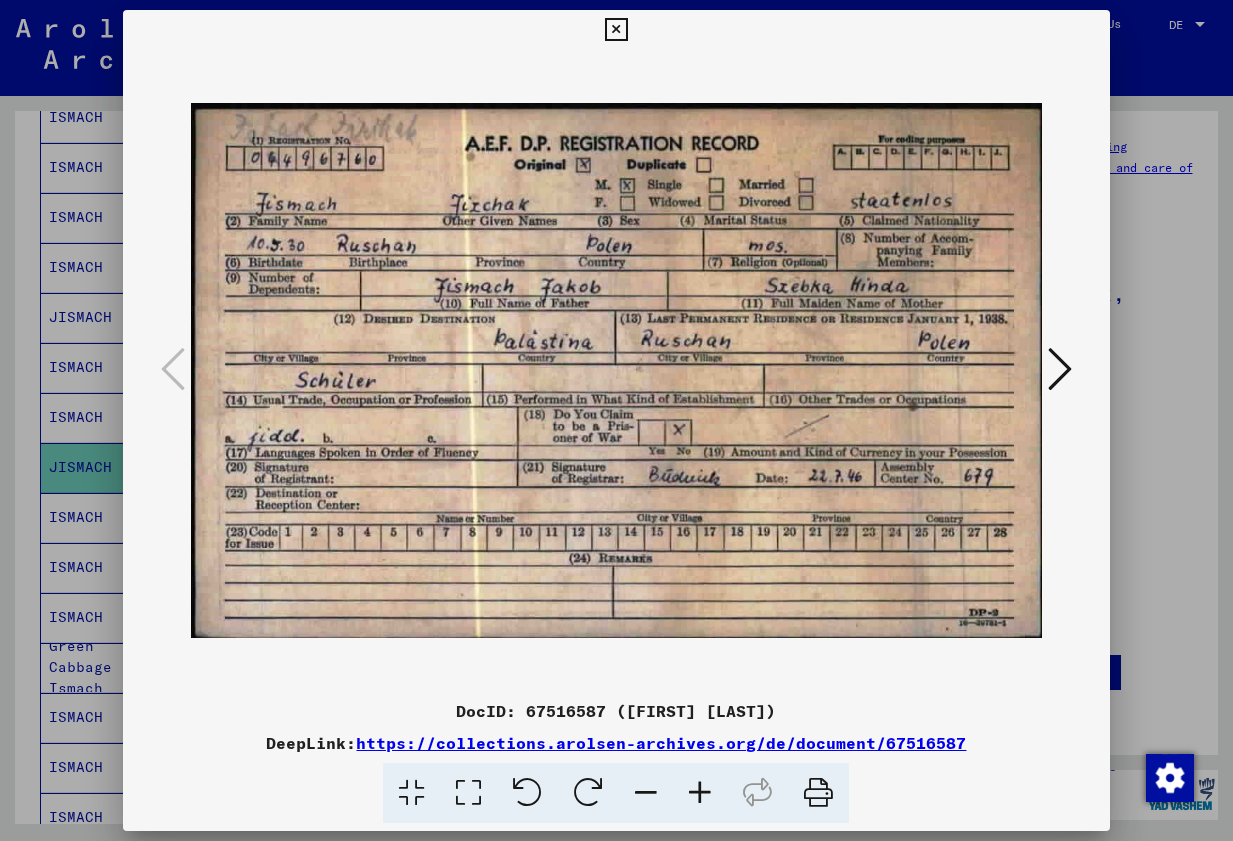 type 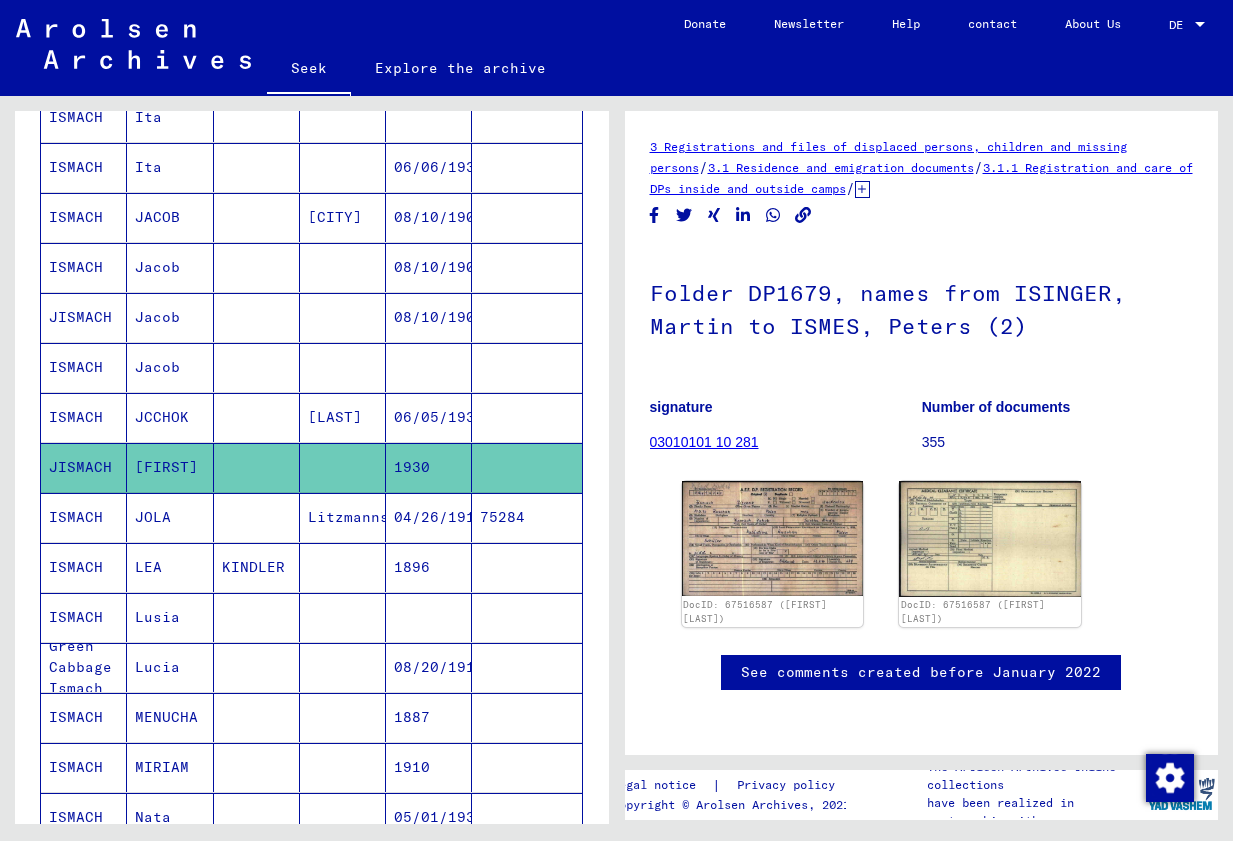 click at bounding box center [257, 417] 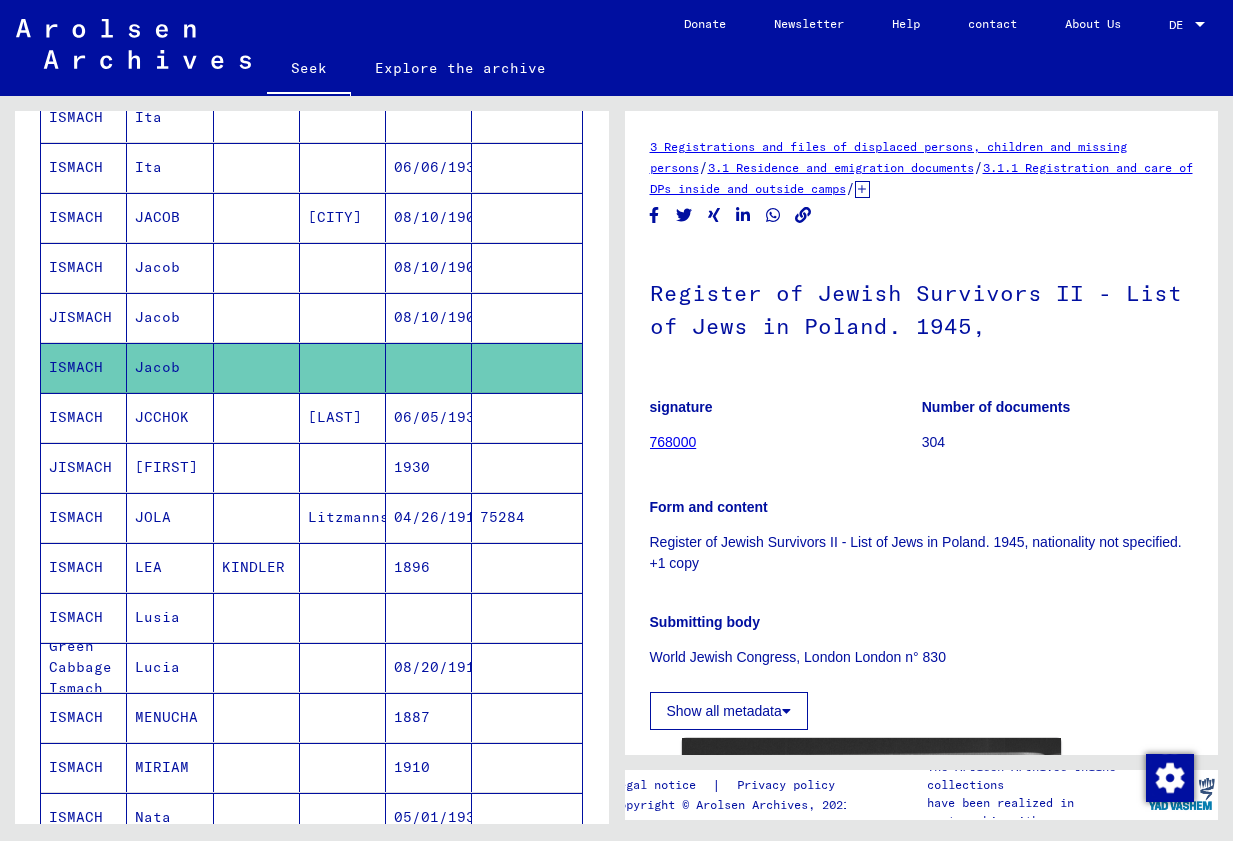 scroll, scrollTop: 0, scrollLeft: 0, axis: both 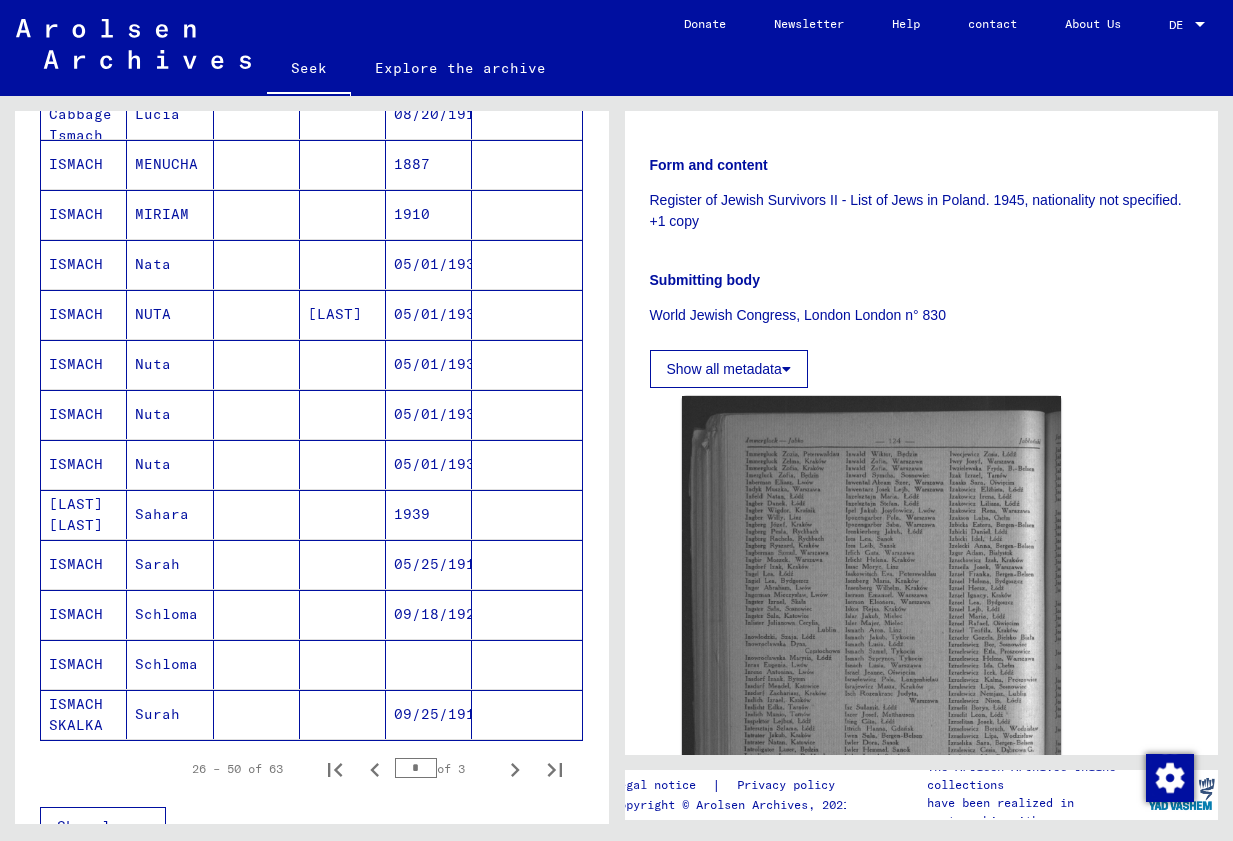 click at bounding box center (343, 514) 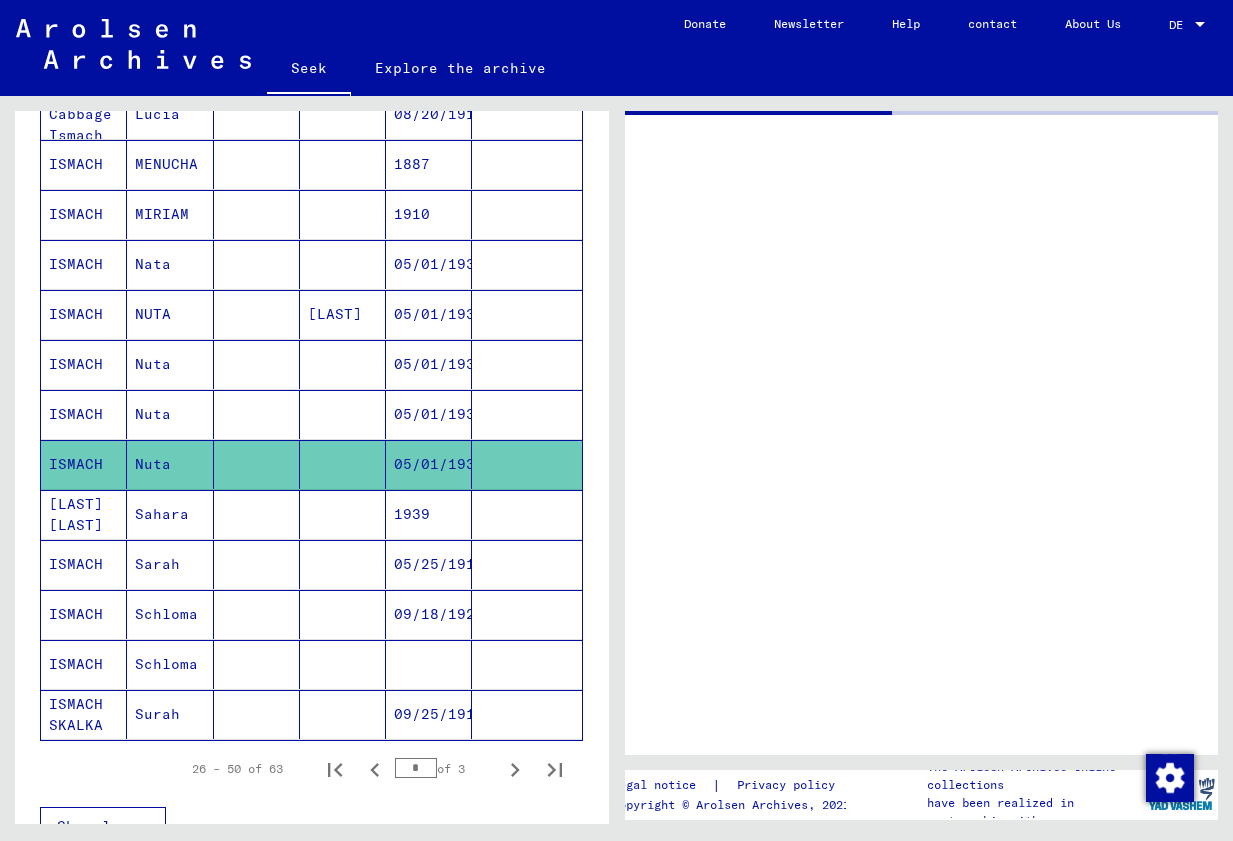 scroll, scrollTop: 0, scrollLeft: 0, axis: both 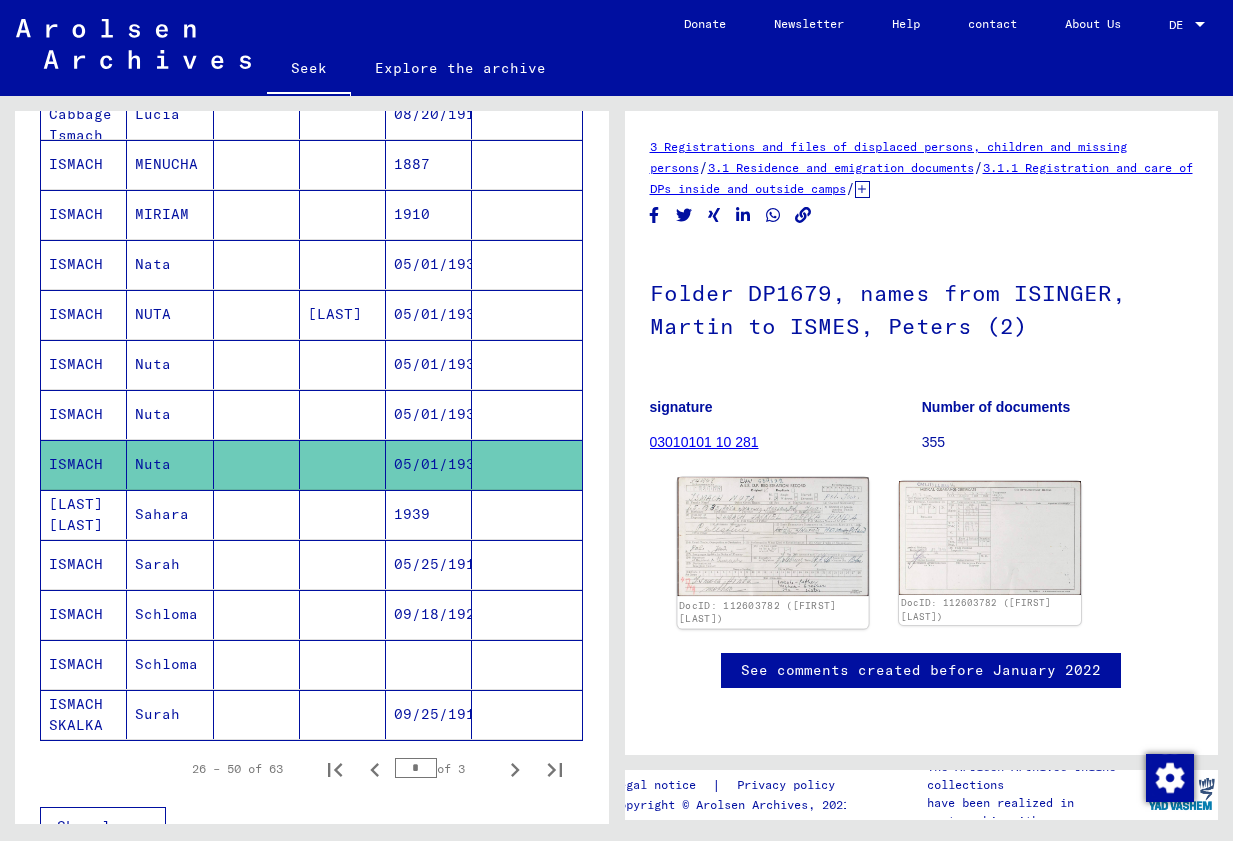 click 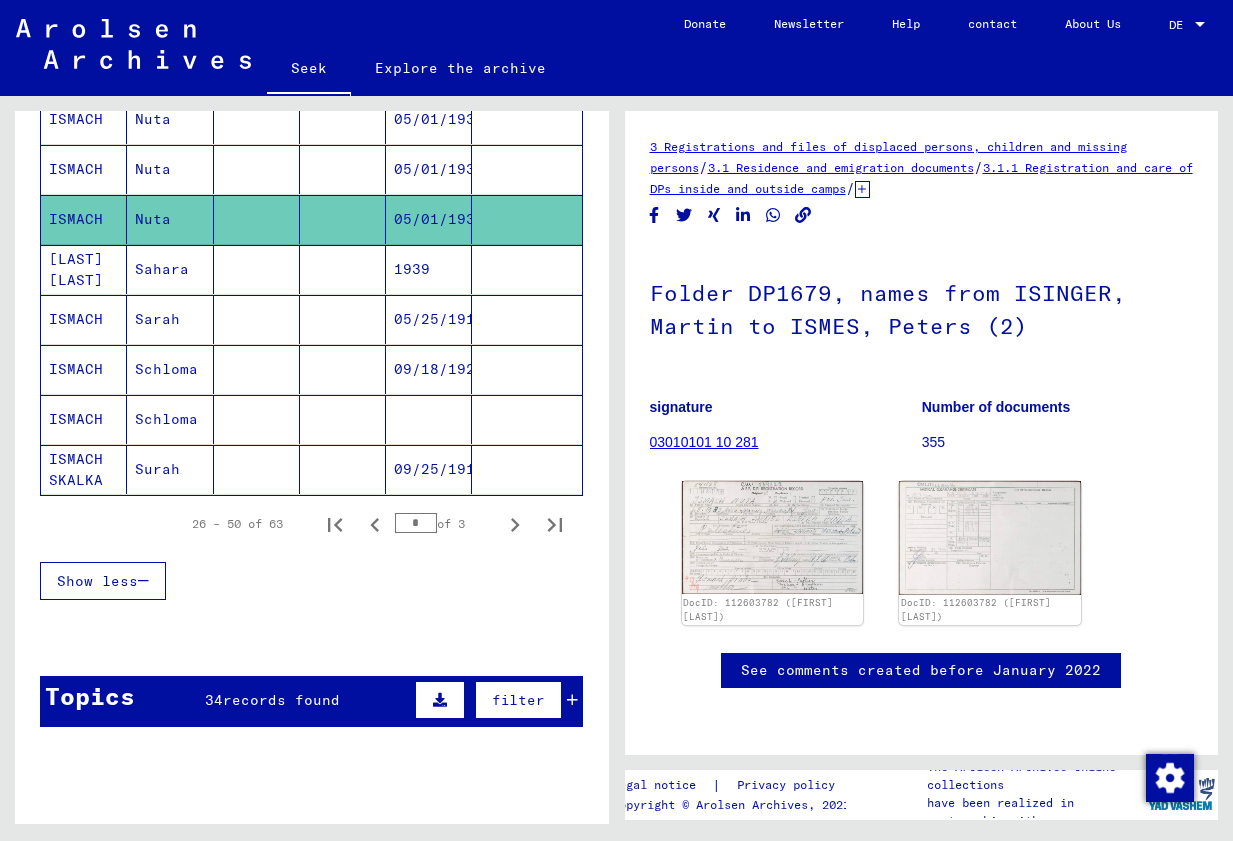 scroll, scrollTop: 1164, scrollLeft: 0, axis: vertical 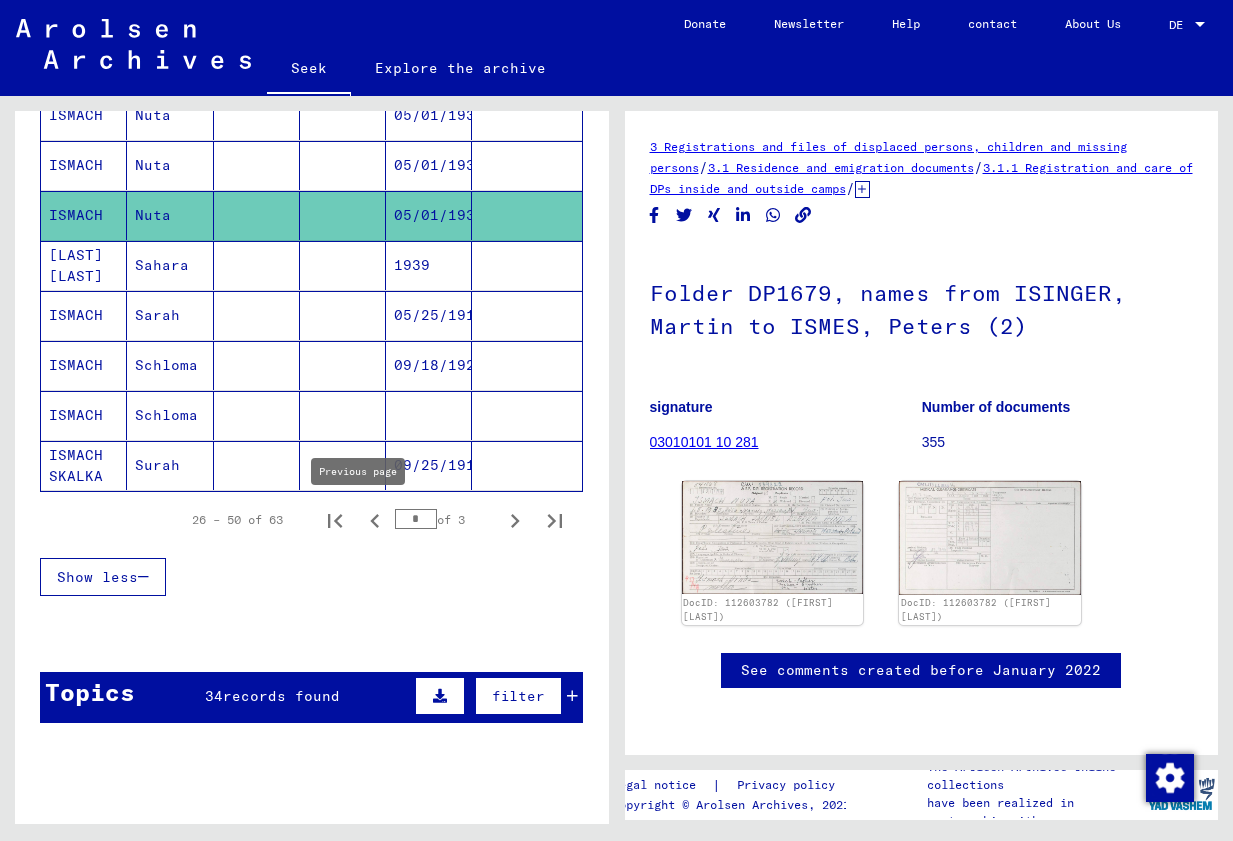 click 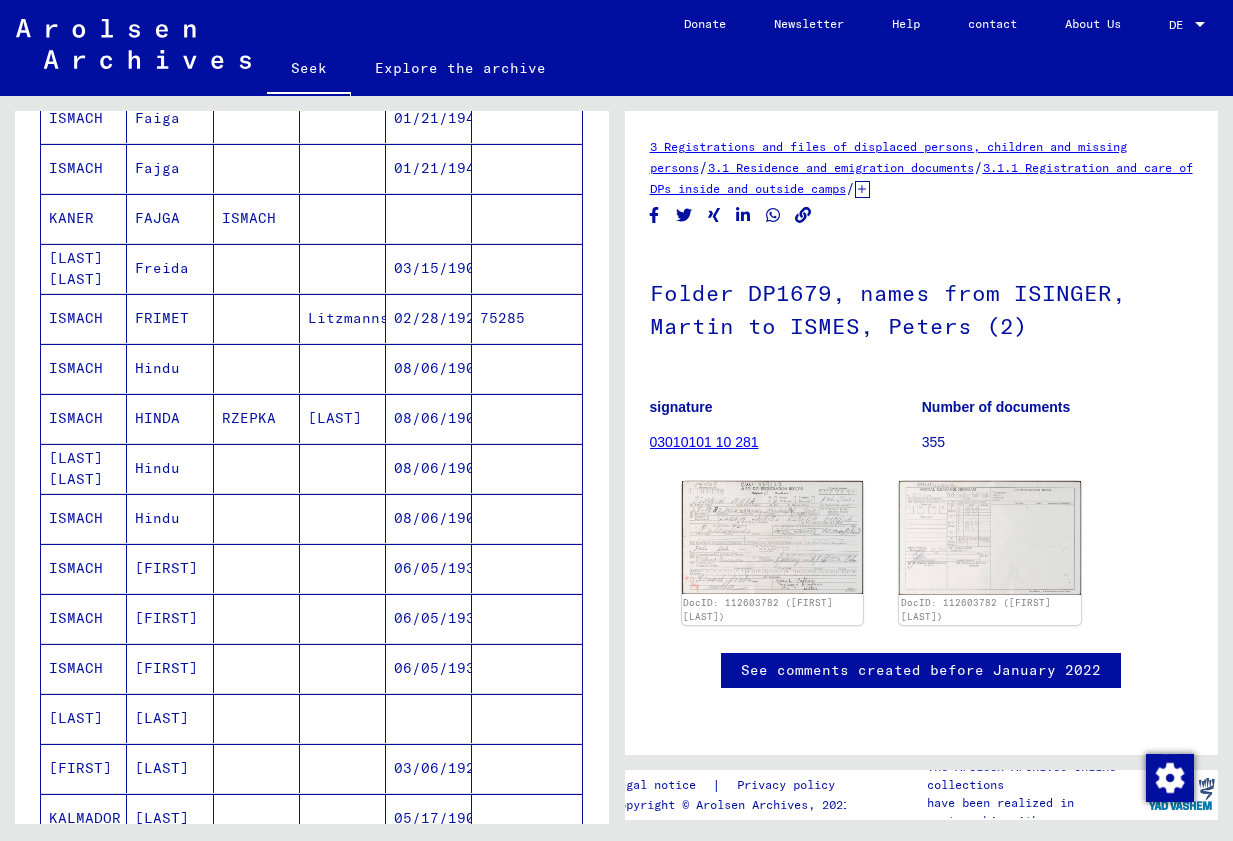 scroll, scrollTop: 559, scrollLeft: 0, axis: vertical 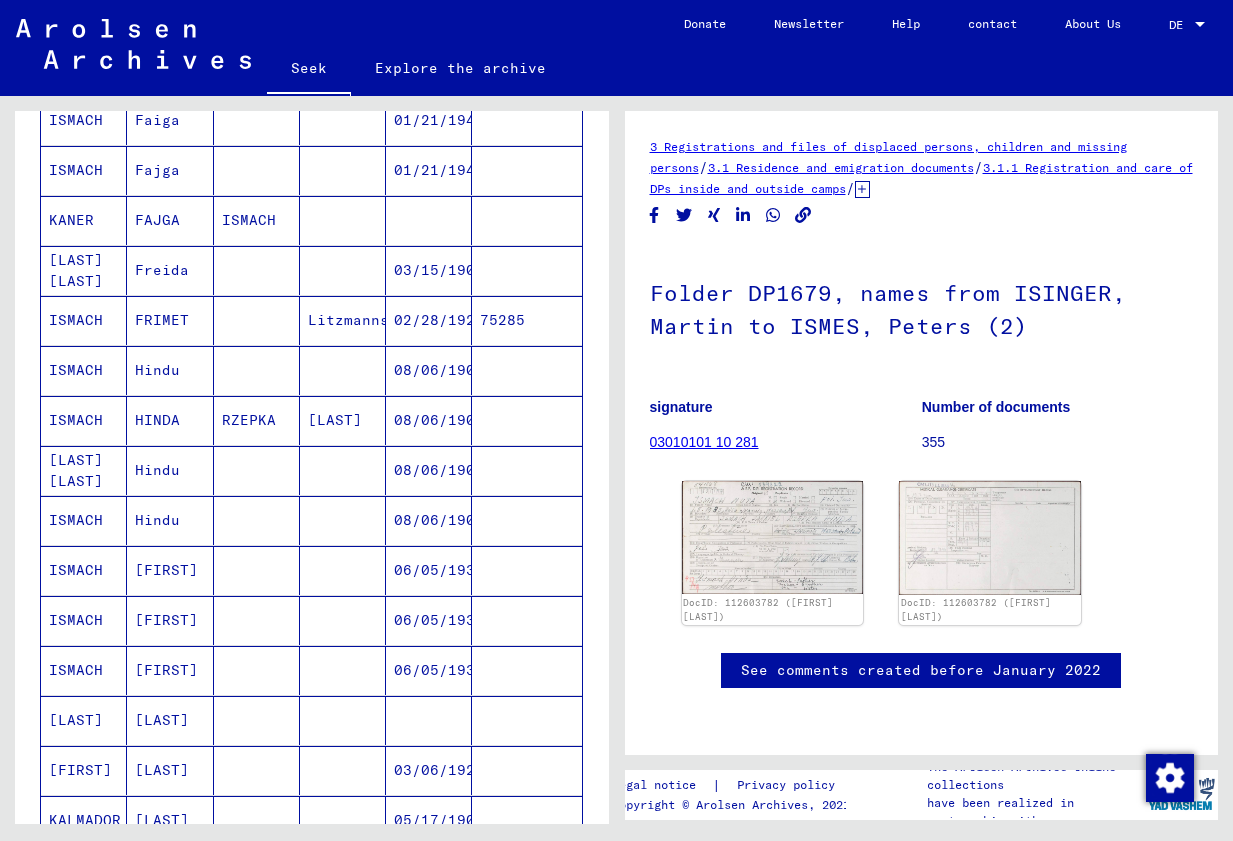 click at bounding box center [257, 370] 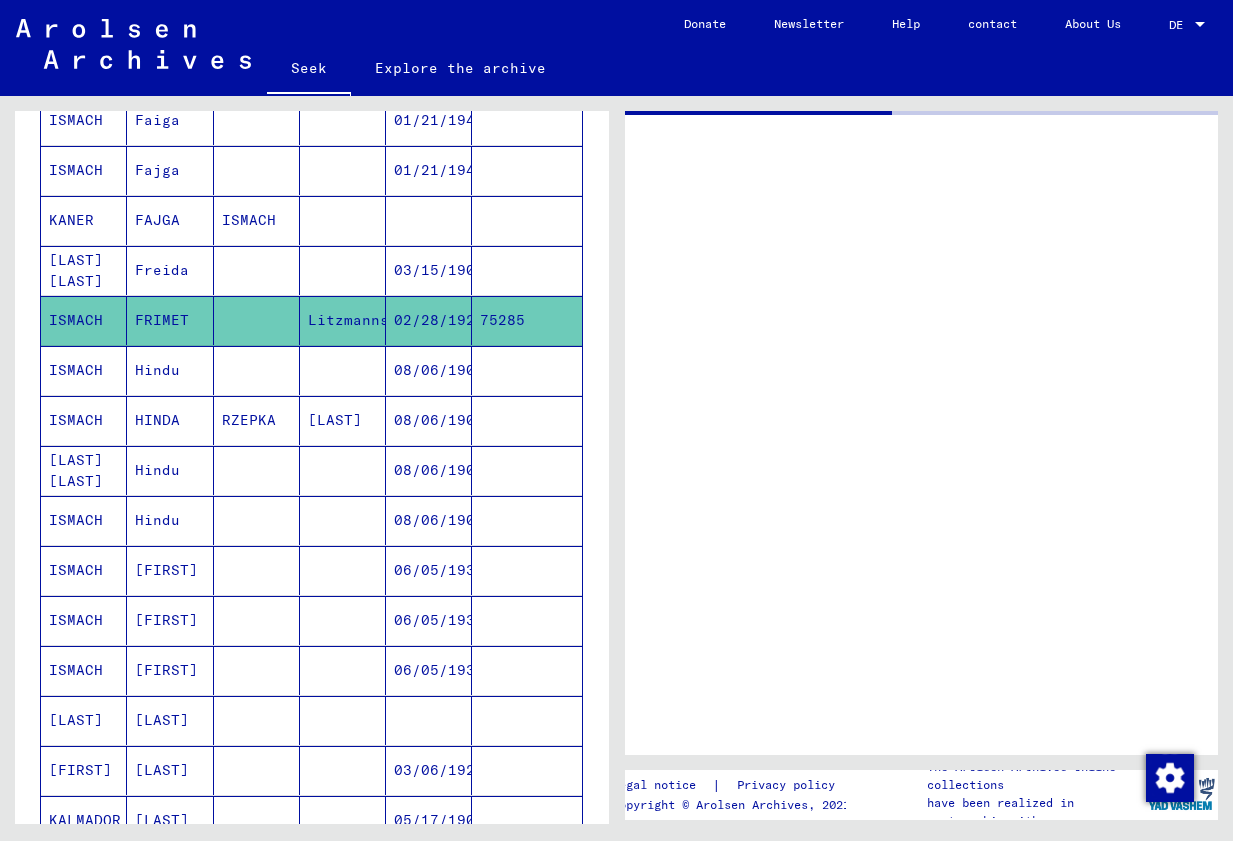 scroll, scrollTop: 0, scrollLeft: 0, axis: both 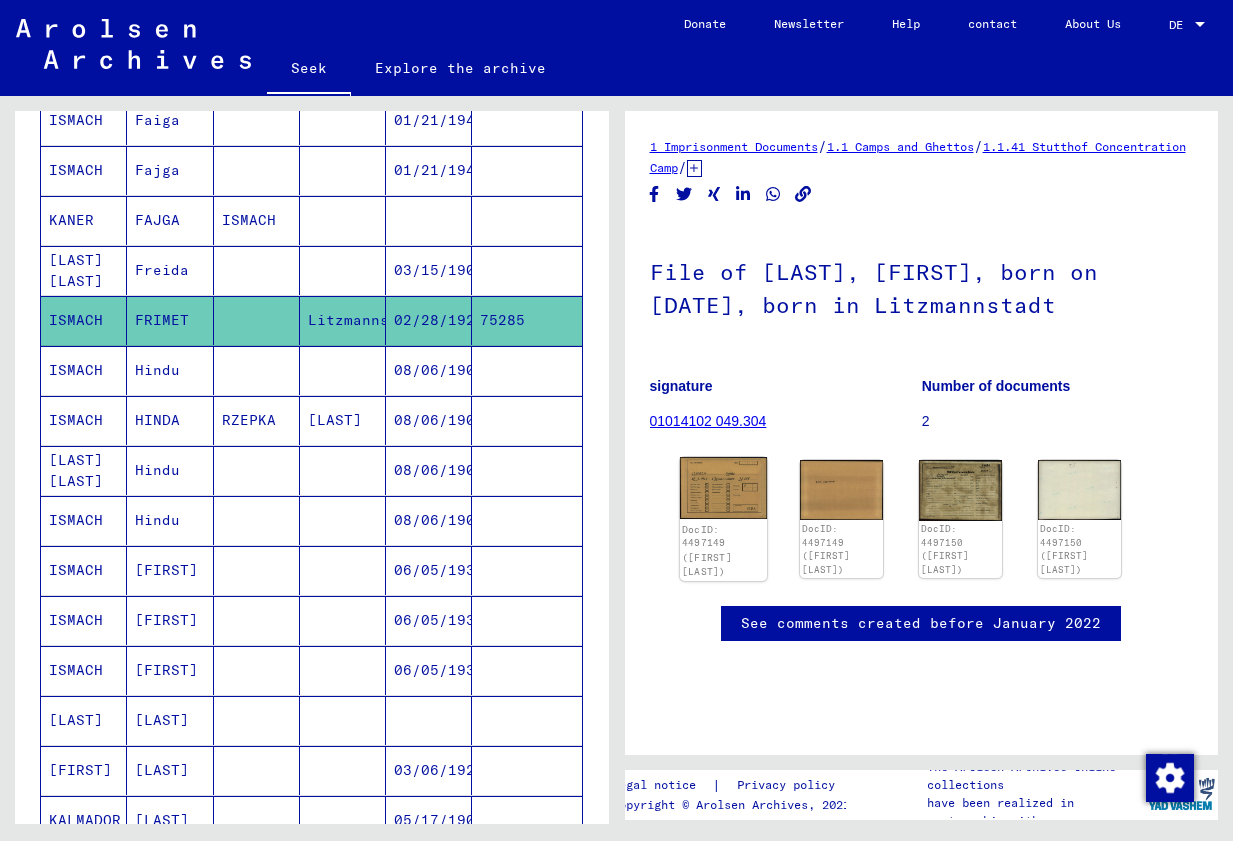 click 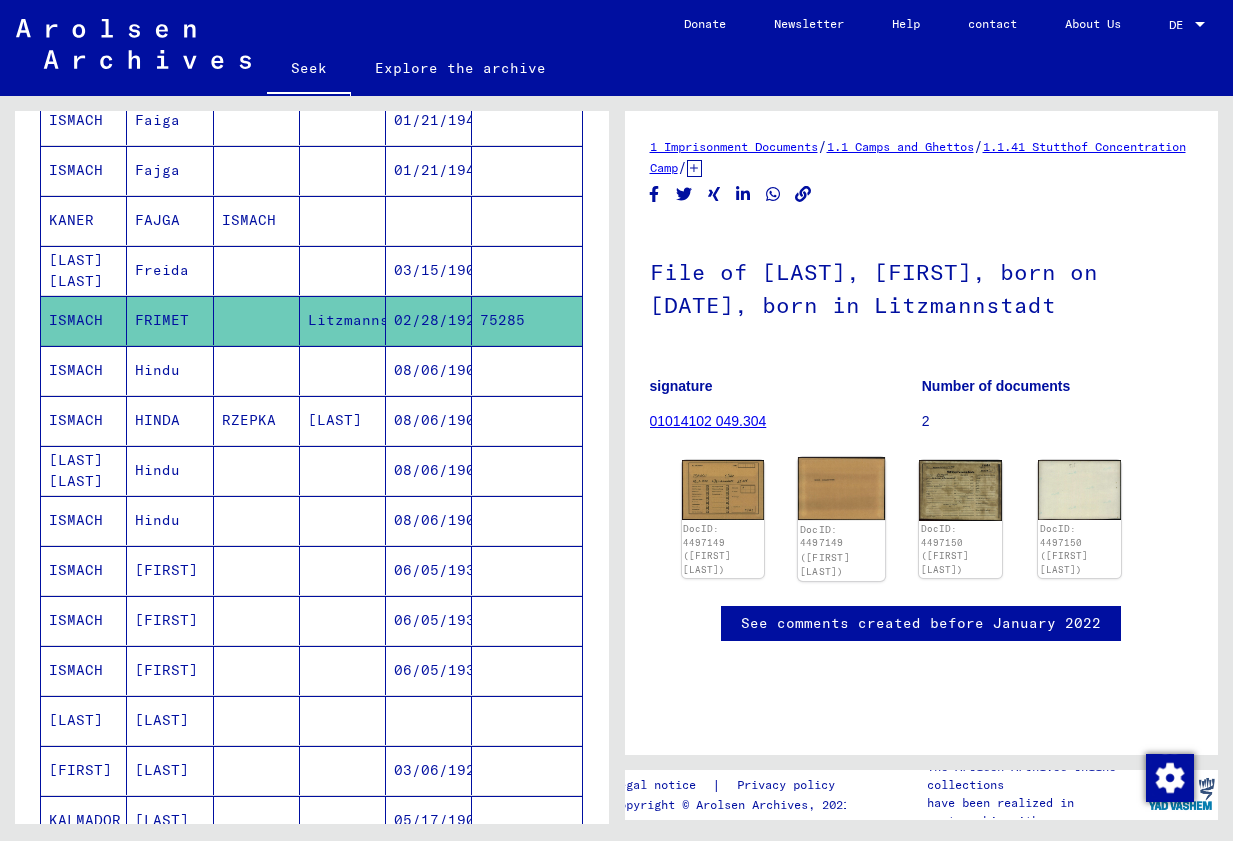 click 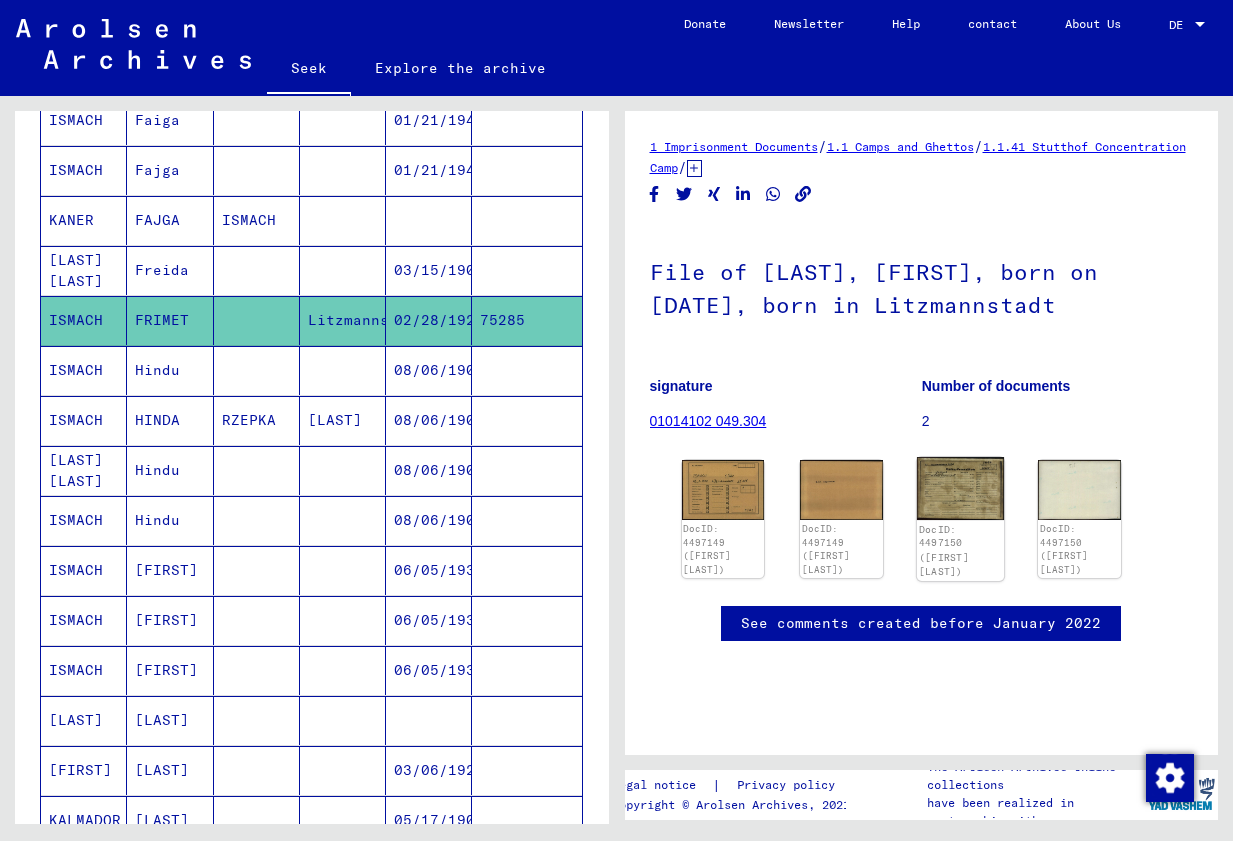 click 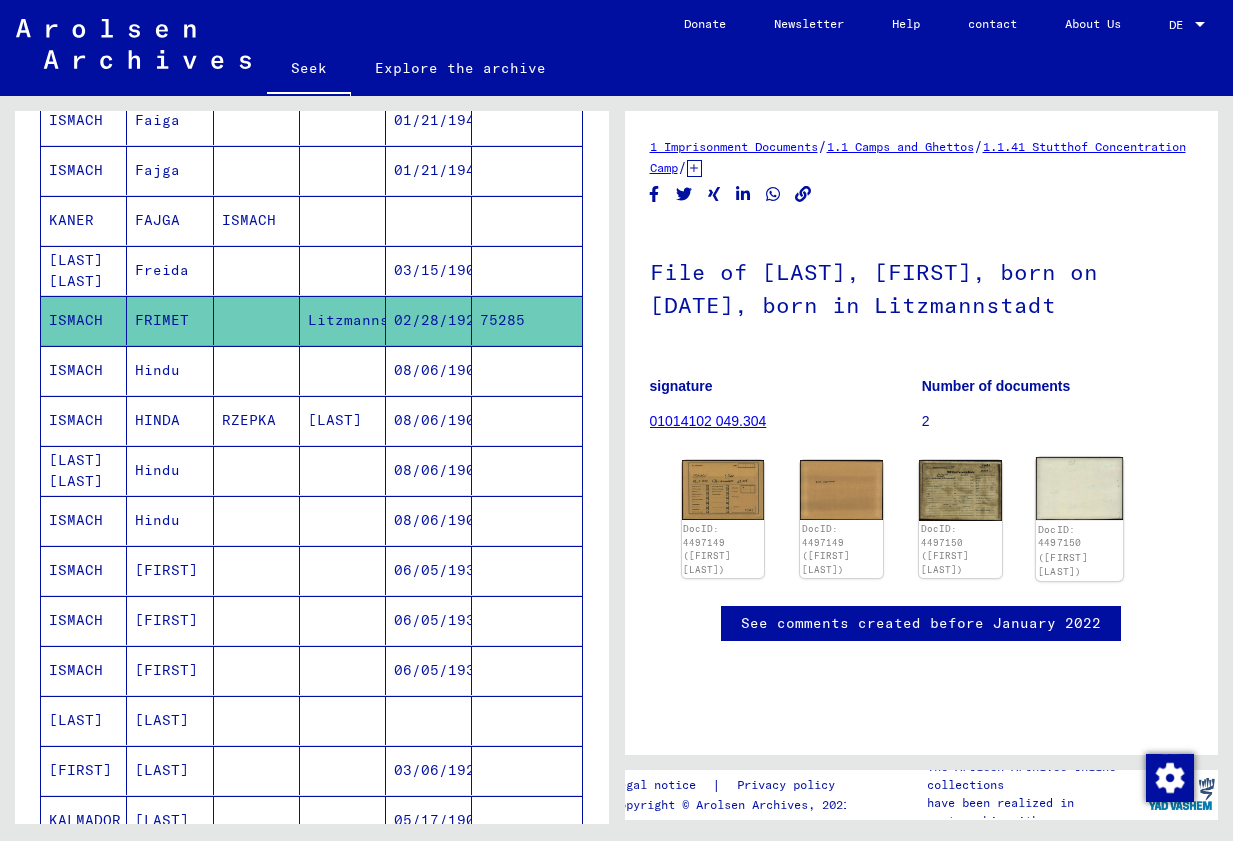 click 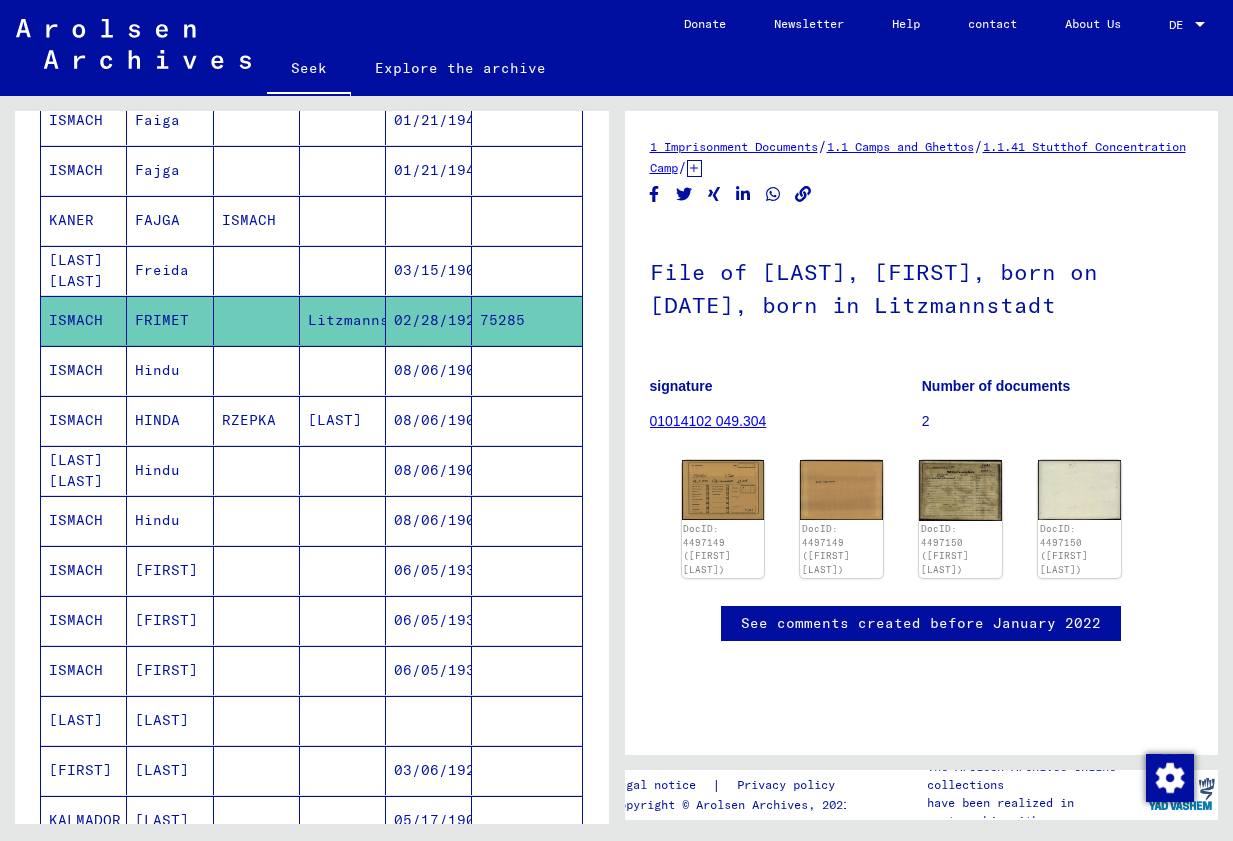 scroll, scrollTop: 0, scrollLeft: 0, axis: both 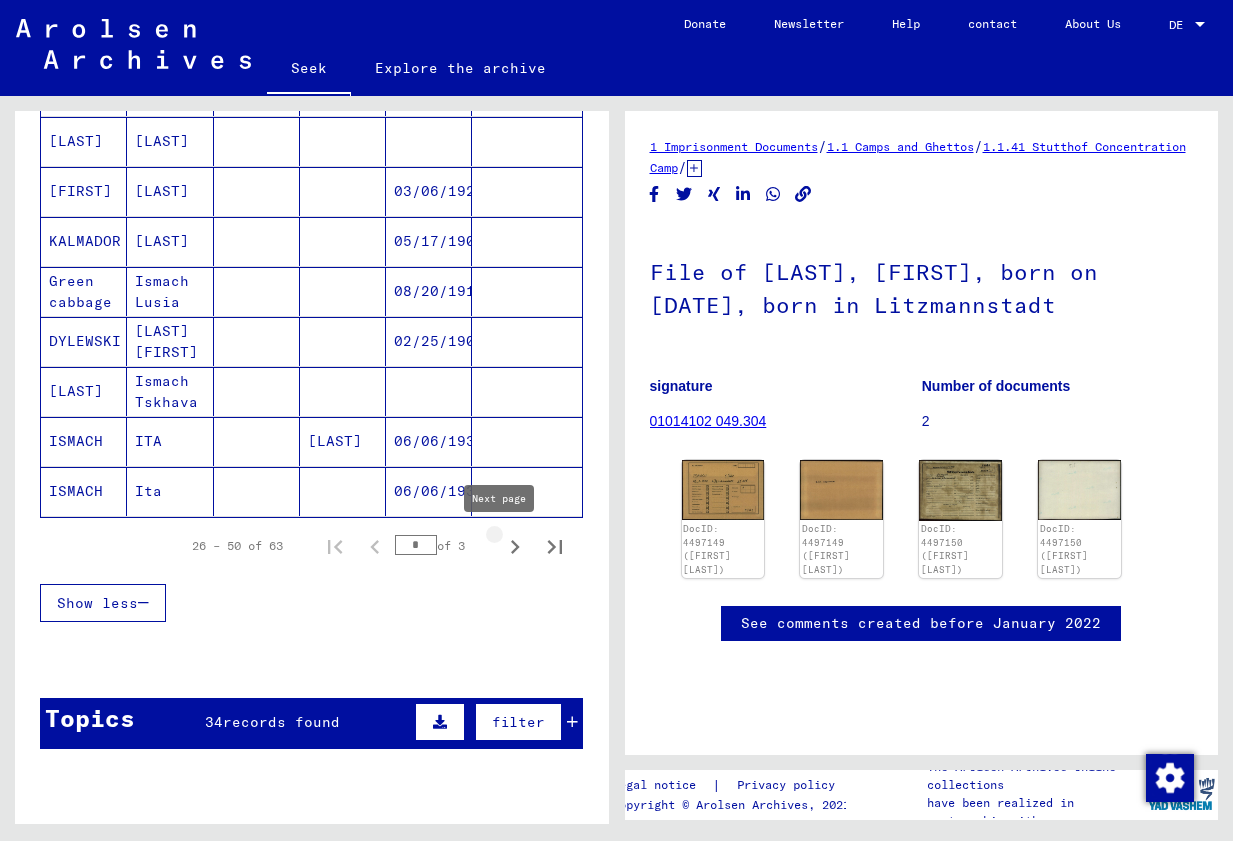 click 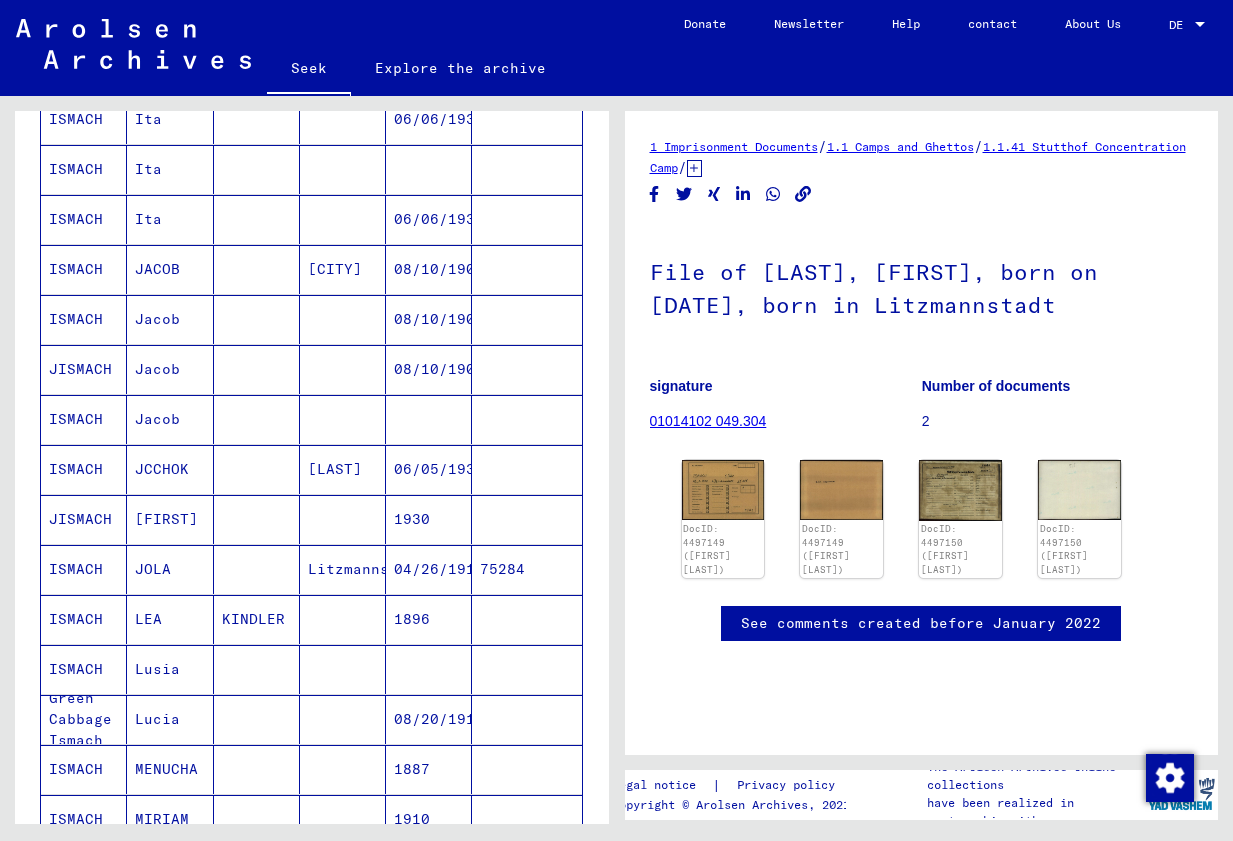 scroll, scrollTop: 310, scrollLeft: 0, axis: vertical 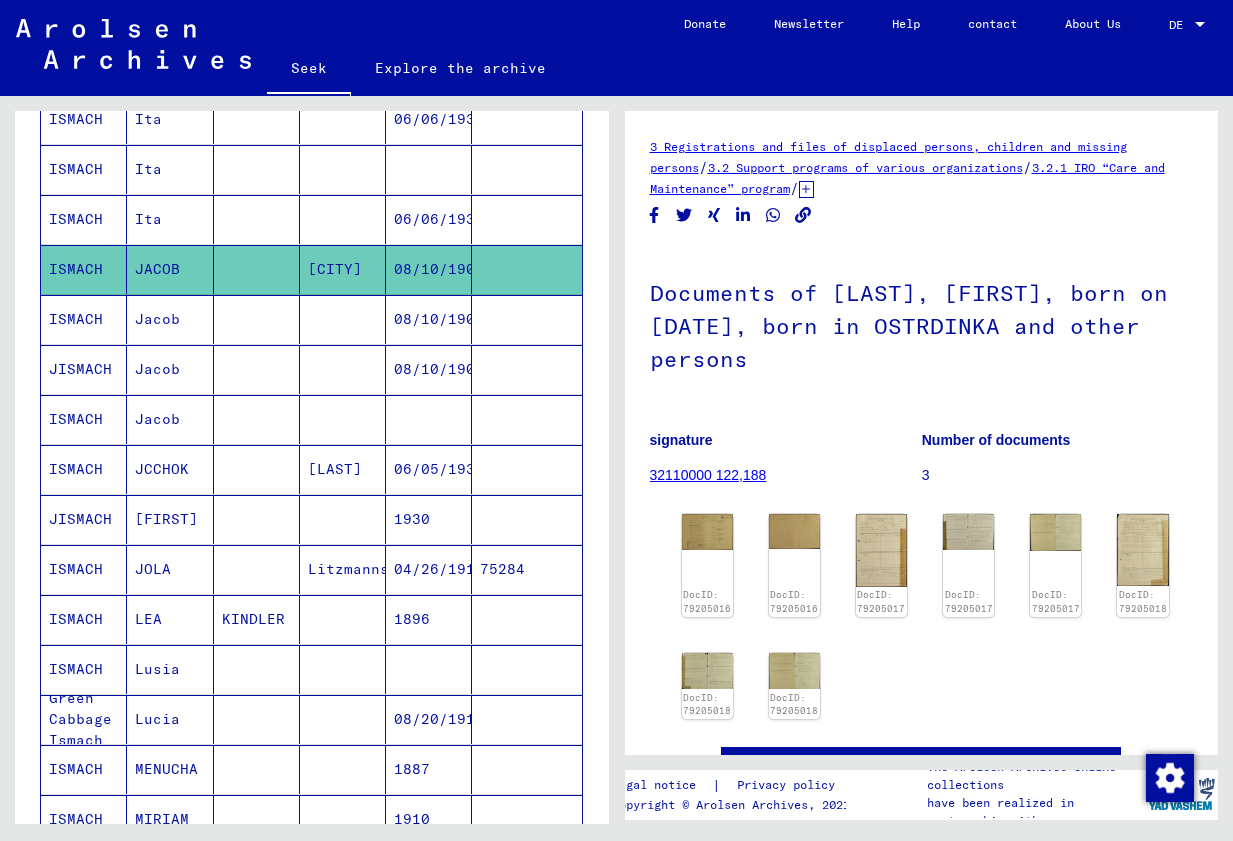 click on "DocID: 79205016 DocID: 79205016 DocID: 79205017 DocID: 79205017 DocID: 79205017 DocID: 79205018 DocID: 79205018 DocID: 79205018" 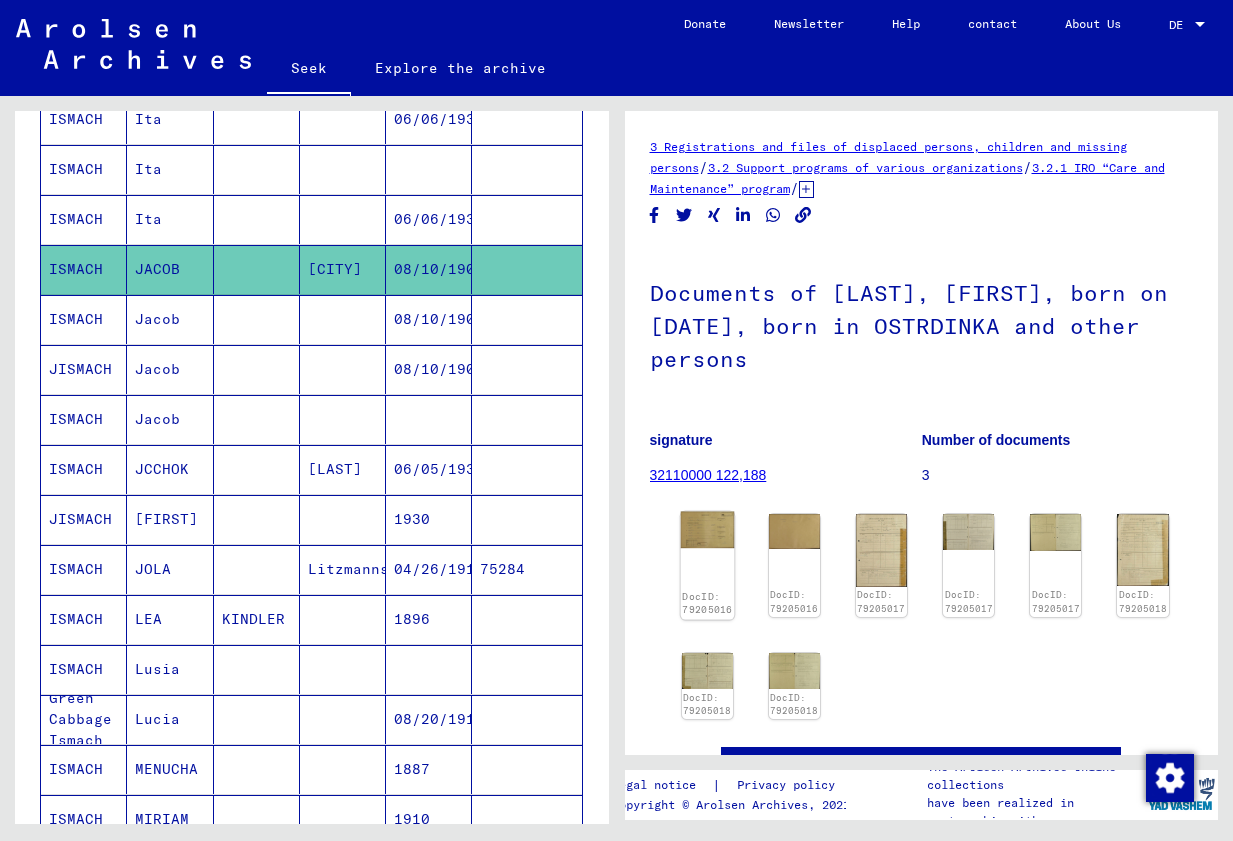 click 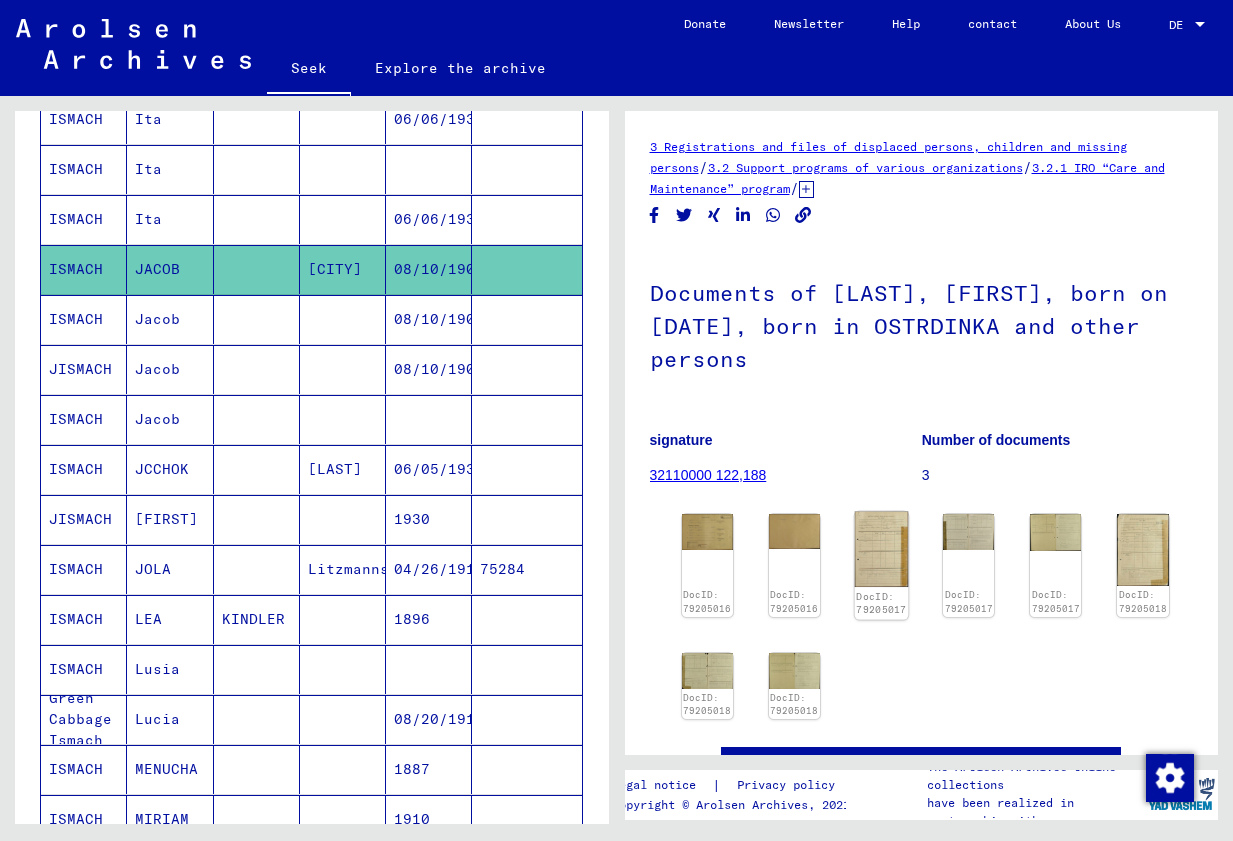 click 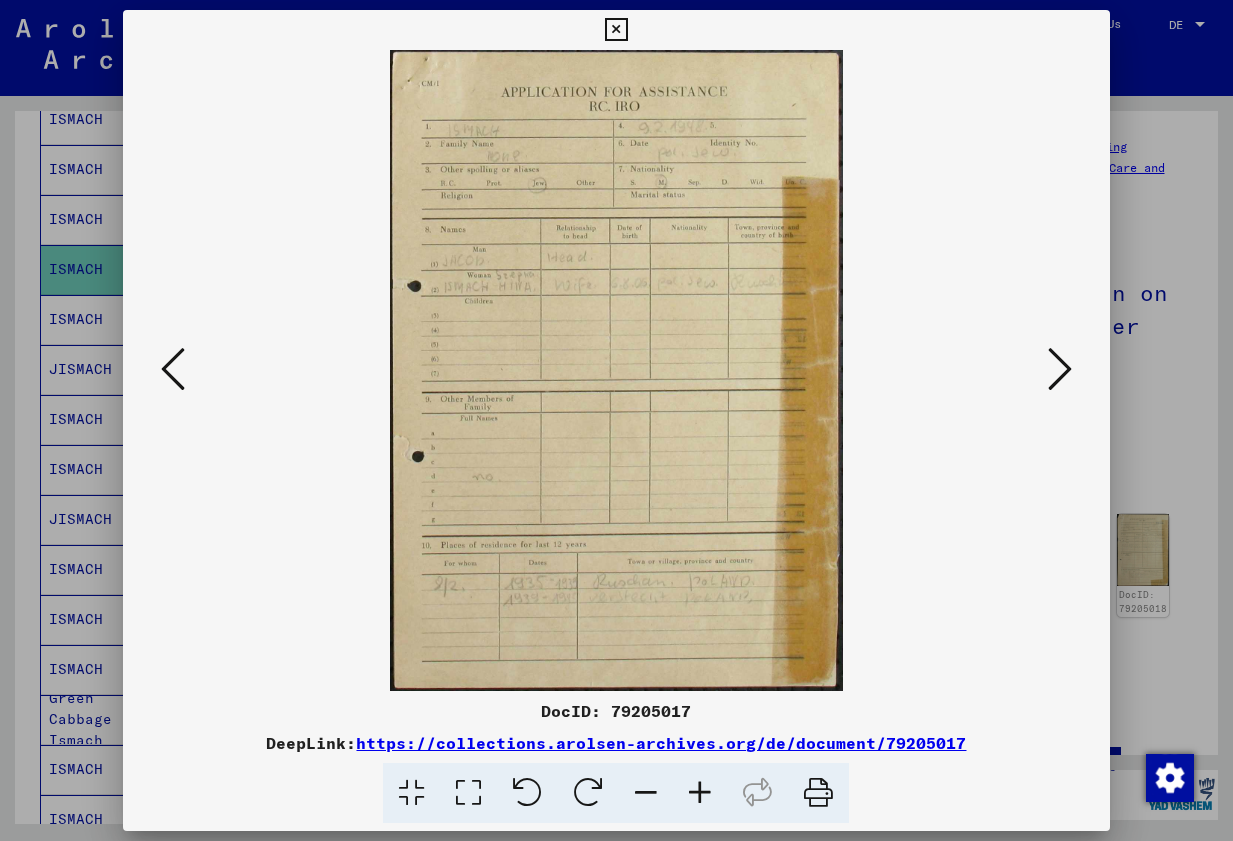 type 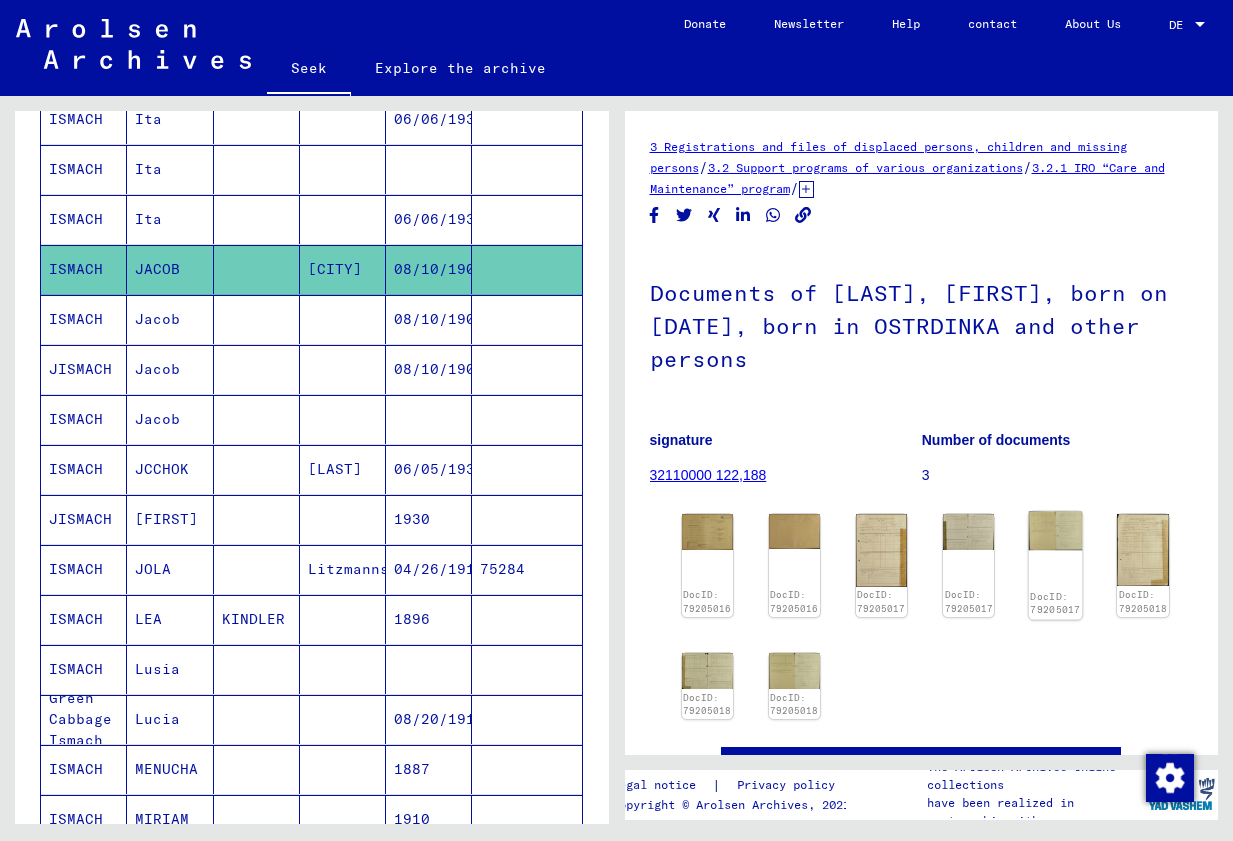 click 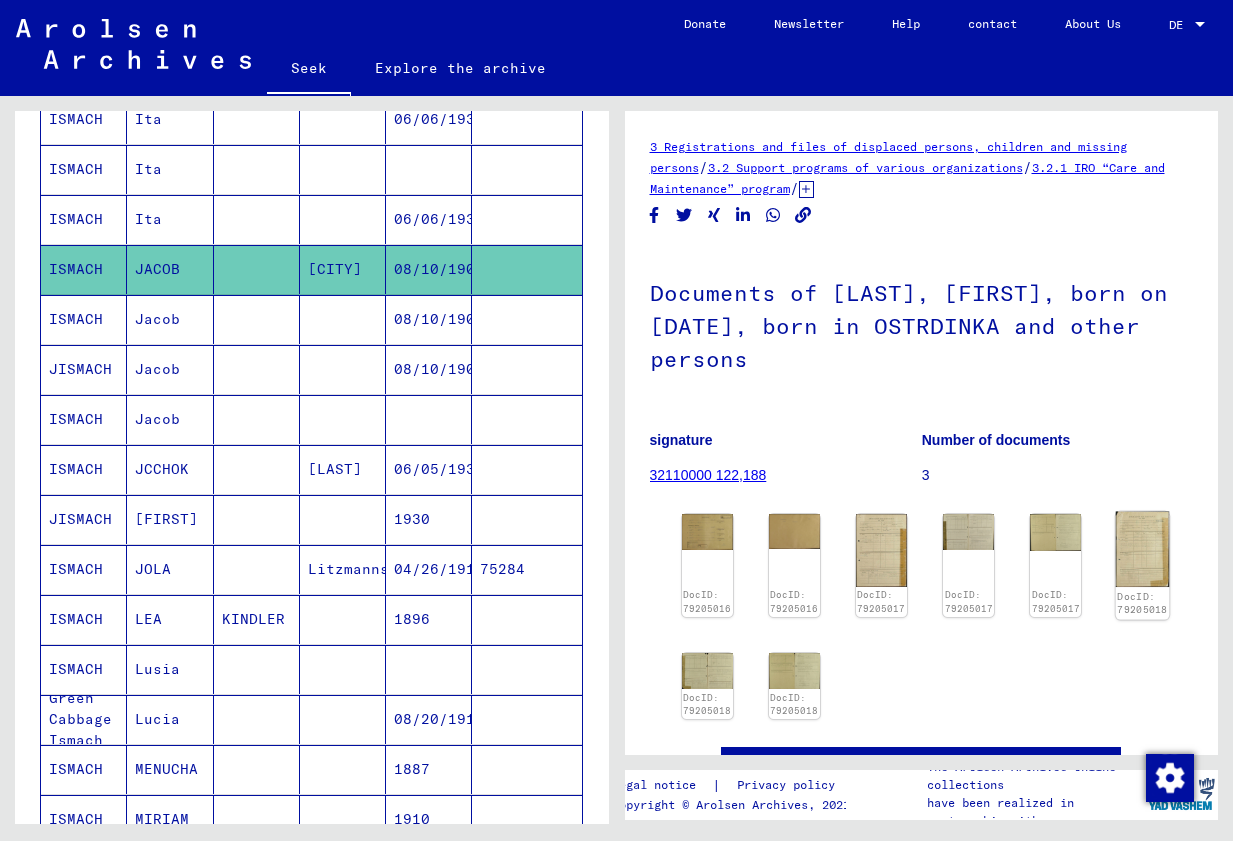 click 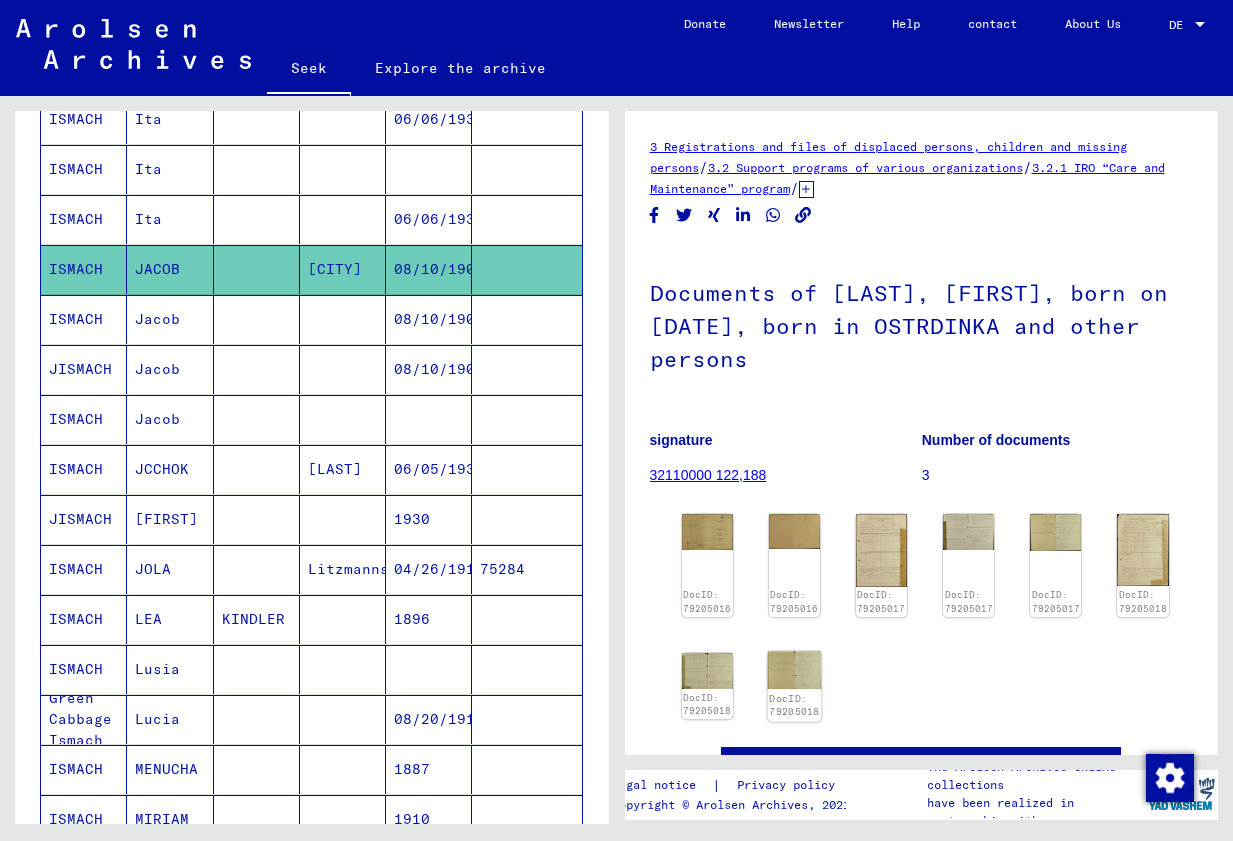click 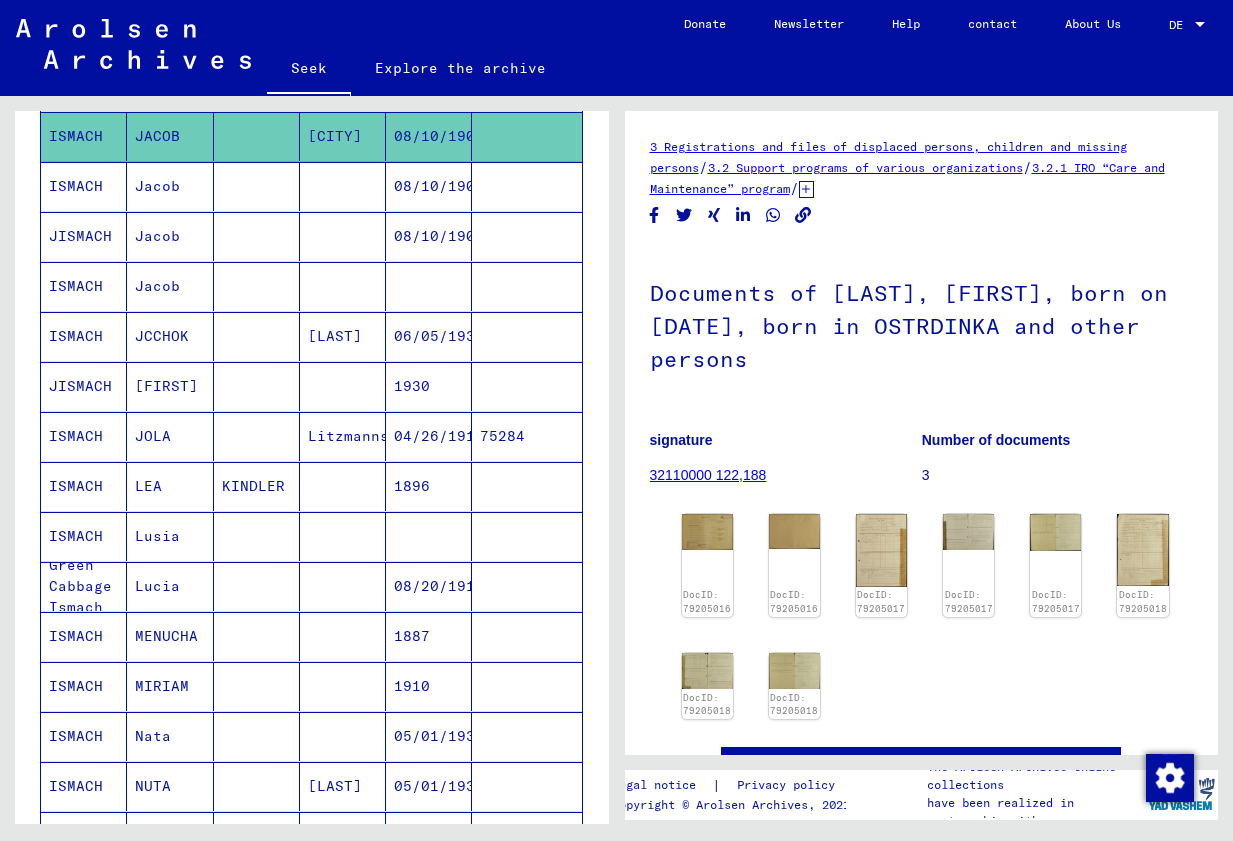 scroll, scrollTop: 455, scrollLeft: 0, axis: vertical 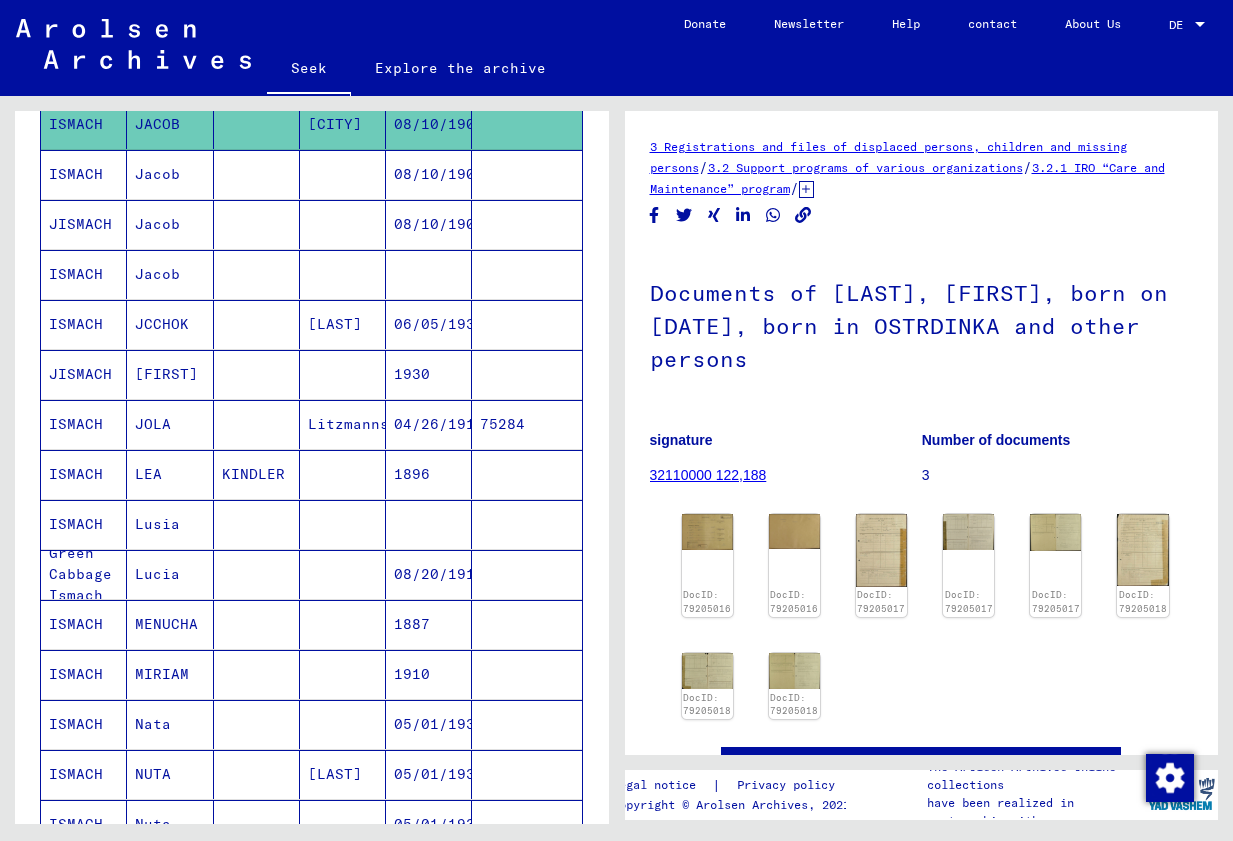click at bounding box center (343, 424) 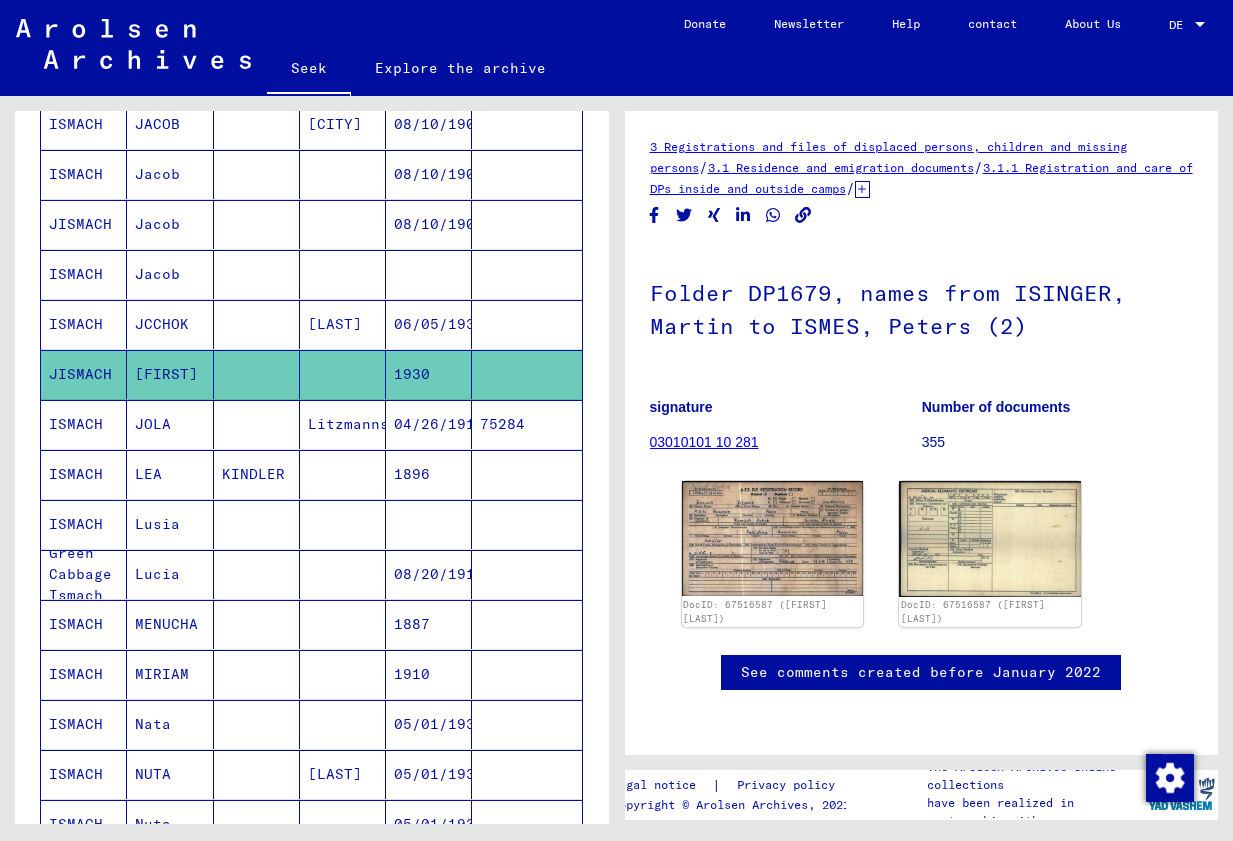scroll, scrollTop: 0, scrollLeft: 0, axis: both 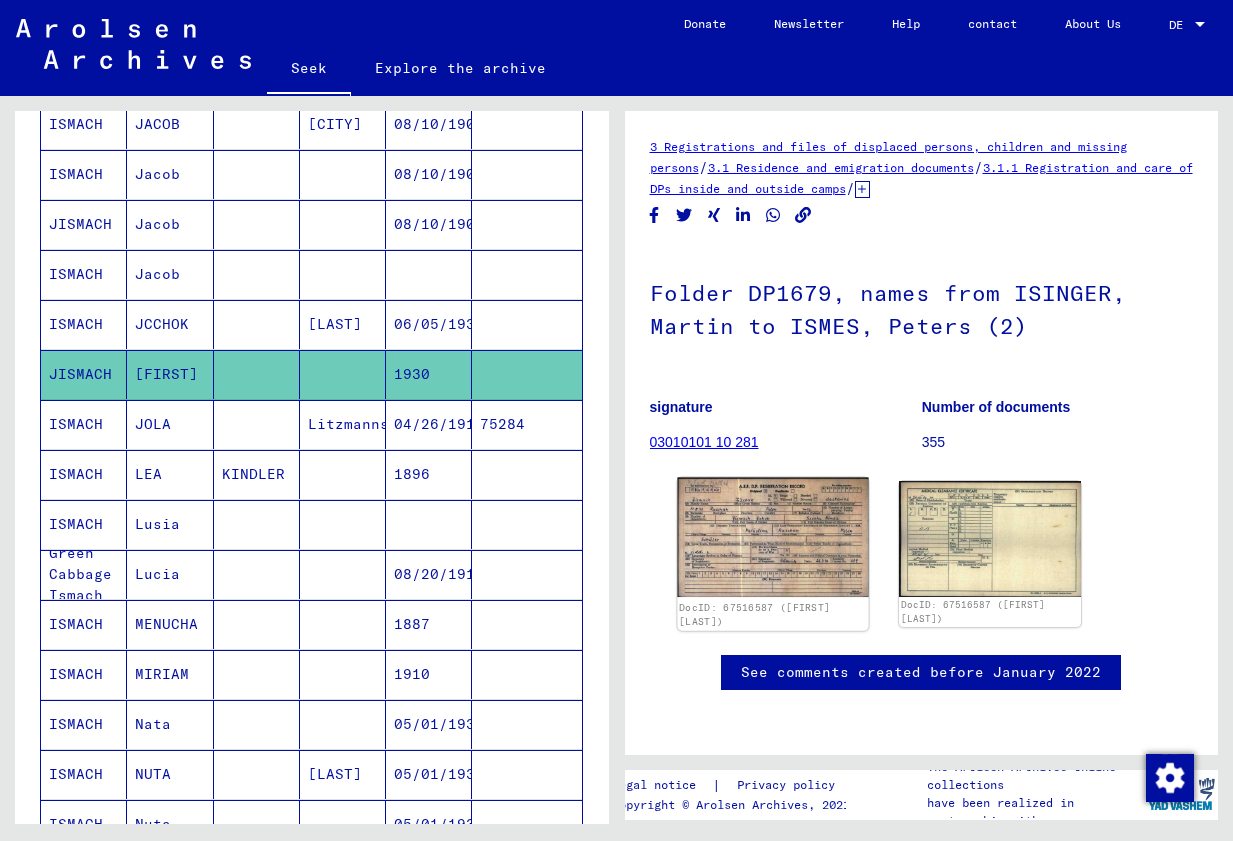 click 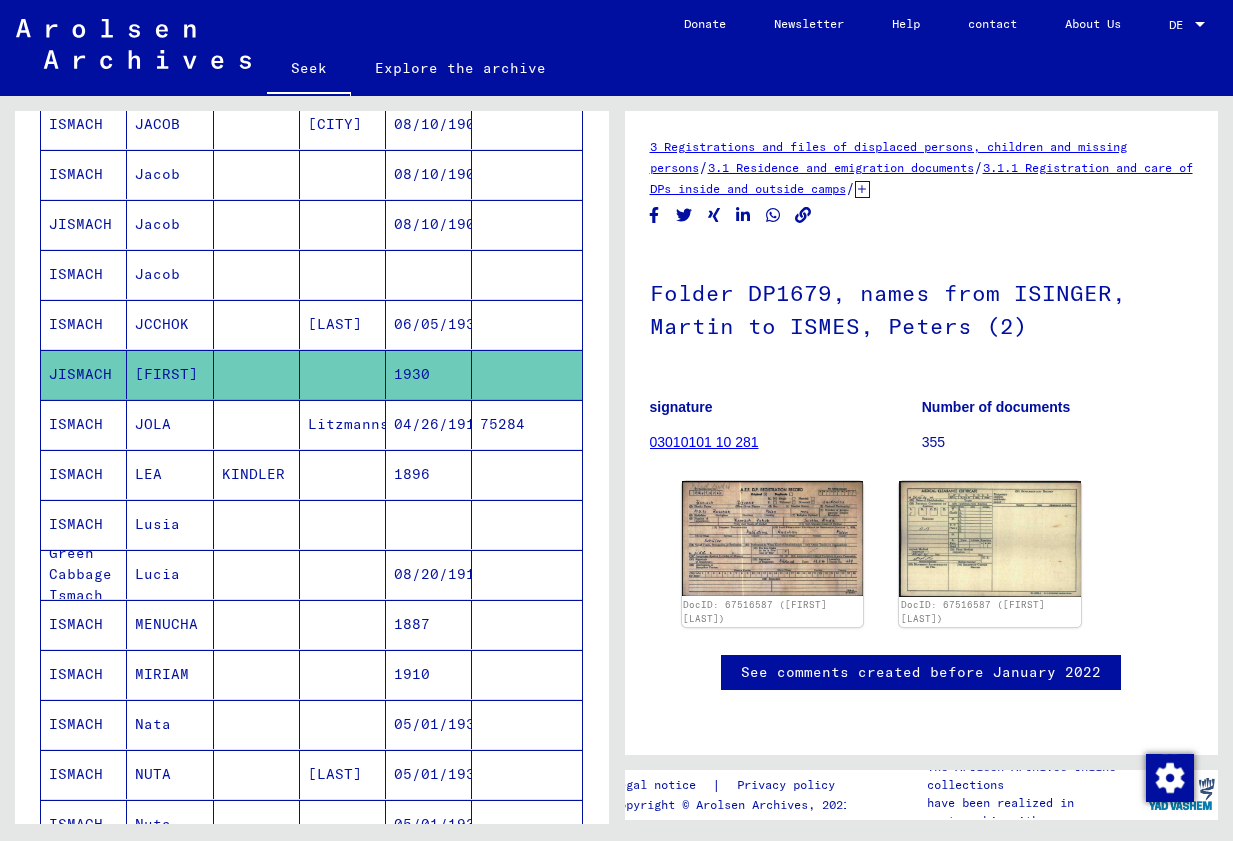 click at bounding box center [343, 524] 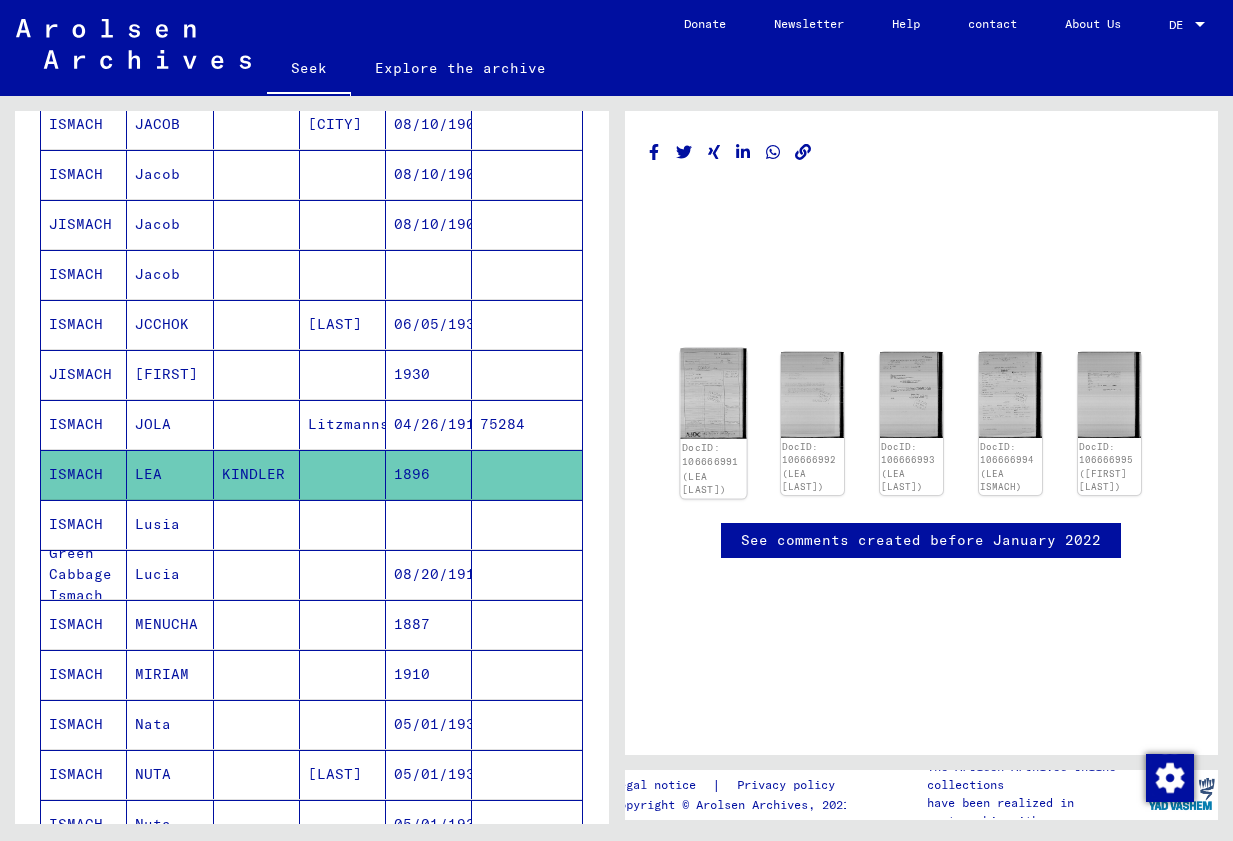 click 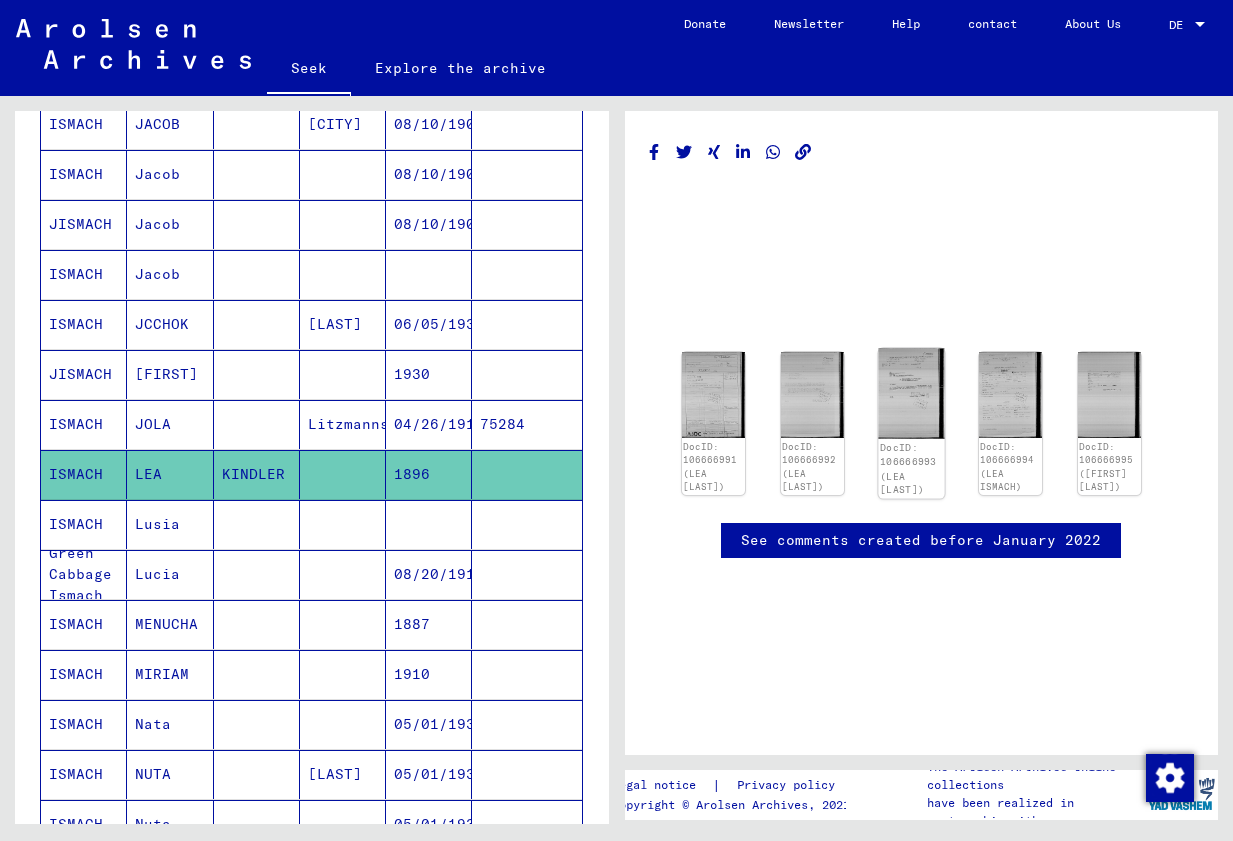 click 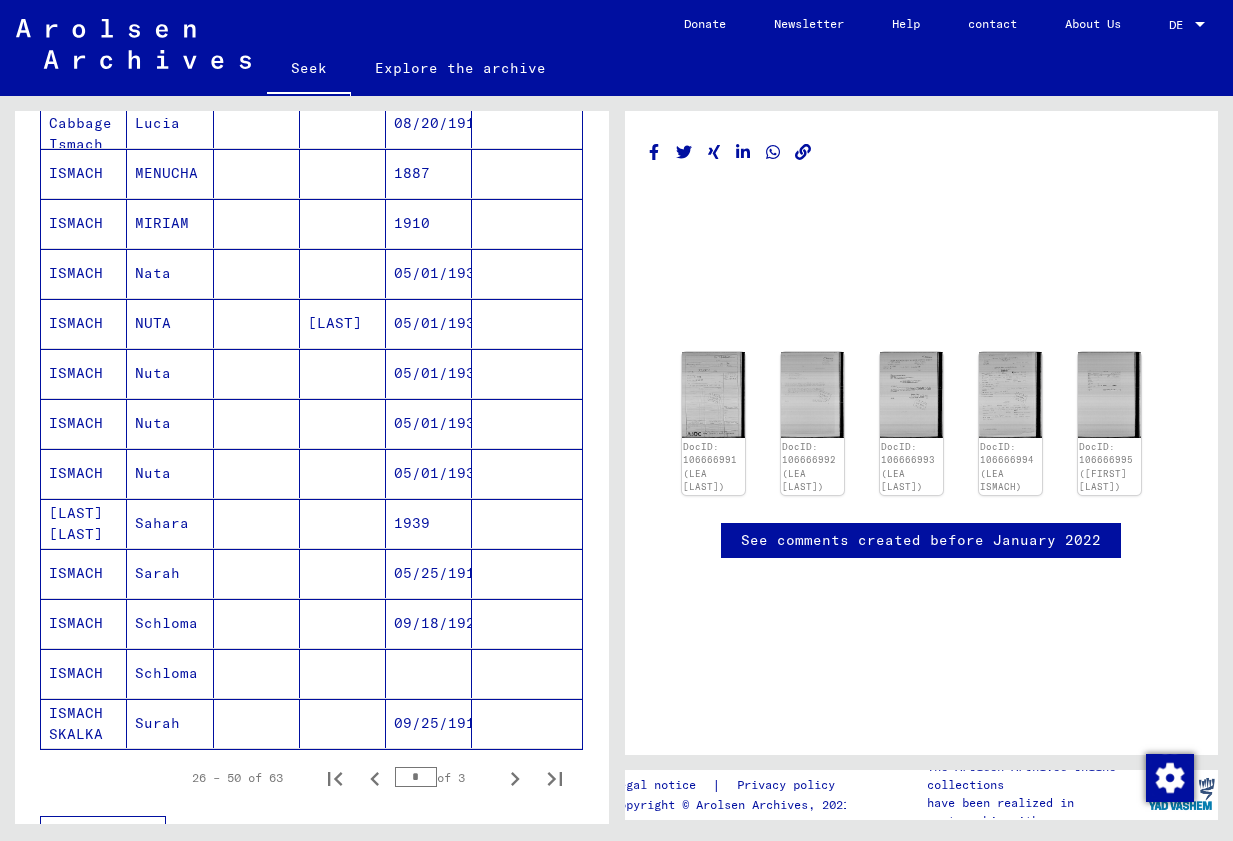 scroll, scrollTop: 931, scrollLeft: 0, axis: vertical 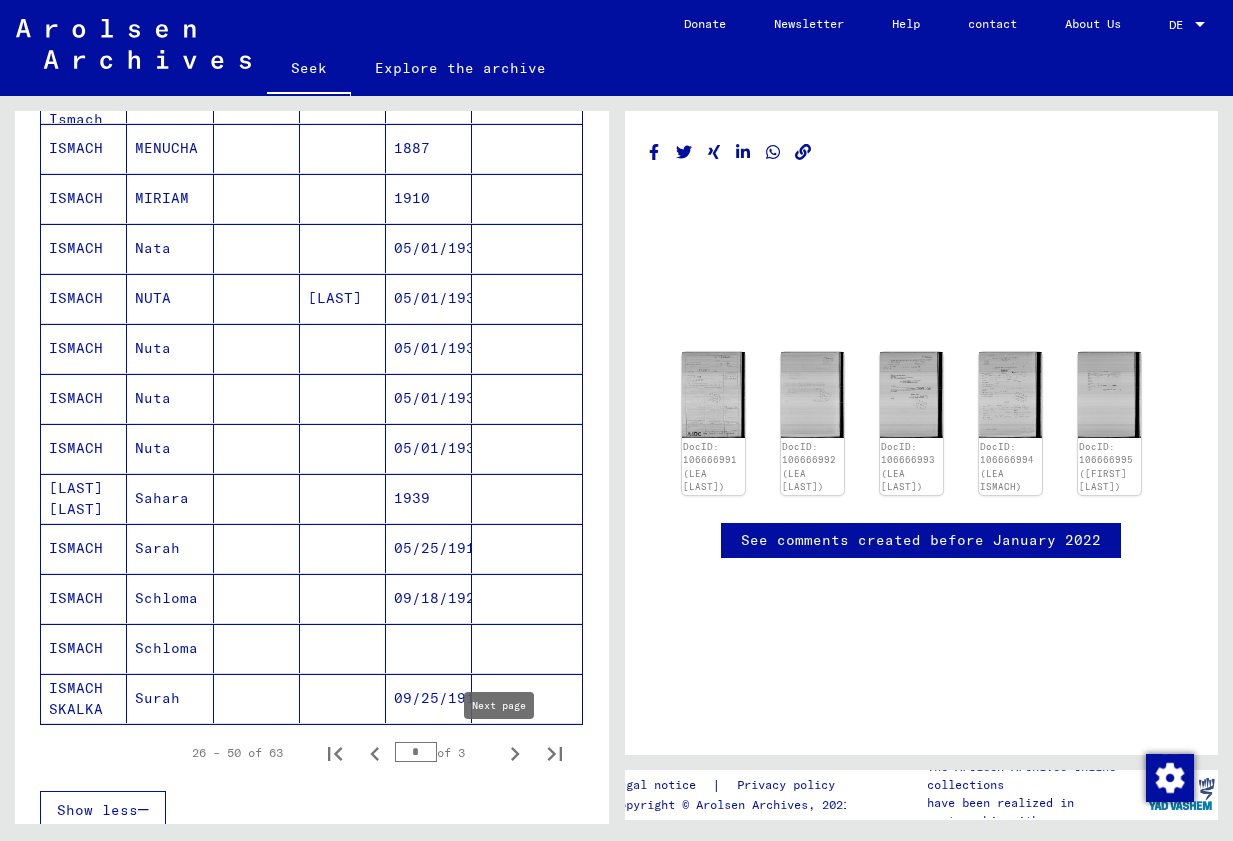 click 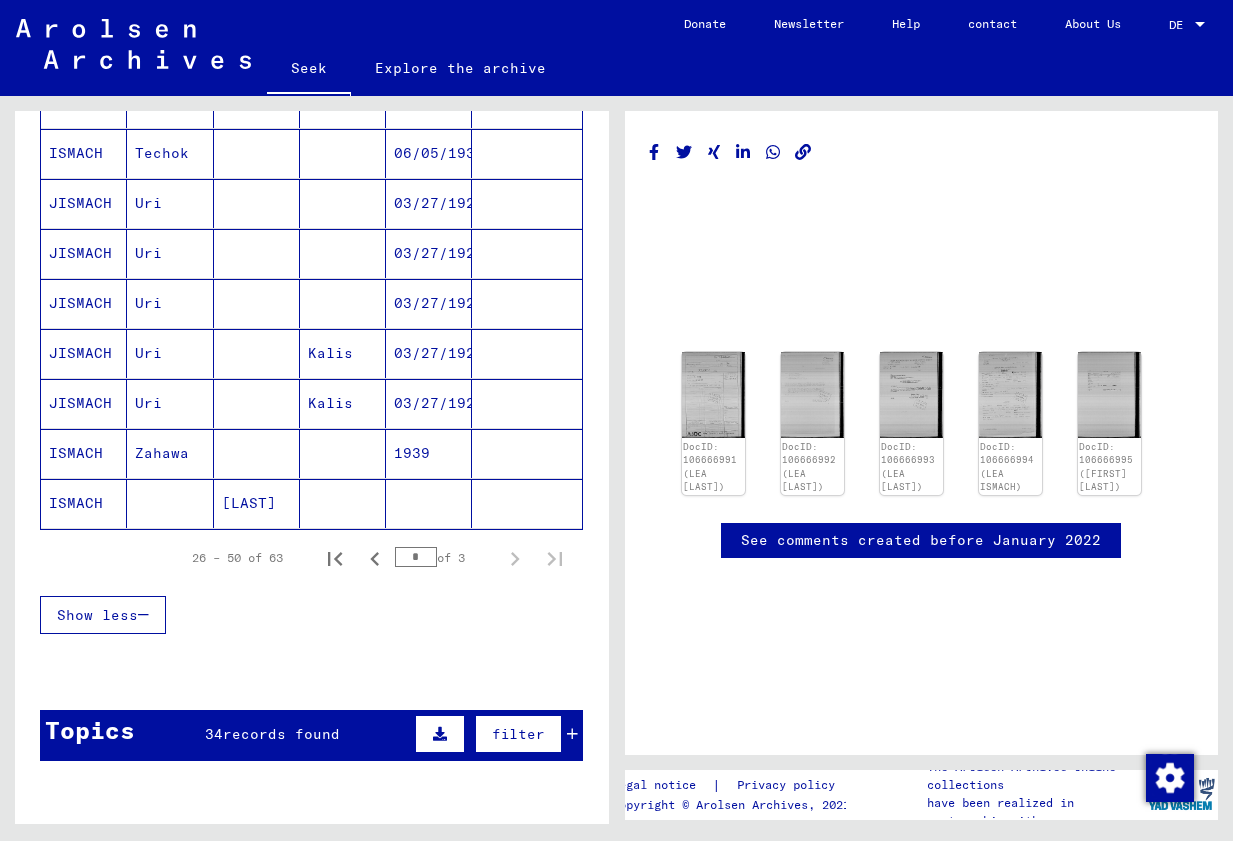 scroll, scrollTop: 522, scrollLeft: 0, axis: vertical 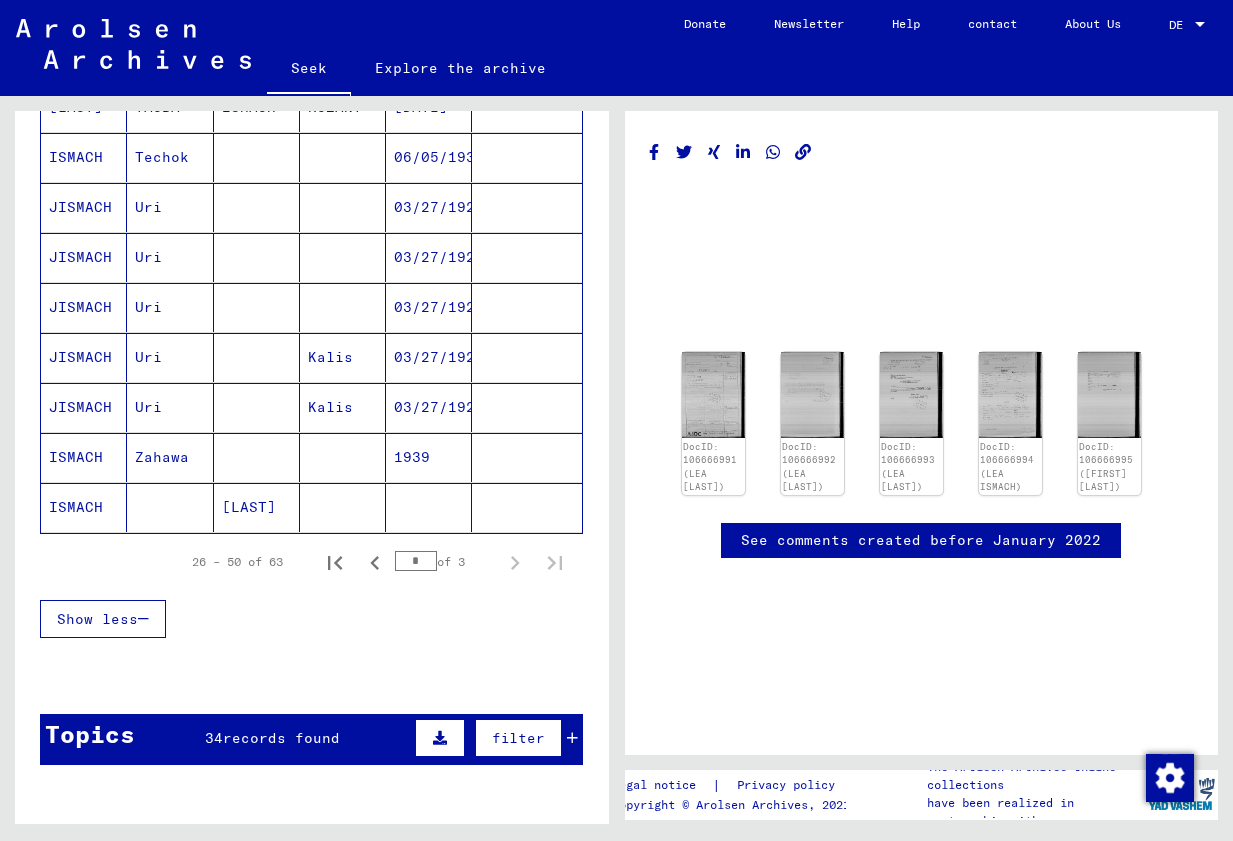 click 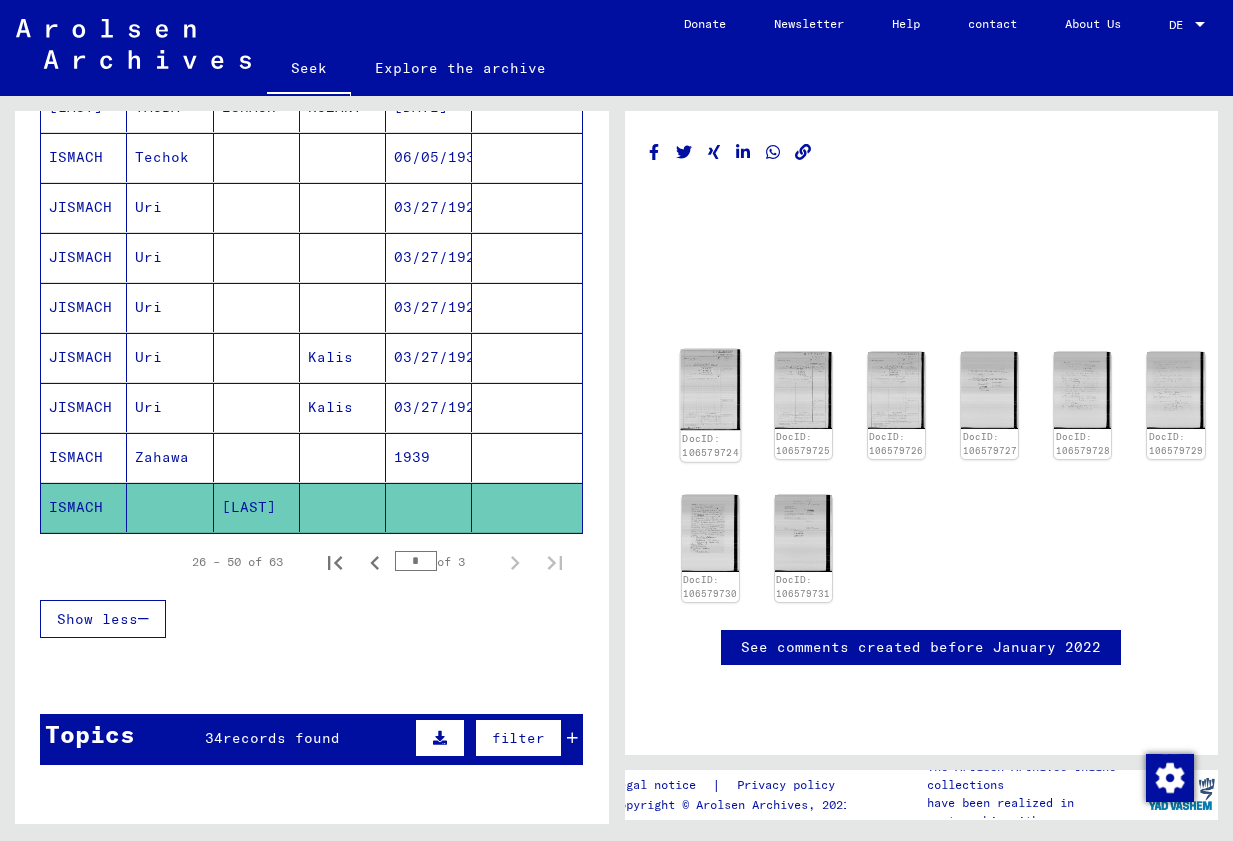 click 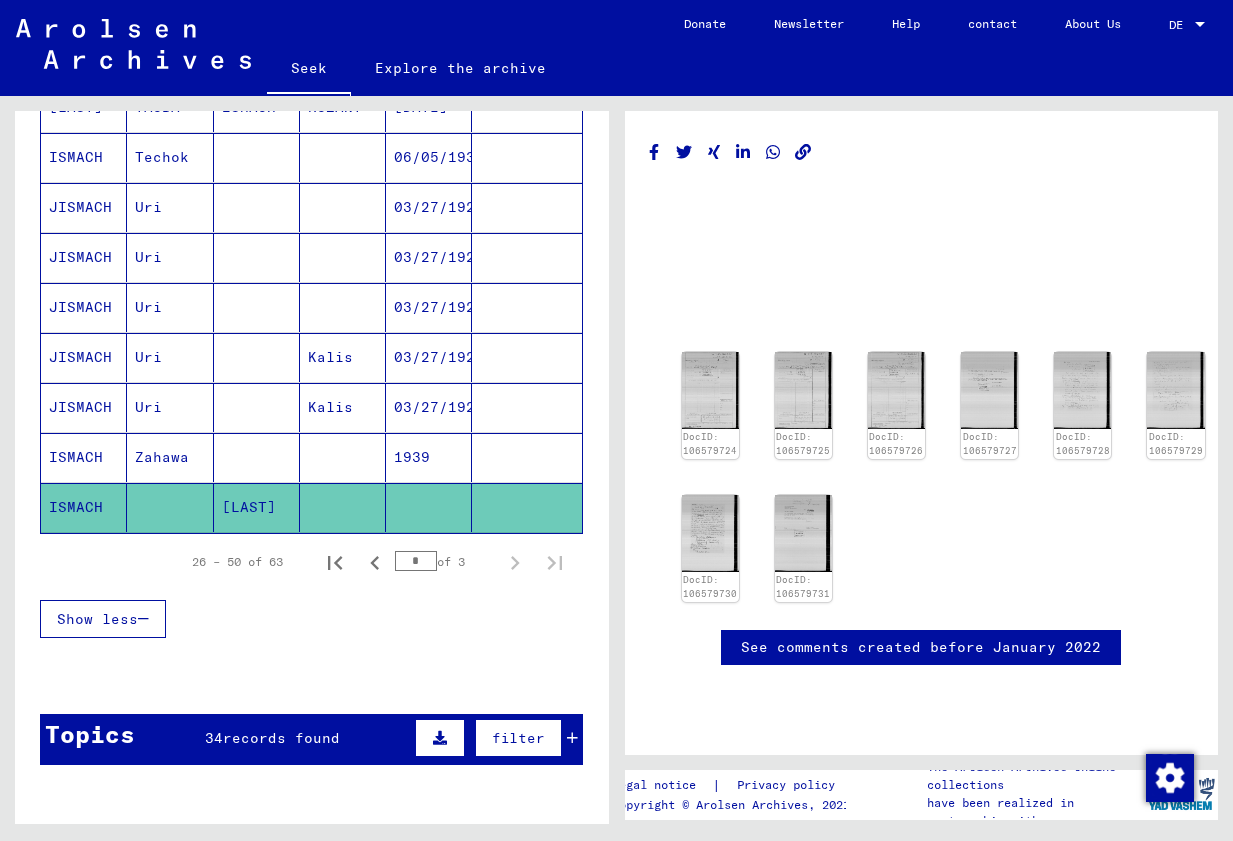 click on "DocID: 106579724 DocID: 106579725 DocID: 106579726 DocID: 106579727 DocID: 106579728 DocID: 106579729 DocID: 106579730 DocID: 106579731" 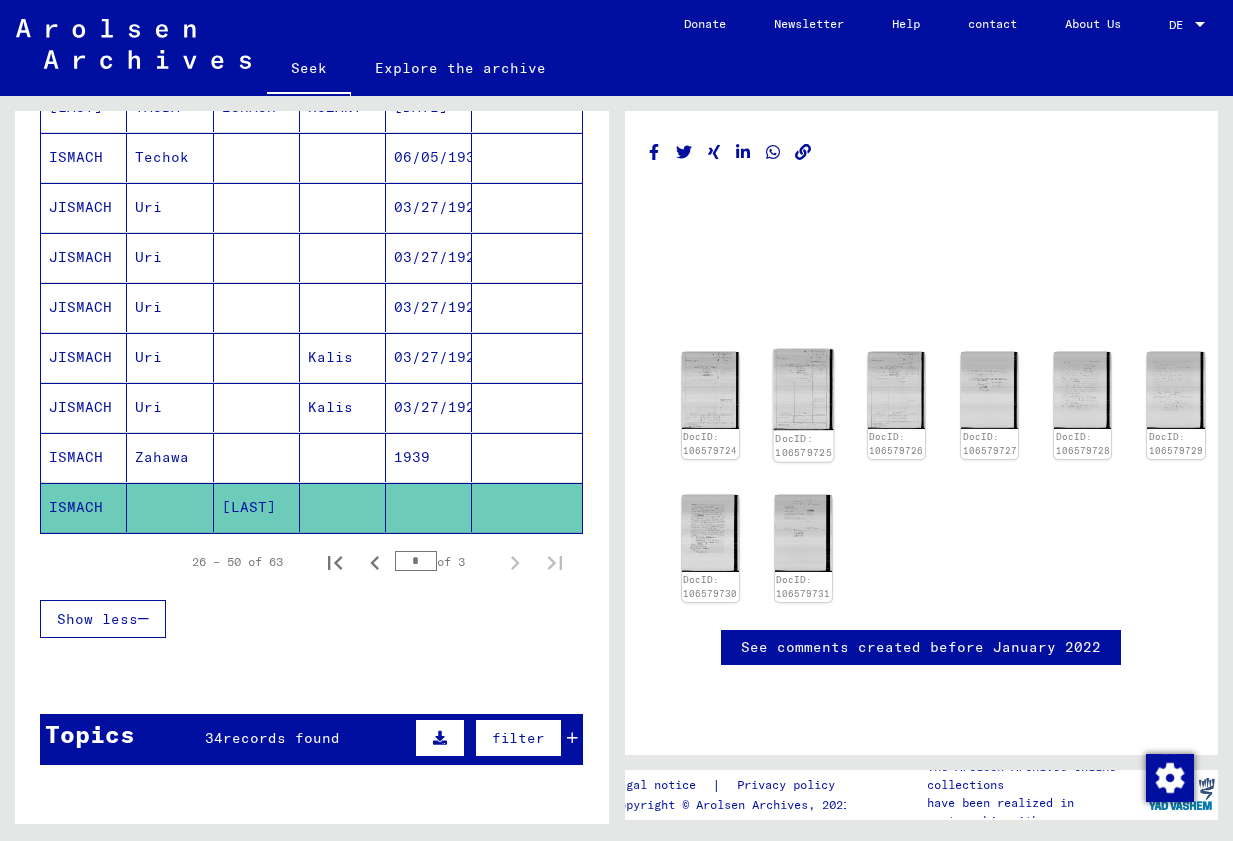 click 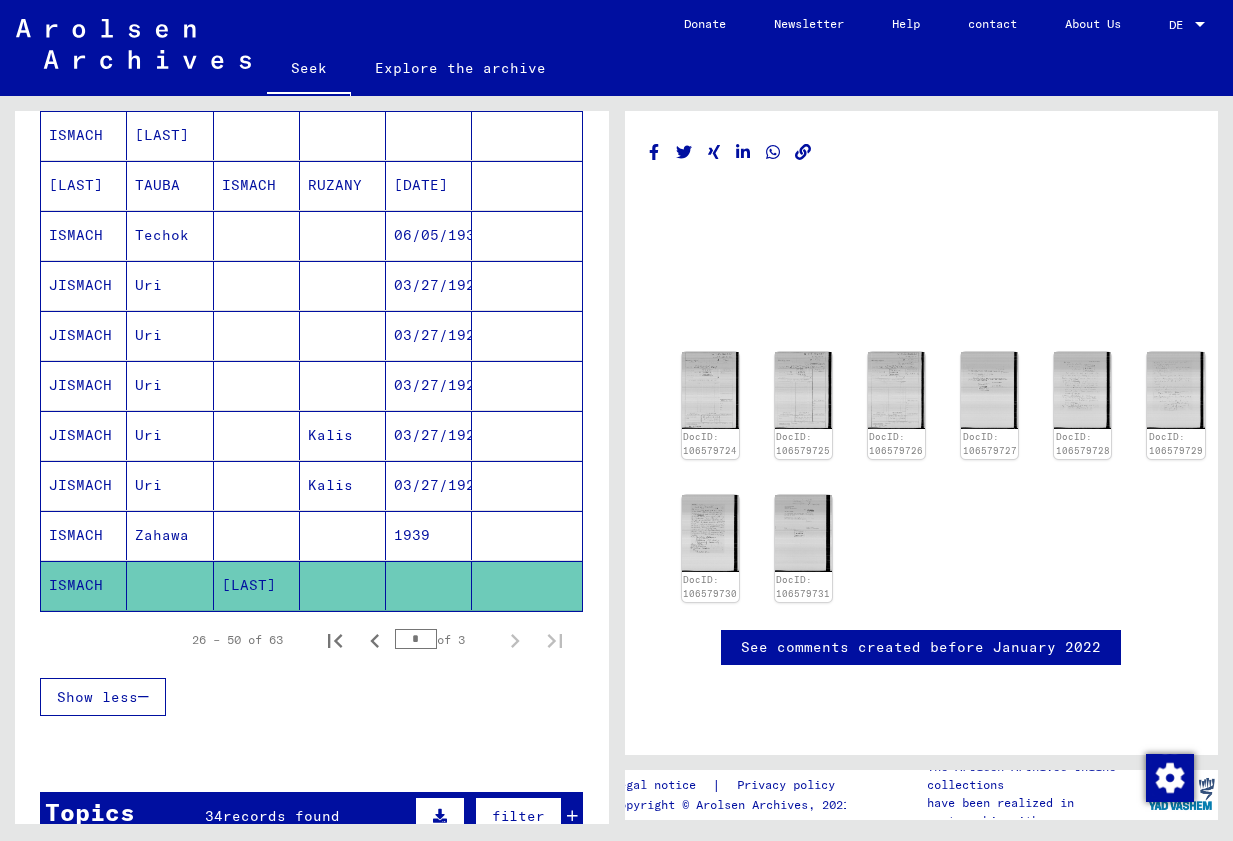 scroll, scrollTop: 164, scrollLeft: 0, axis: vertical 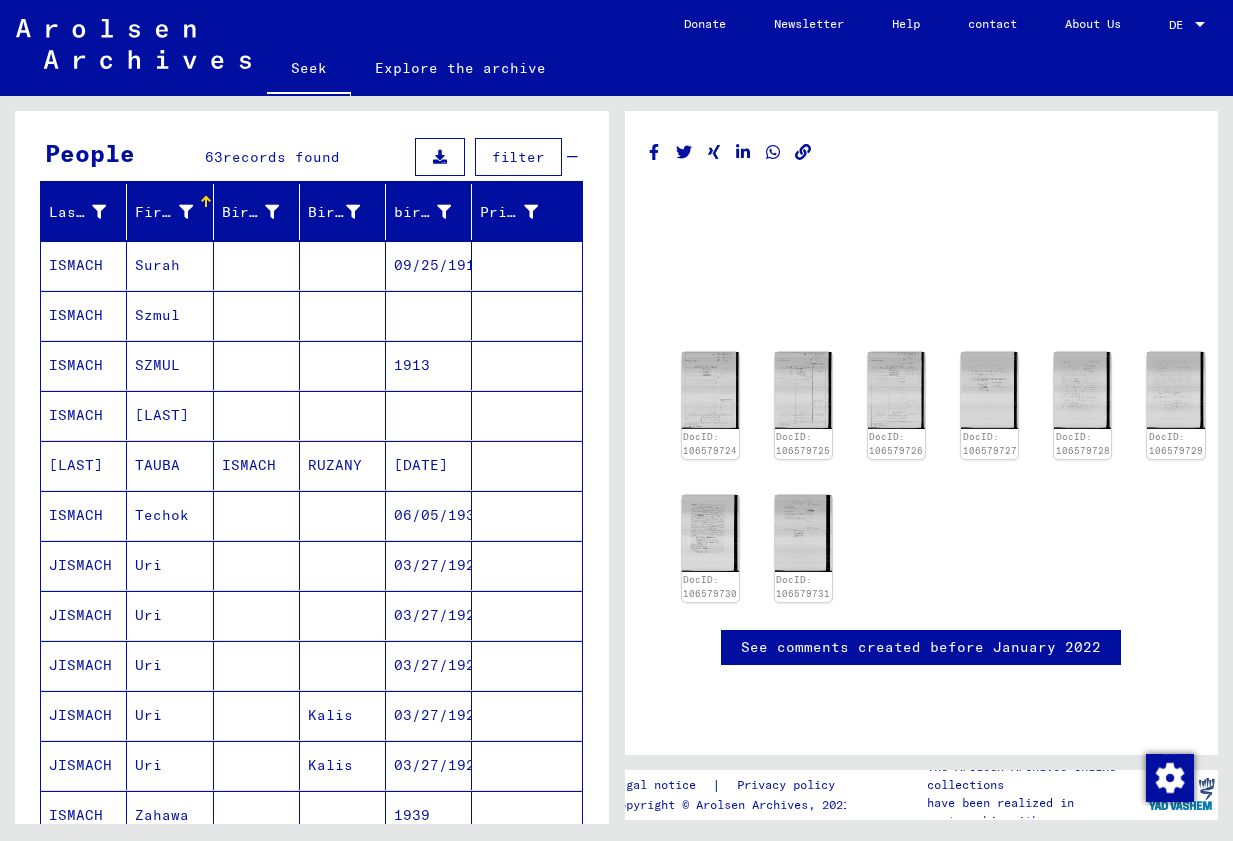 click at bounding box center (343, 565) 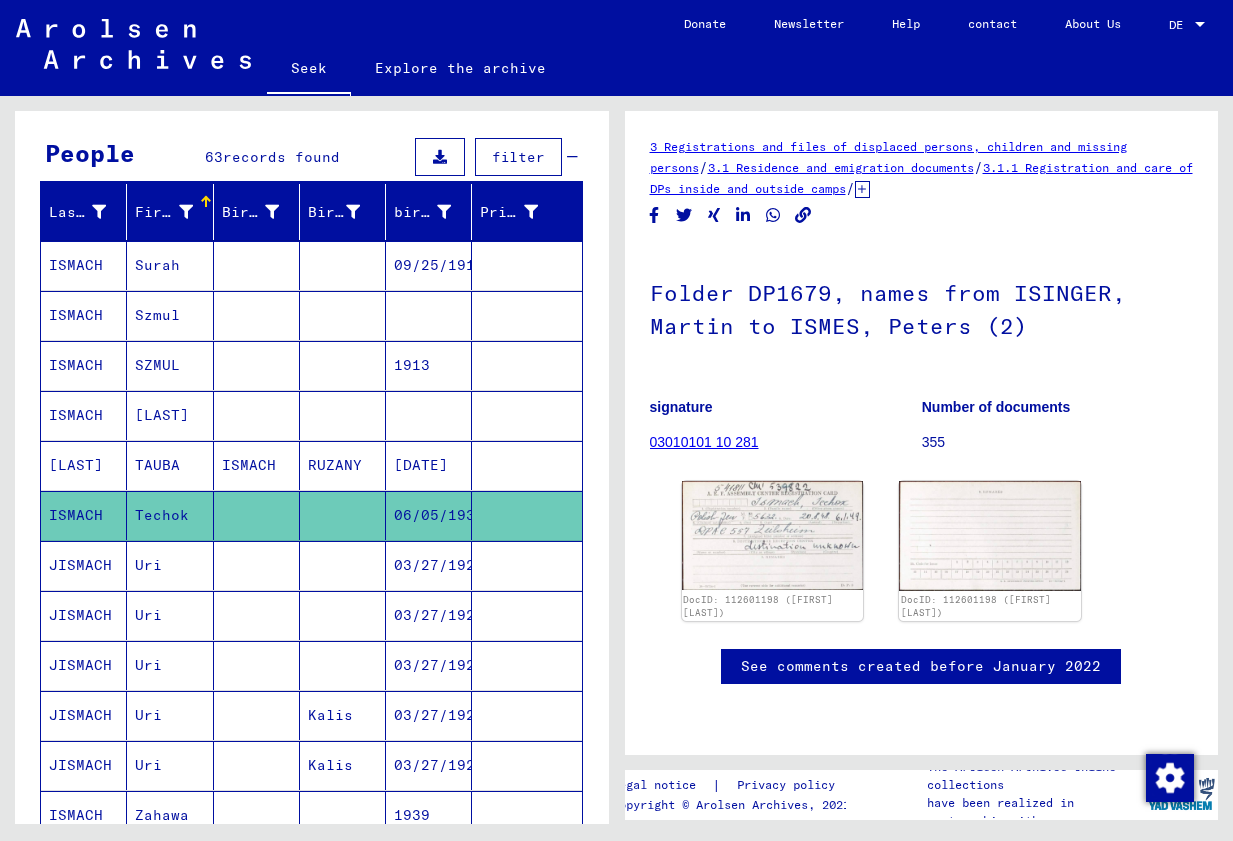 scroll, scrollTop: 0, scrollLeft: 0, axis: both 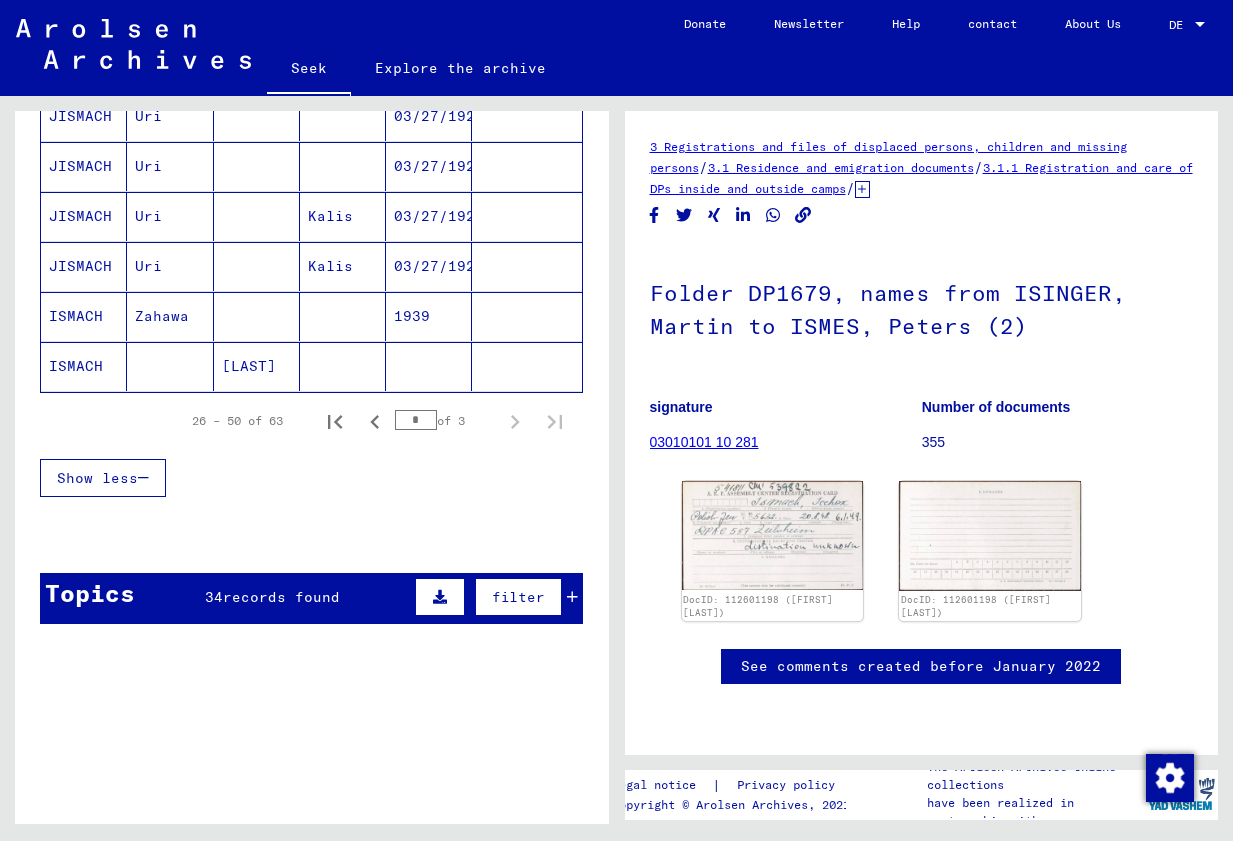 click on "Topics 34  records found filter" at bounding box center [311, 598] 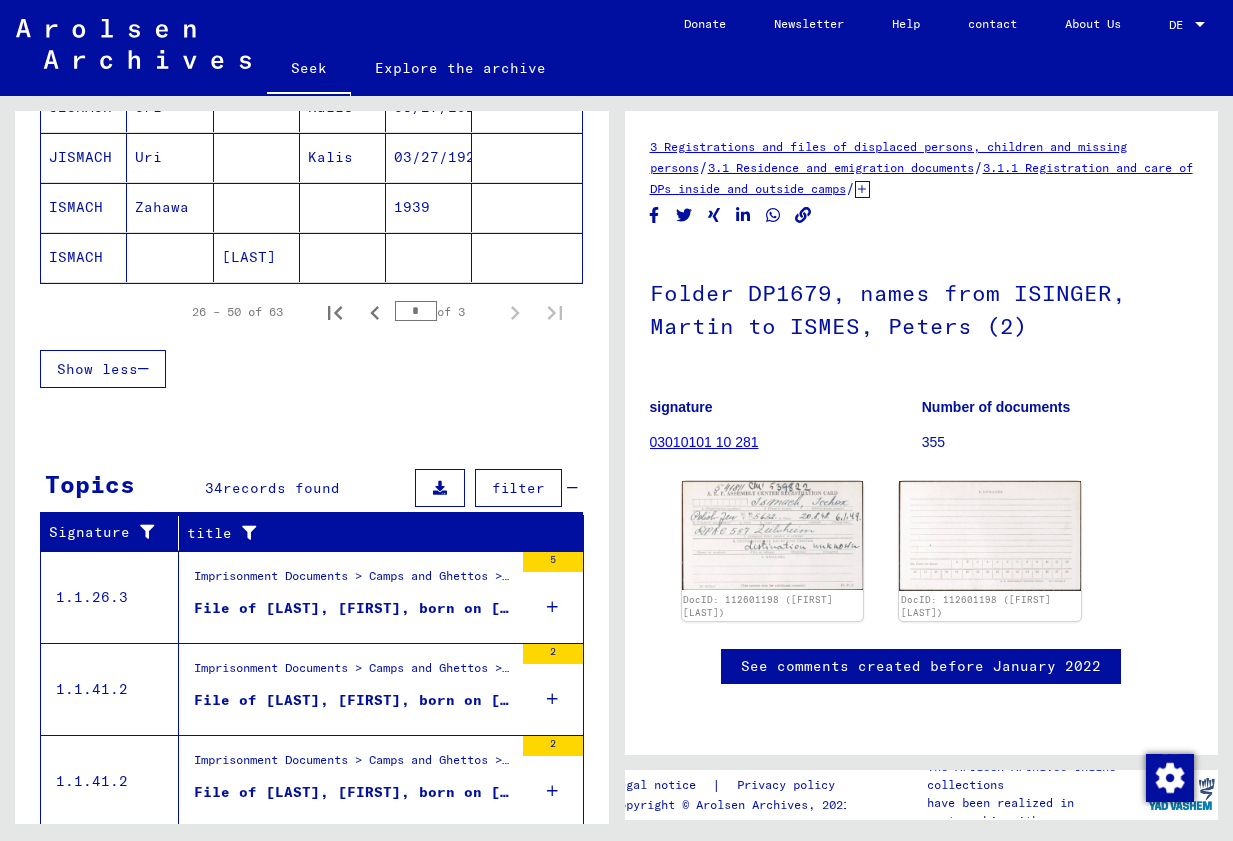 scroll, scrollTop: 788, scrollLeft: 0, axis: vertical 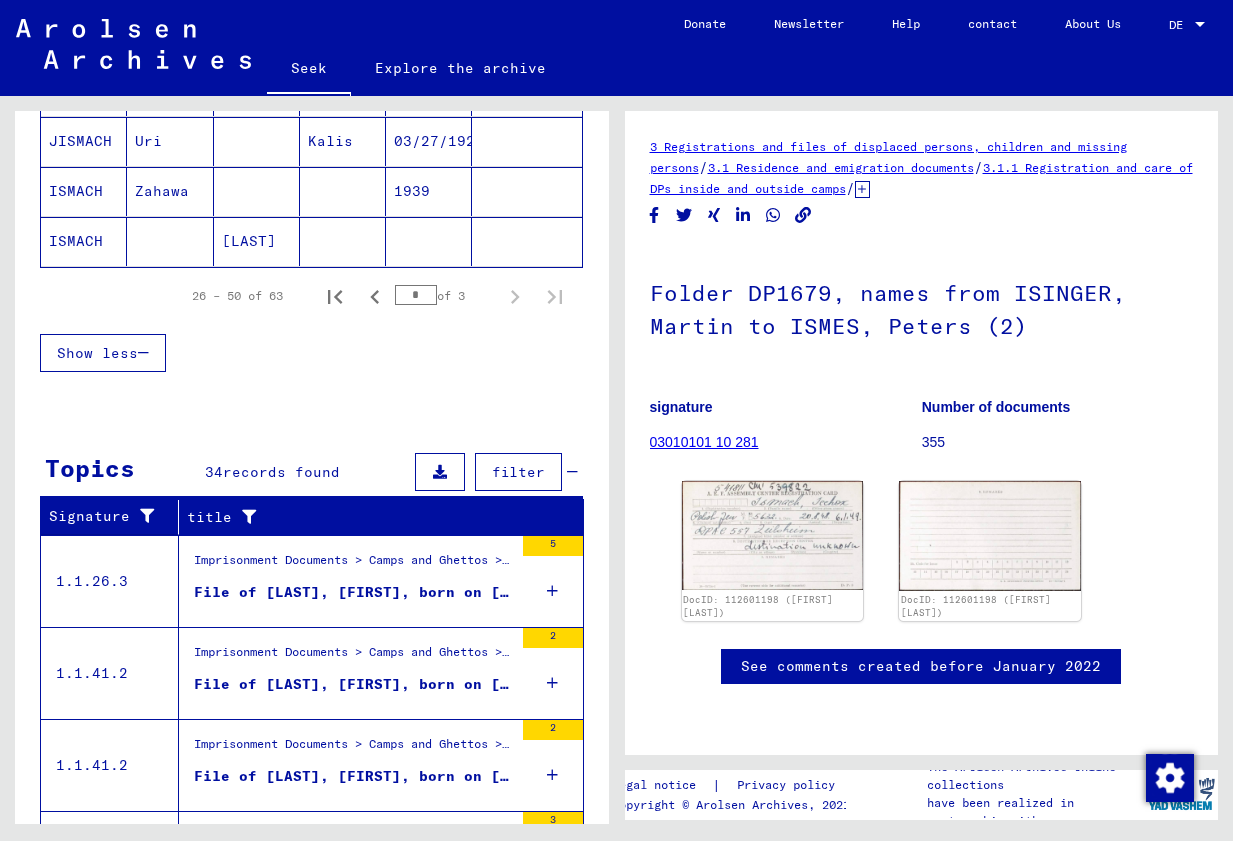 click on "File of [LAST], [FIRST], born on [DATE], born in Litzmannstadt" at bounding box center (353, 689) 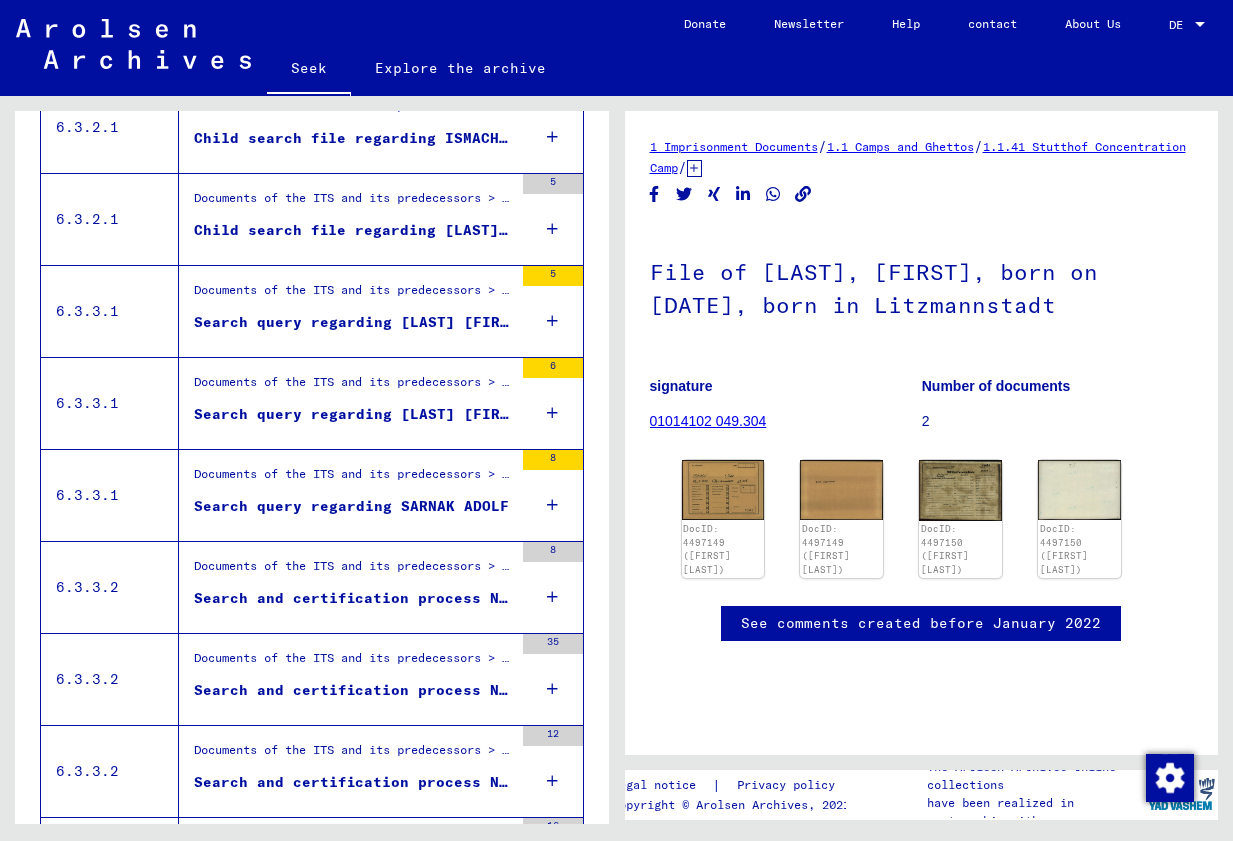 scroll, scrollTop: 0, scrollLeft: 0, axis: both 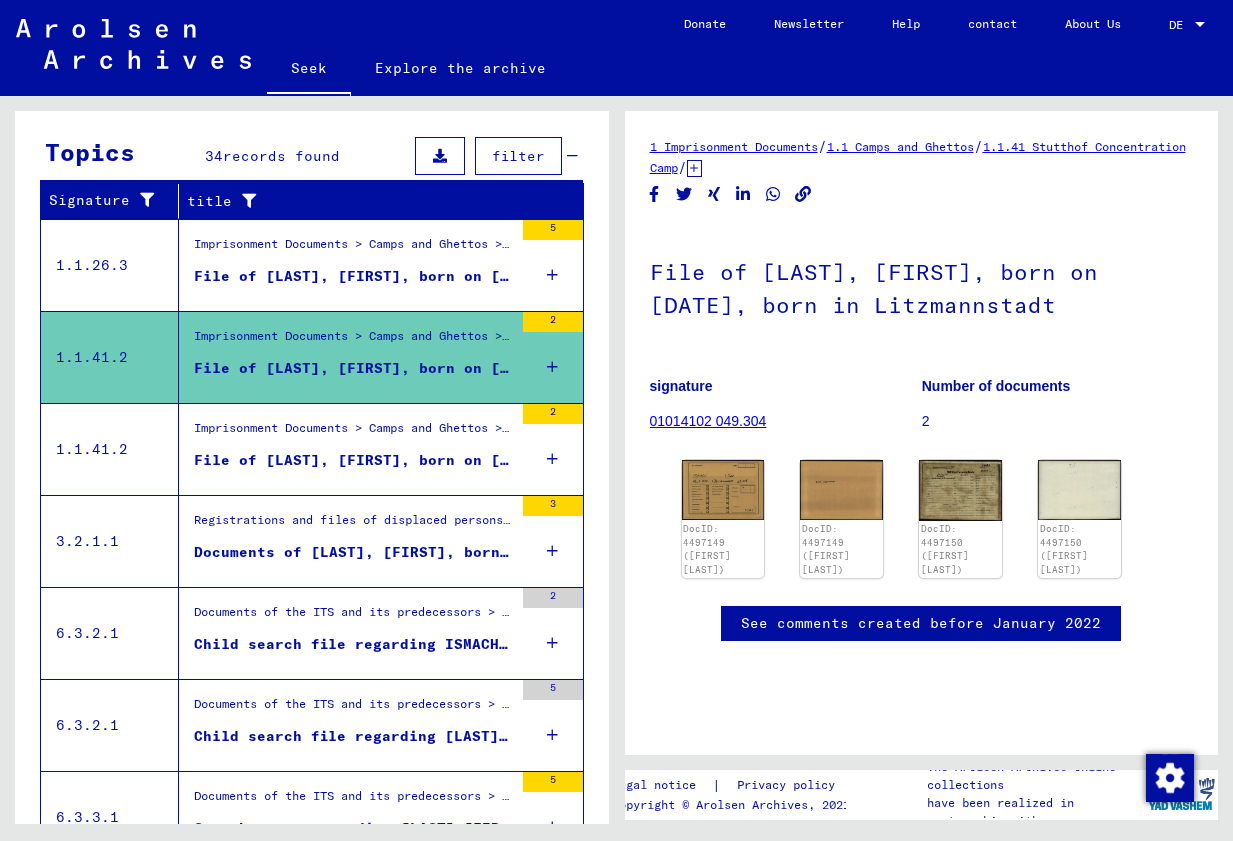 click on "File of [LAST], [FIRST], born on [DATE], born in Litzmannstadt" at bounding box center (353, 465) 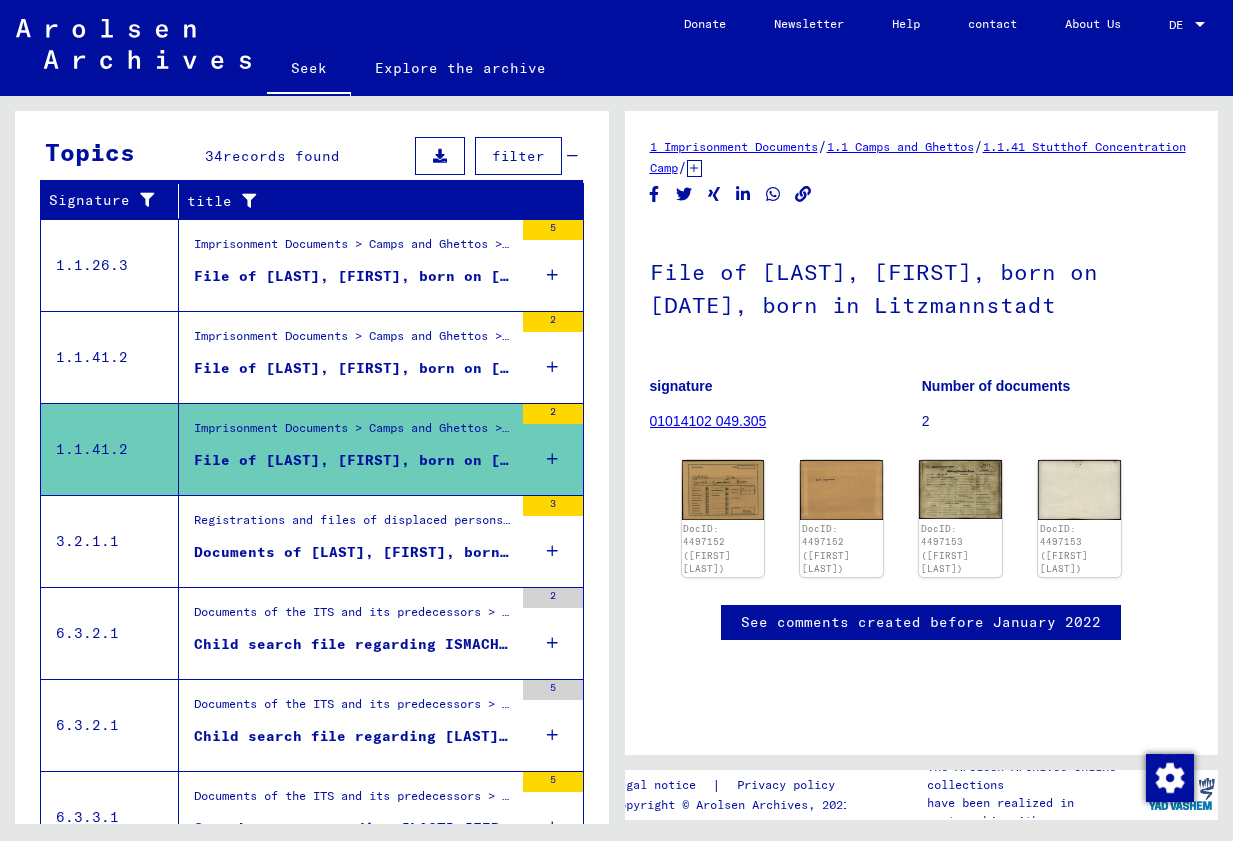scroll, scrollTop: 0, scrollLeft: 0, axis: both 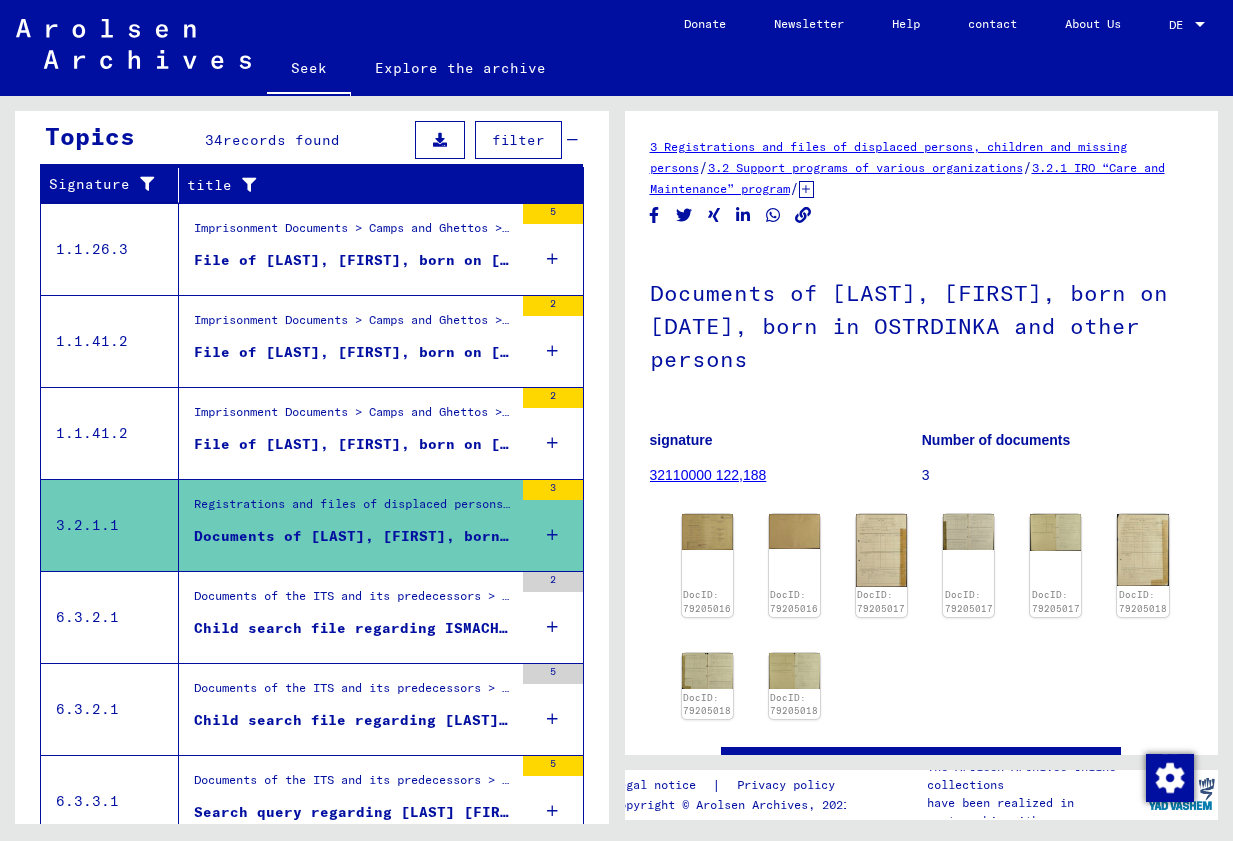 click on "Child search file regarding ISMACH SOFIA" at bounding box center (373, 628) 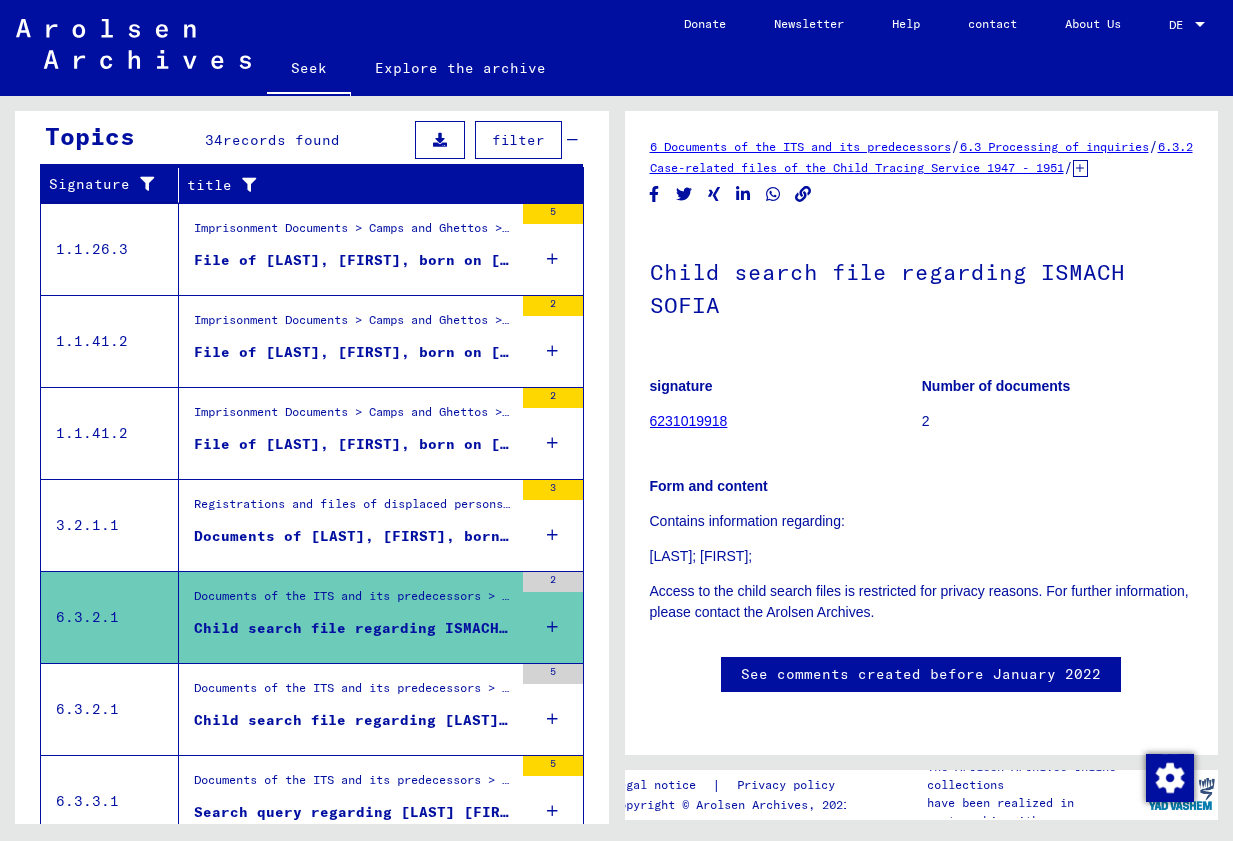 scroll, scrollTop: 0, scrollLeft: 0, axis: both 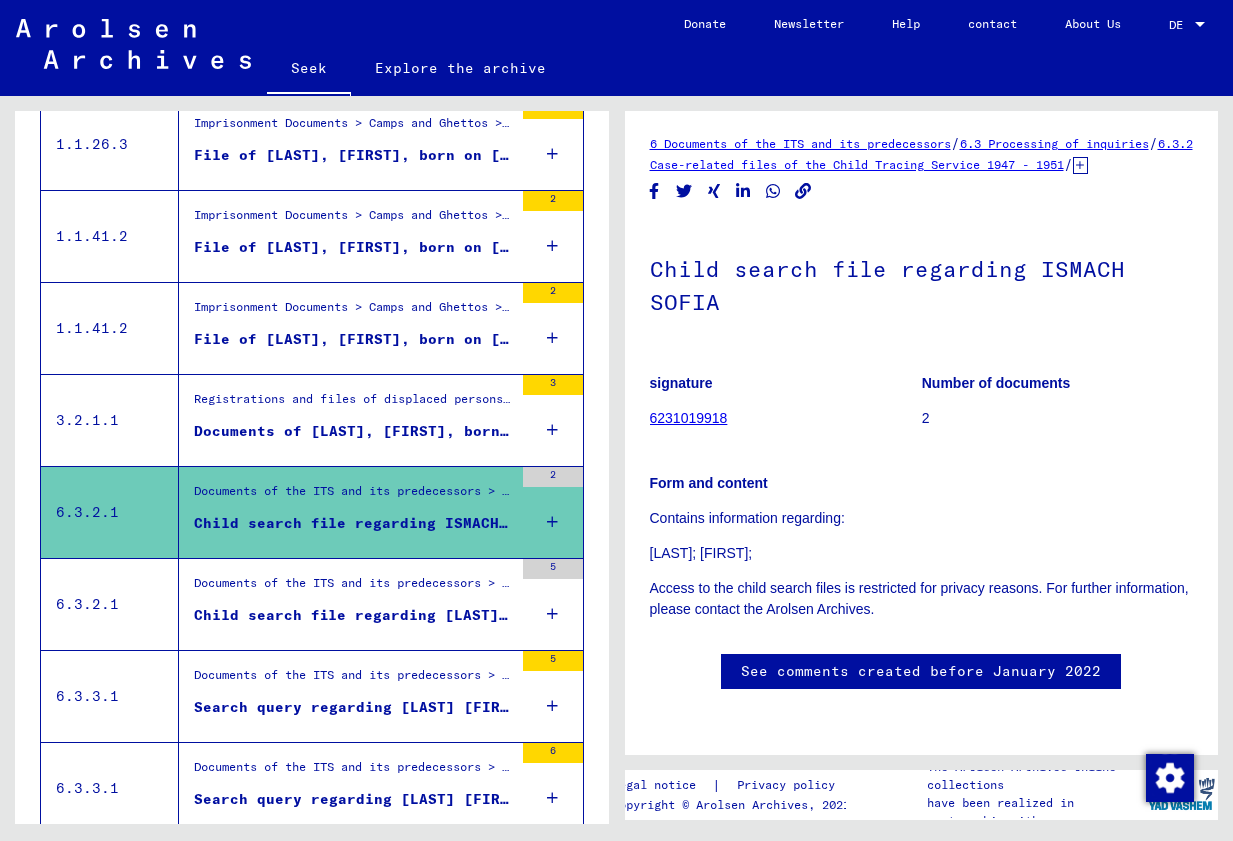 click at bounding box center [526, 576] 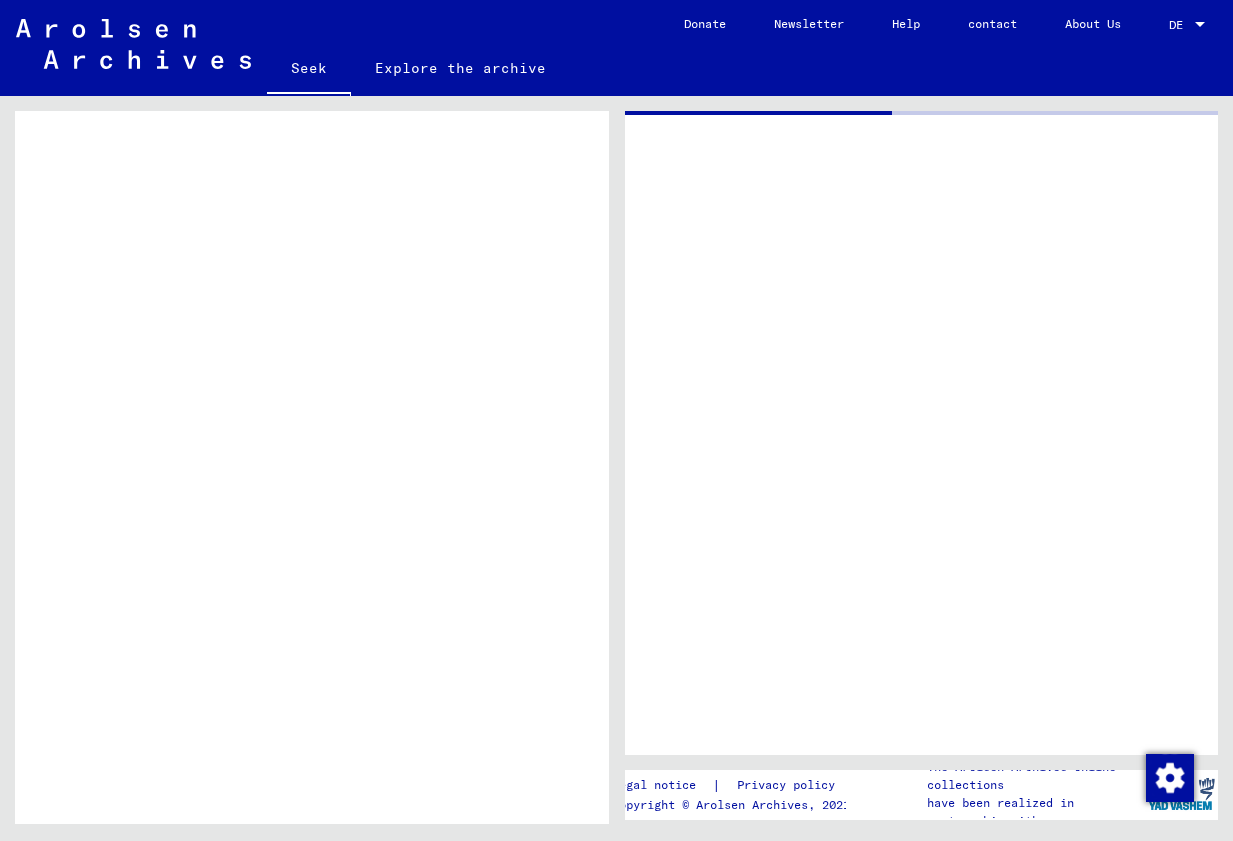scroll, scrollTop: 0, scrollLeft: 0, axis: both 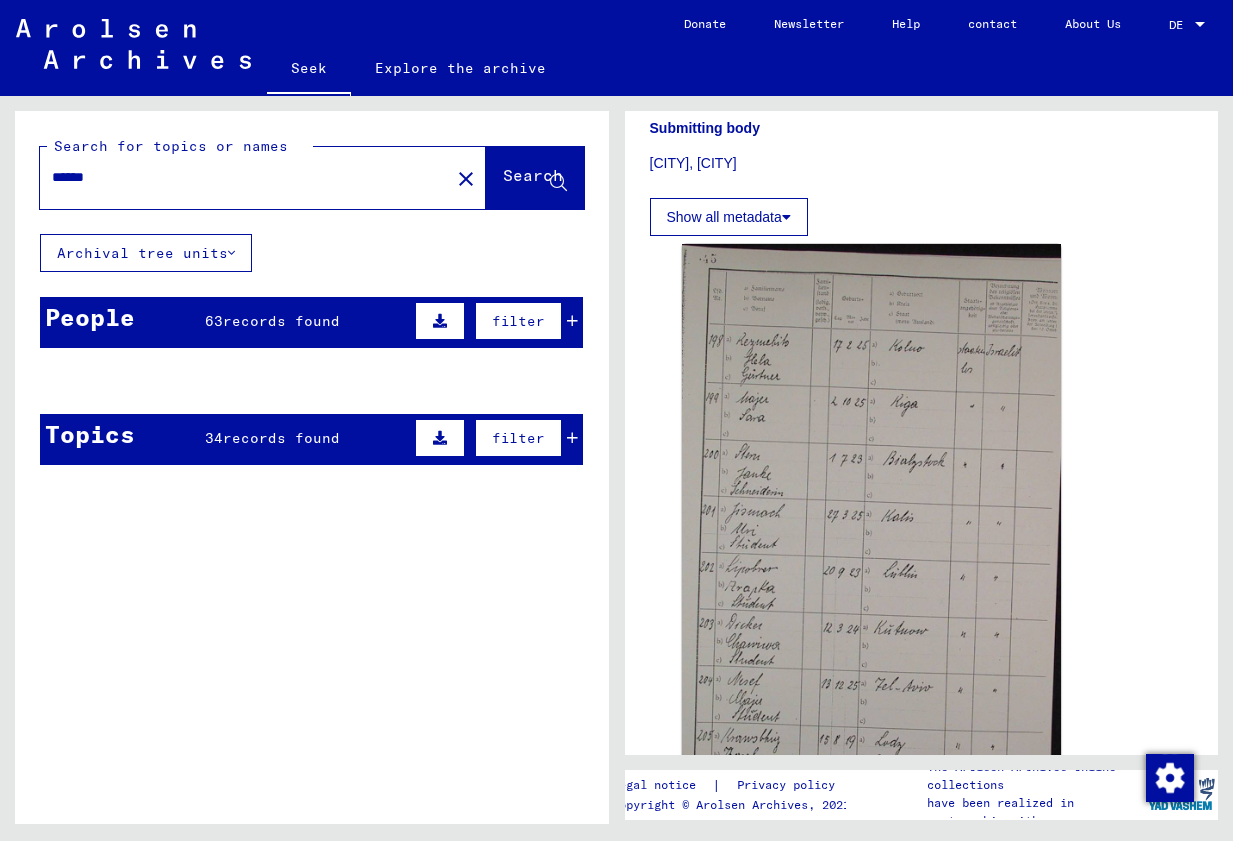 click at bounding box center [343, 479] 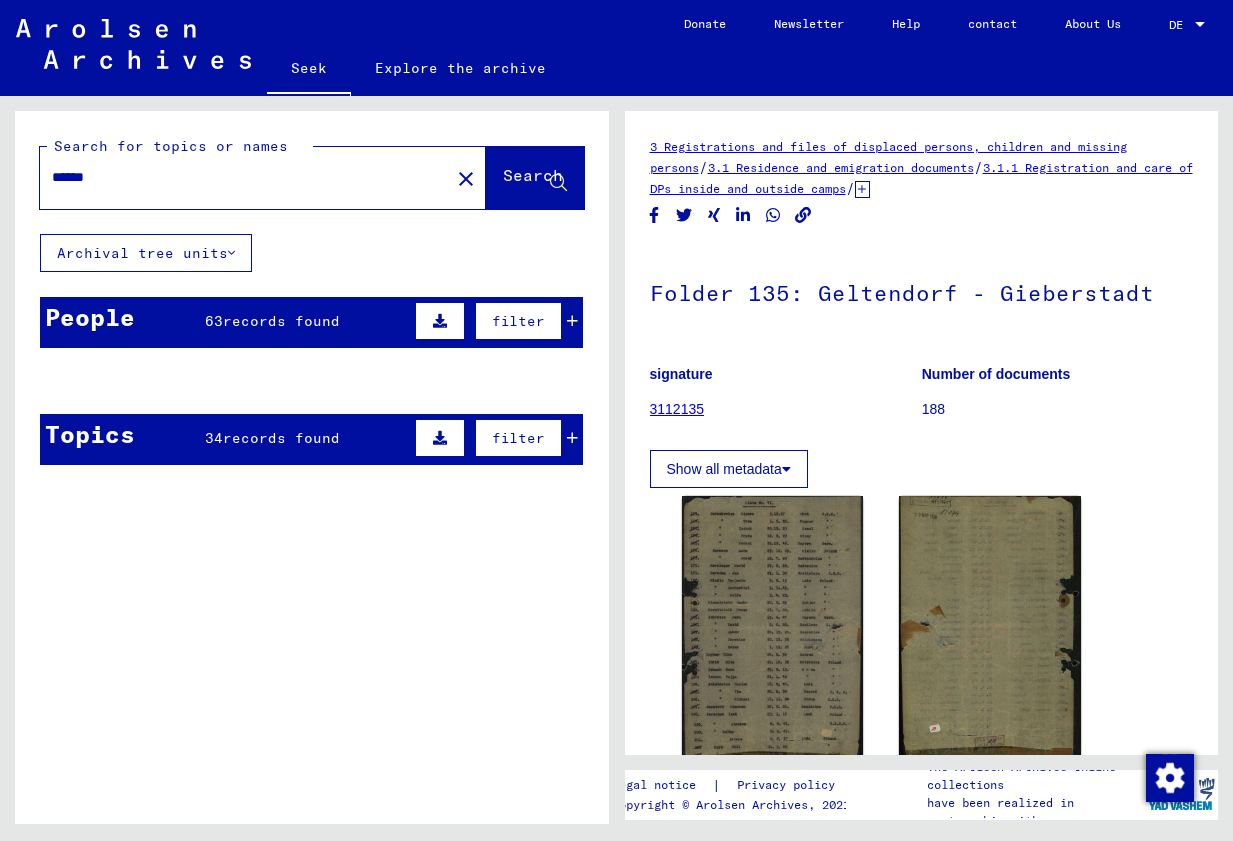 scroll, scrollTop: 0, scrollLeft: 0, axis: both 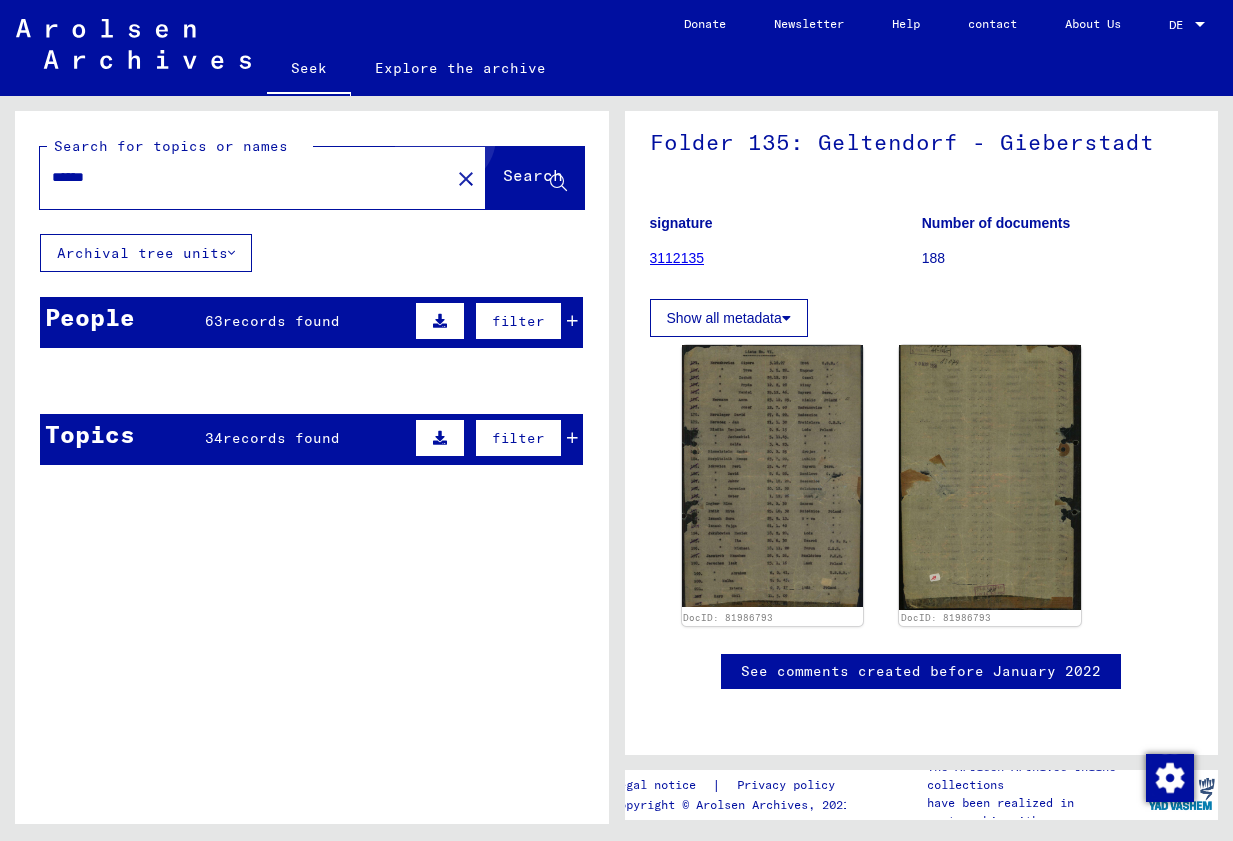 click on "Search" 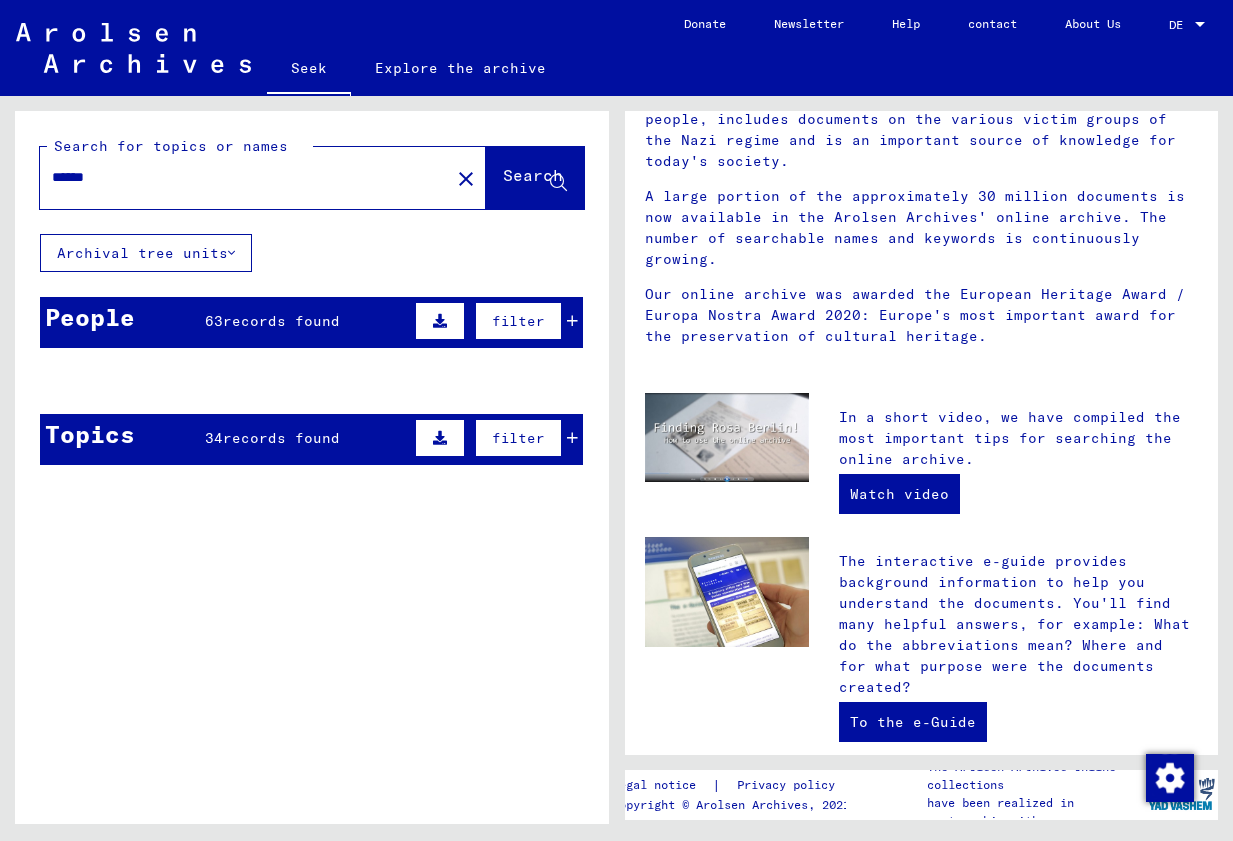 scroll, scrollTop: 203, scrollLeft: 0, axis: vertical 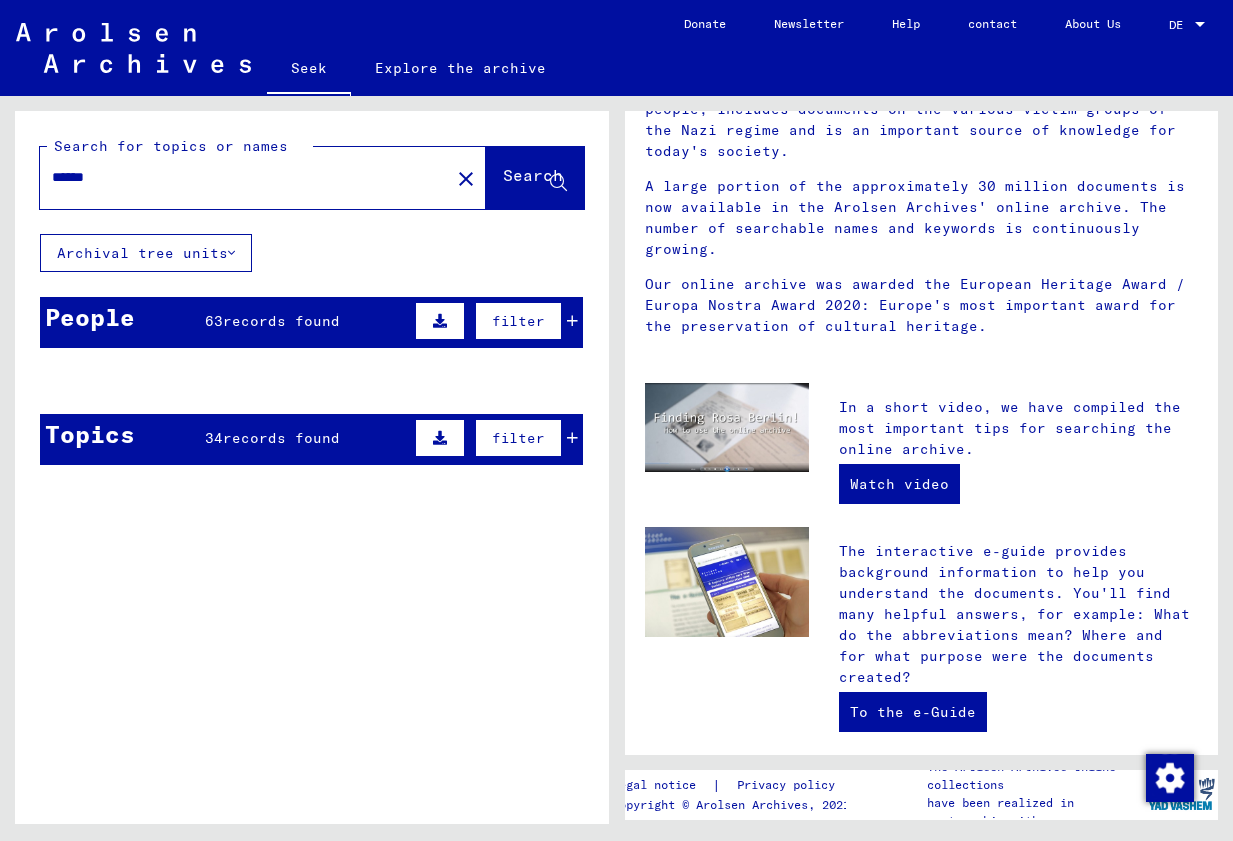 click 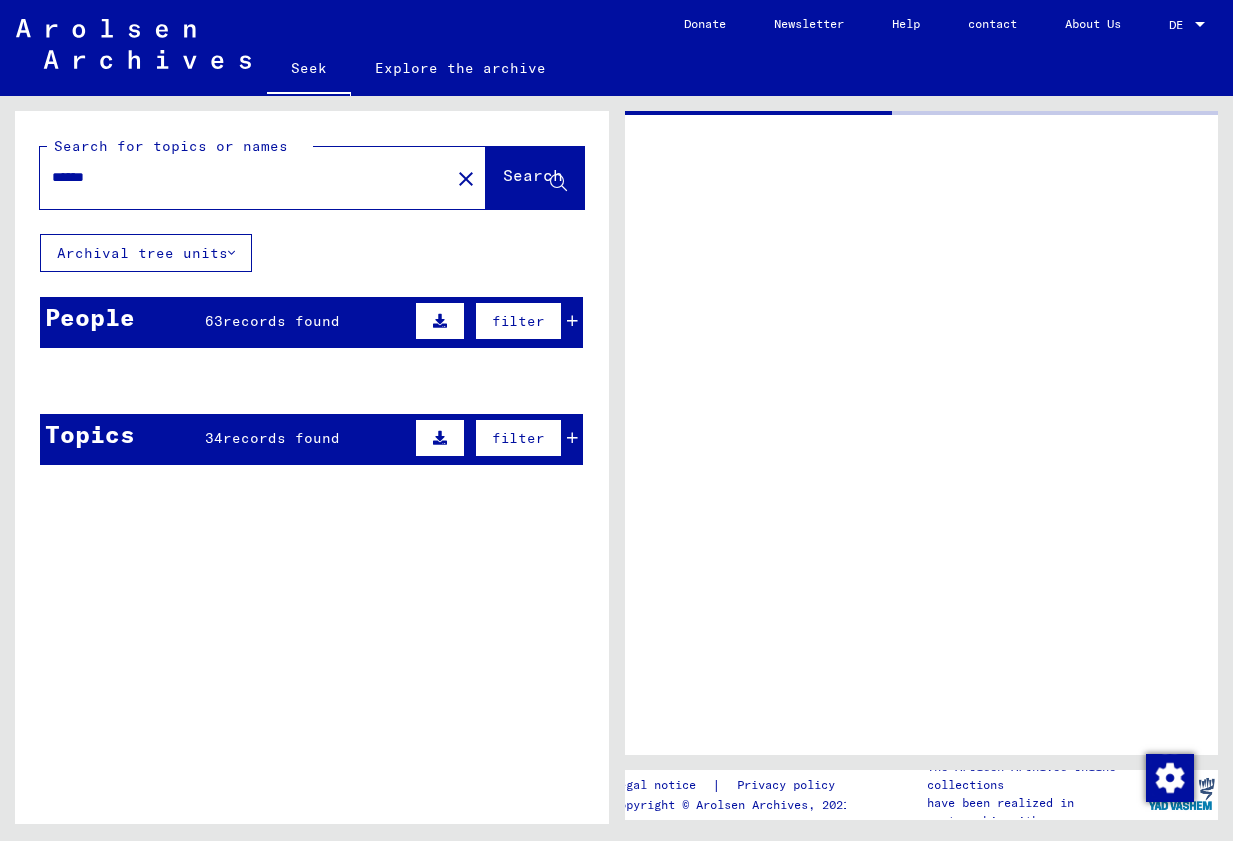 scroll, scrollTop: 0, scrollLeft: 0, axis: both 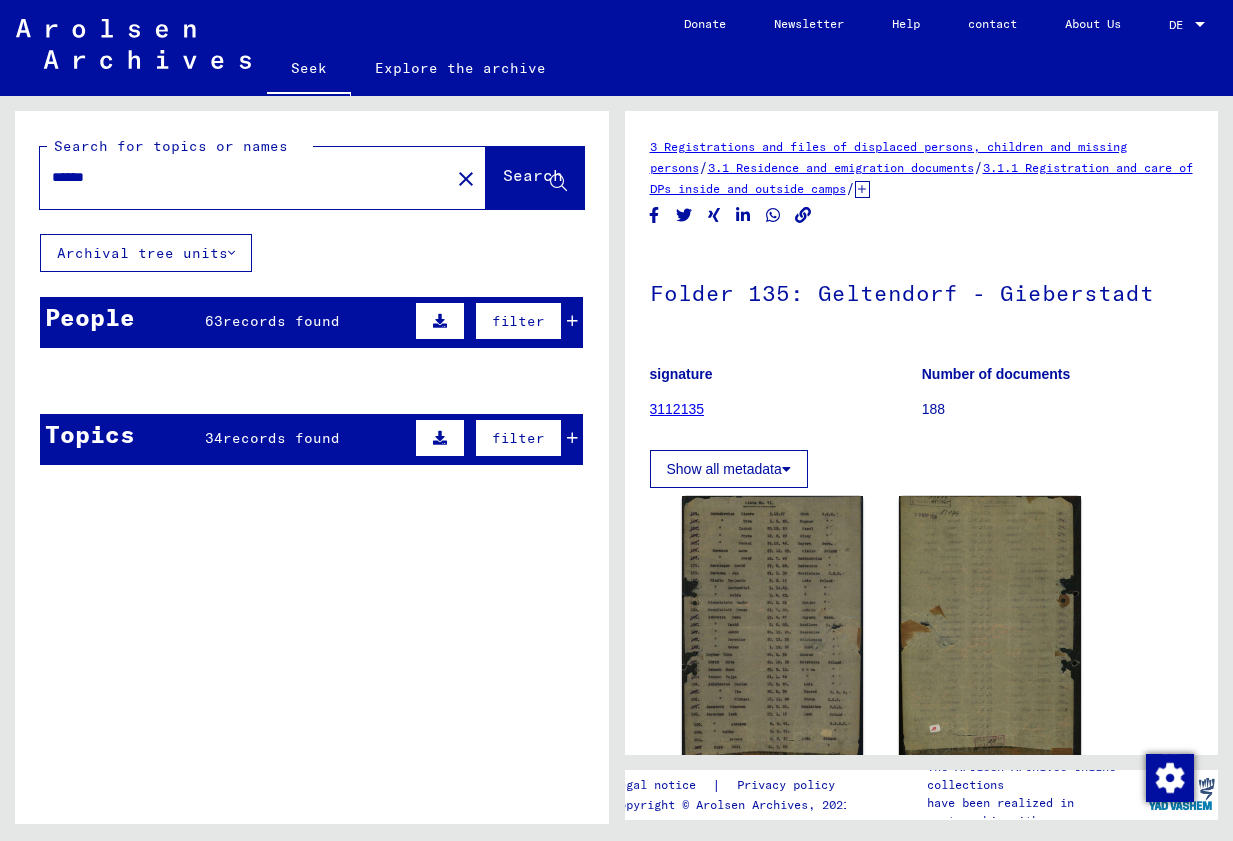 click on "ISMACH" 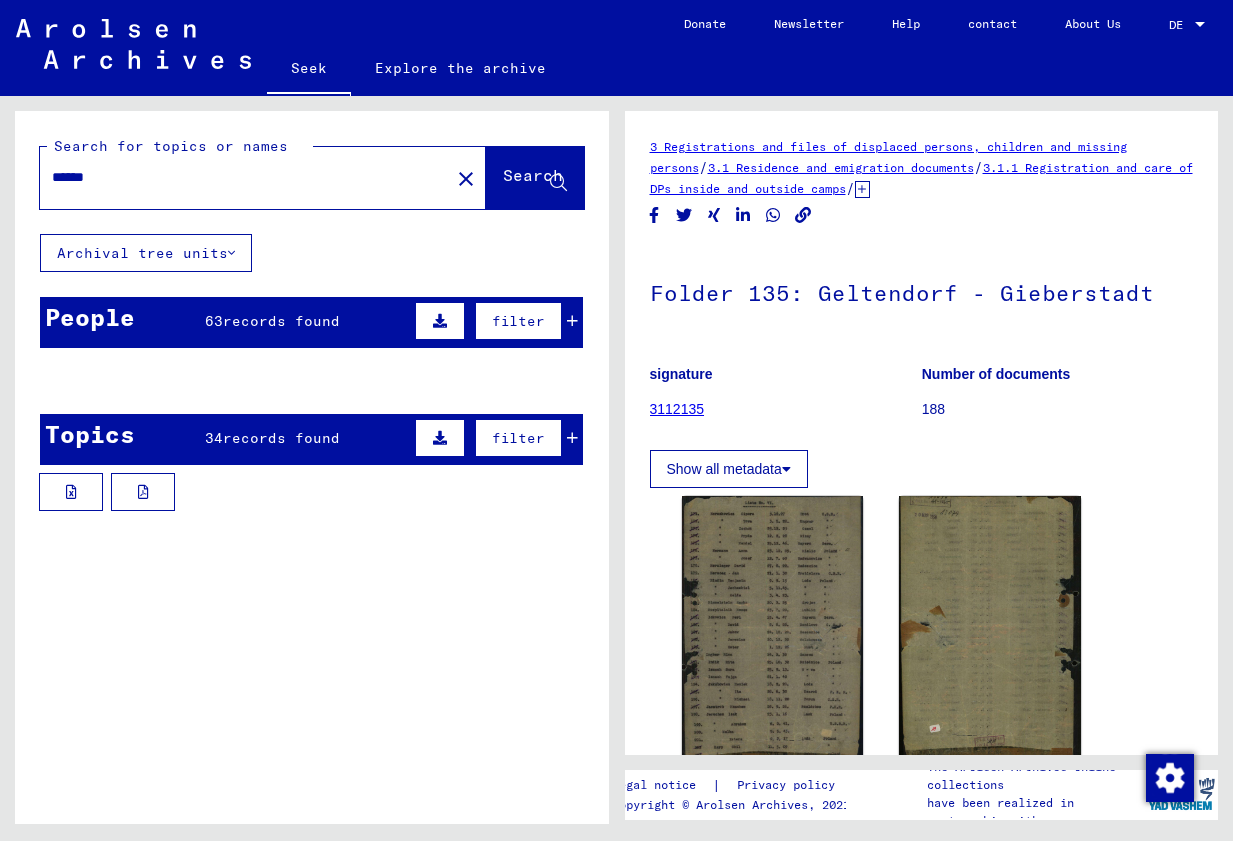 click at bounding box center [440, 438] 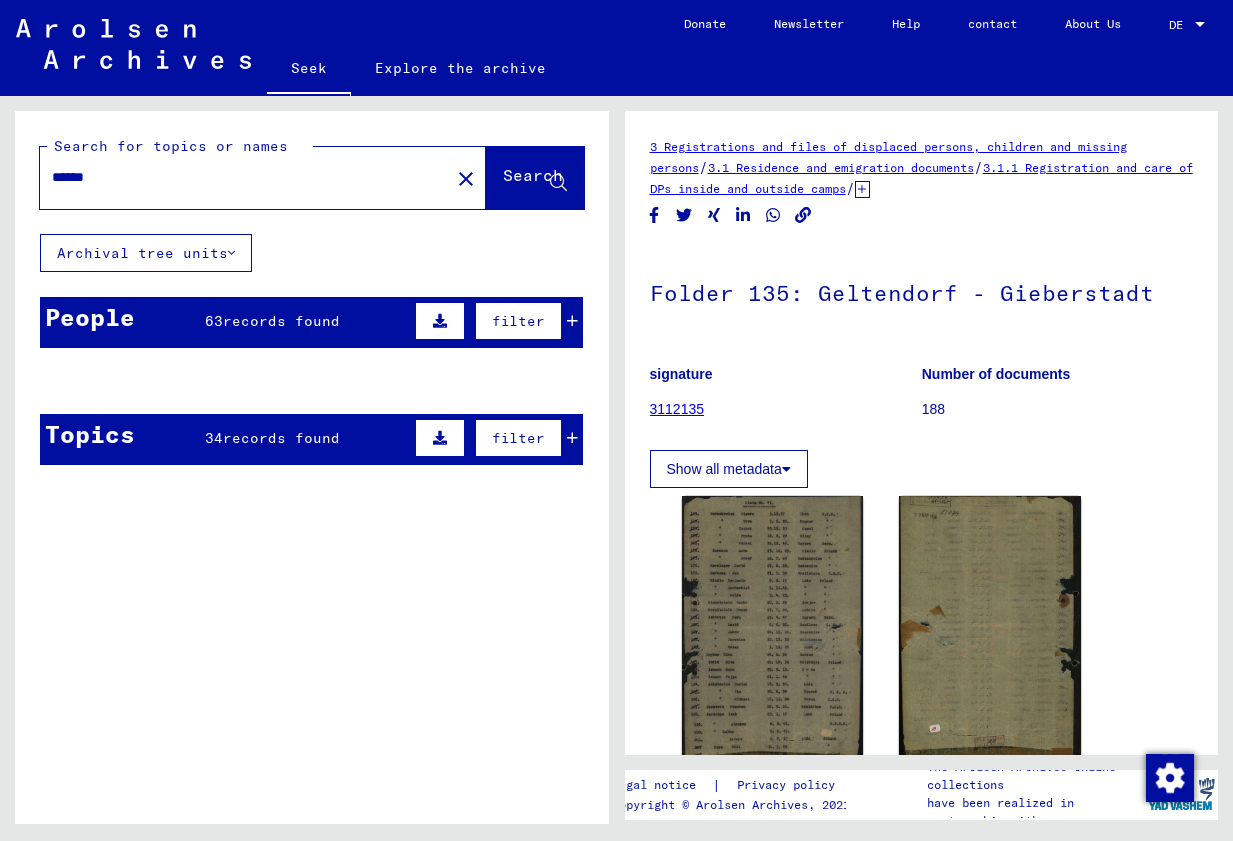 click on "Surah" 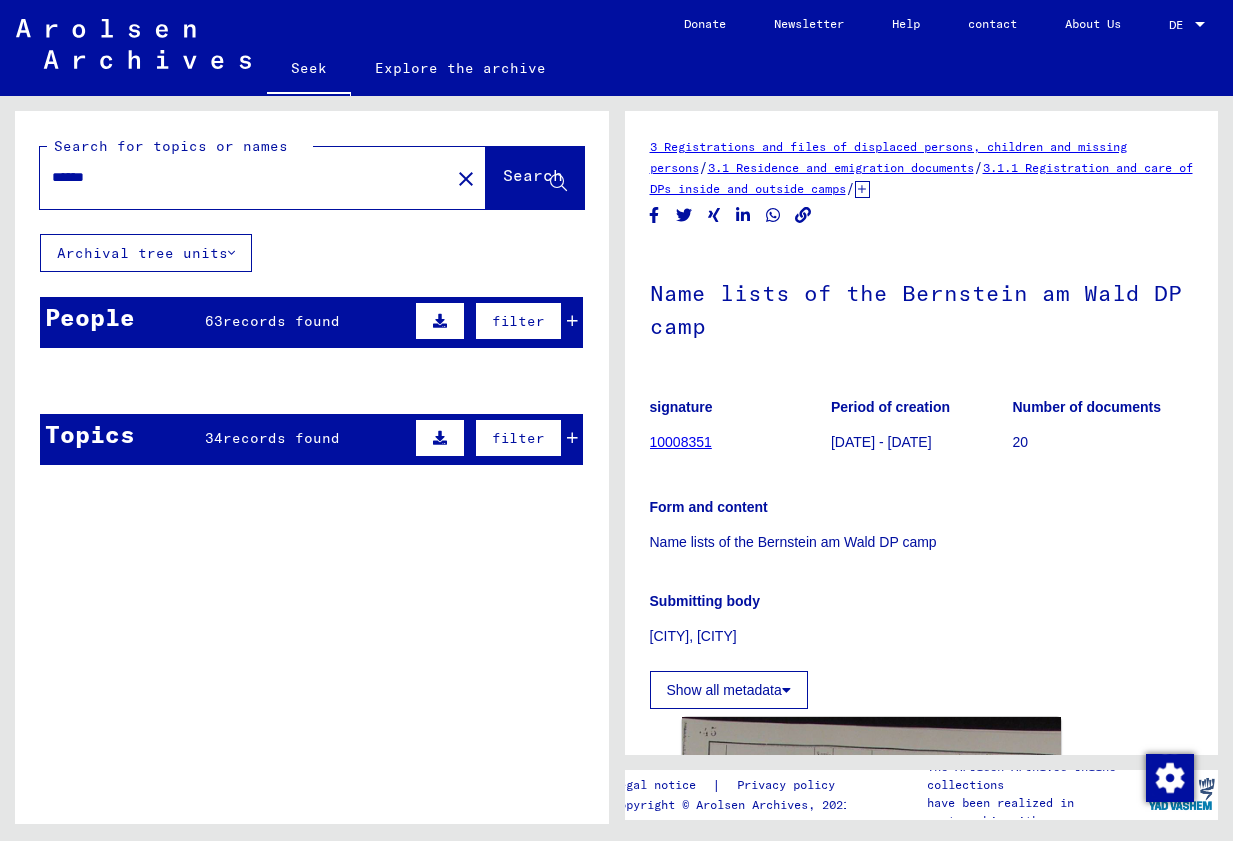 scroll, scrollTop: 0, scrollLeft: 0, axis: both 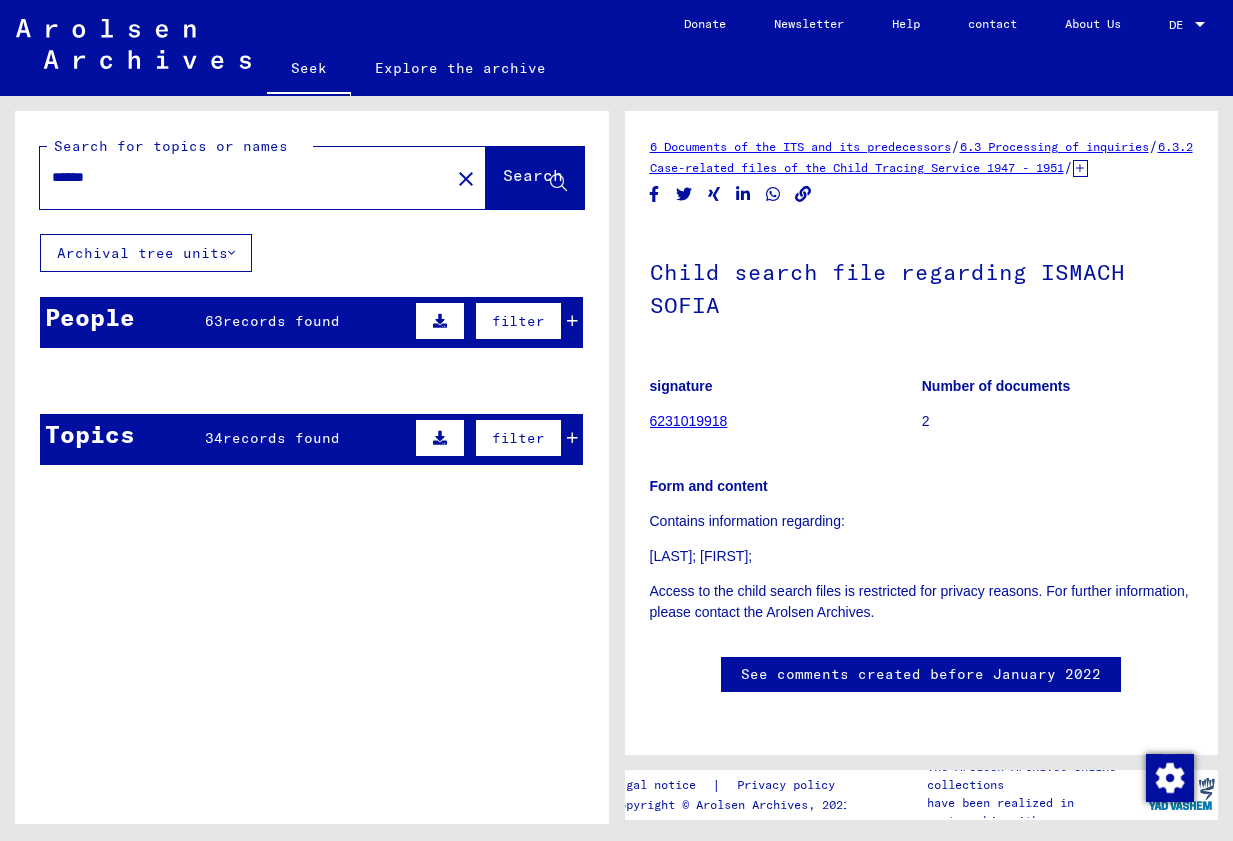 click 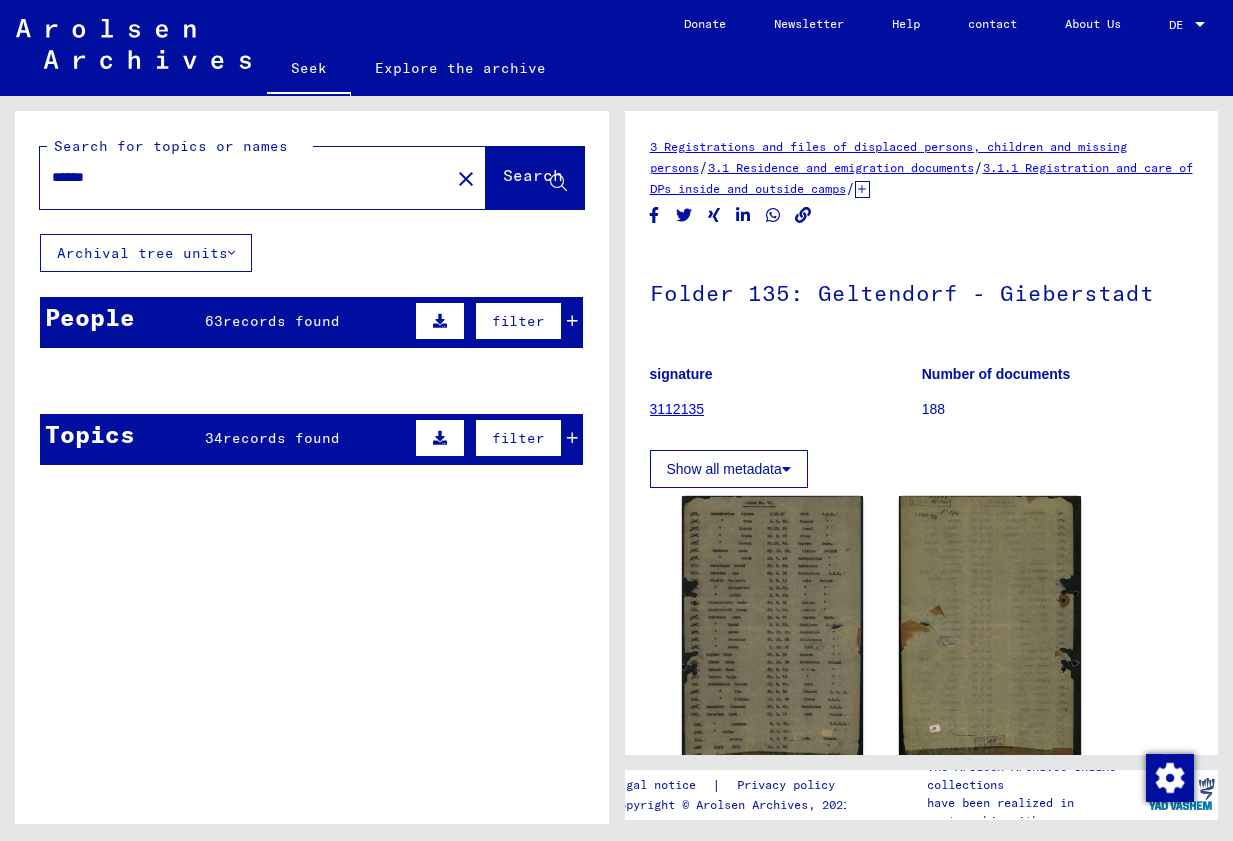scroll, scrollTop: 0, scrollLeft: 0, axis: both 